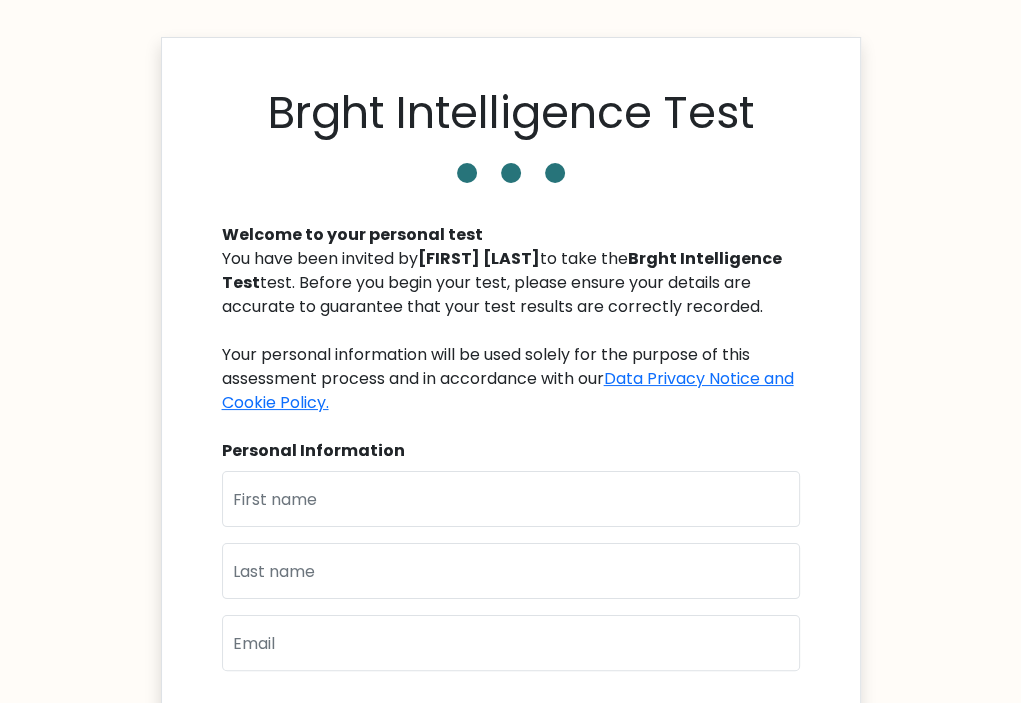 scroll, scrollTop: 0, scrollLeft: 0, axis: both 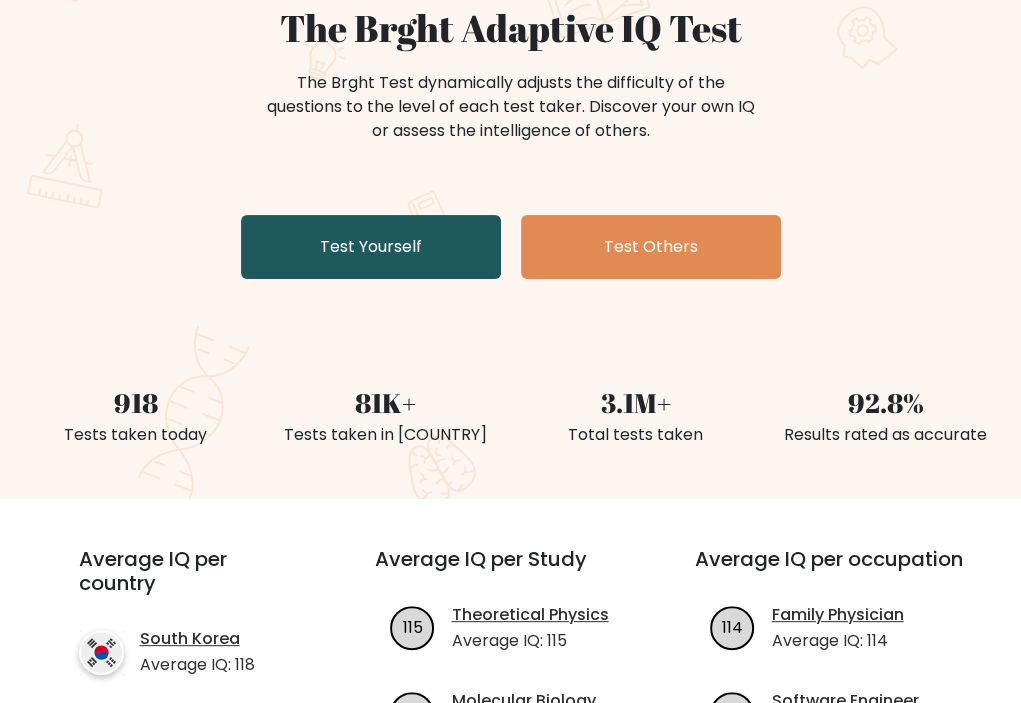 click on "Test Yourself" at bounding box center (371, 247) 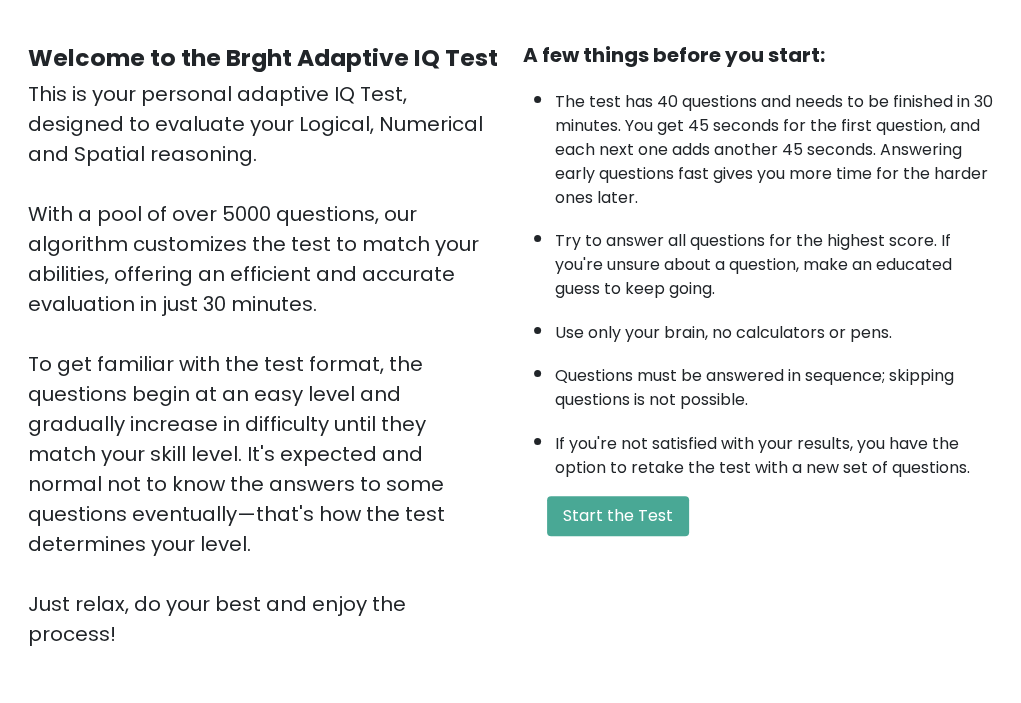 scroll, scrollTop: 302, scrollLeft: 0, axis: vertical 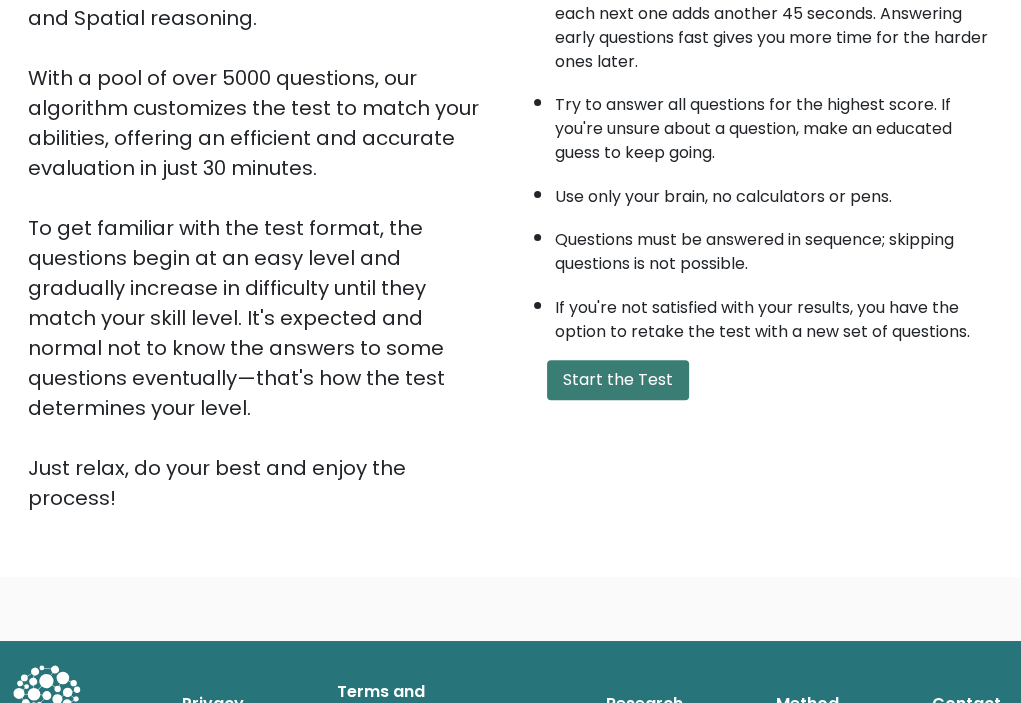 click on "Start the Test" at bounding box center (618, 380) 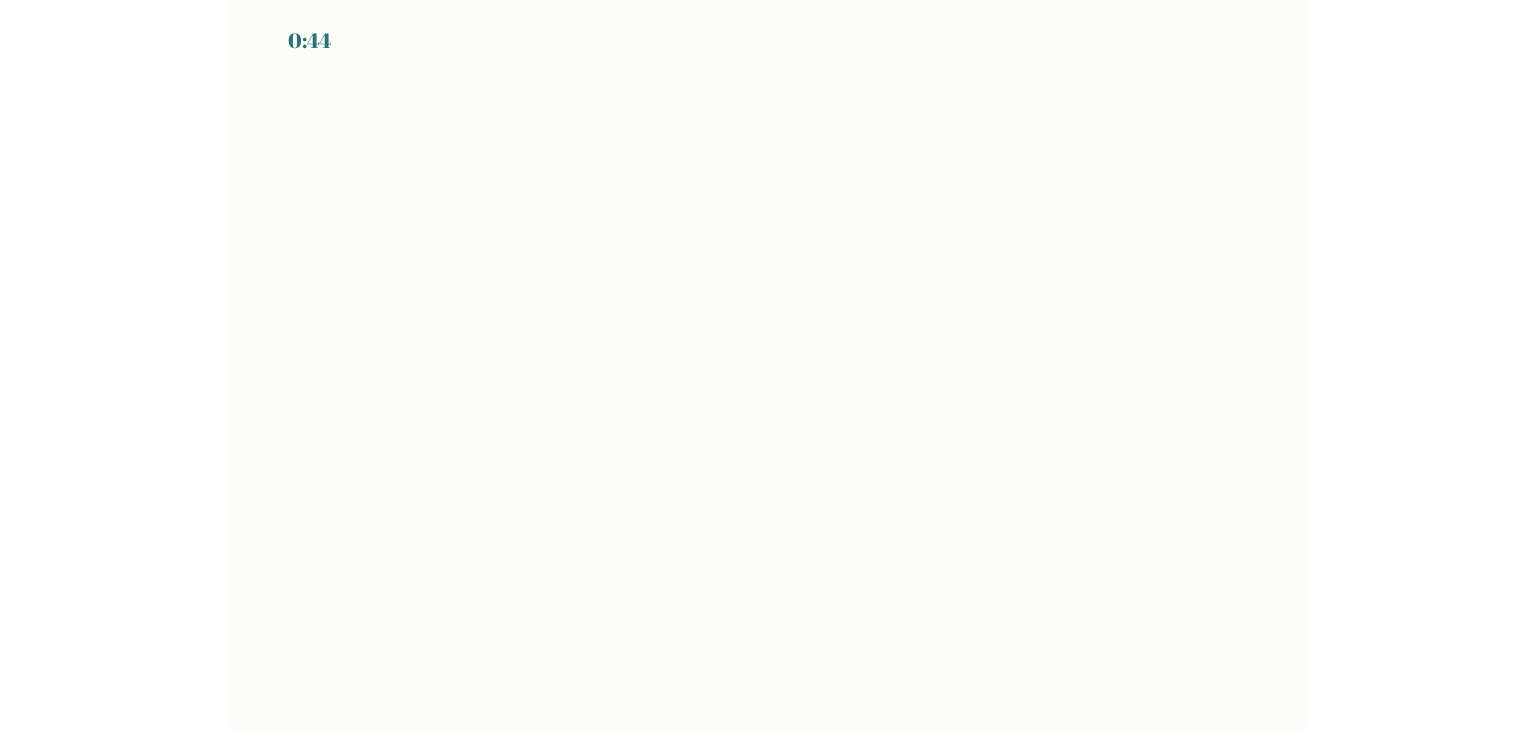 scroll, scrollTop: 0, scrollLeft: 0, axis: both 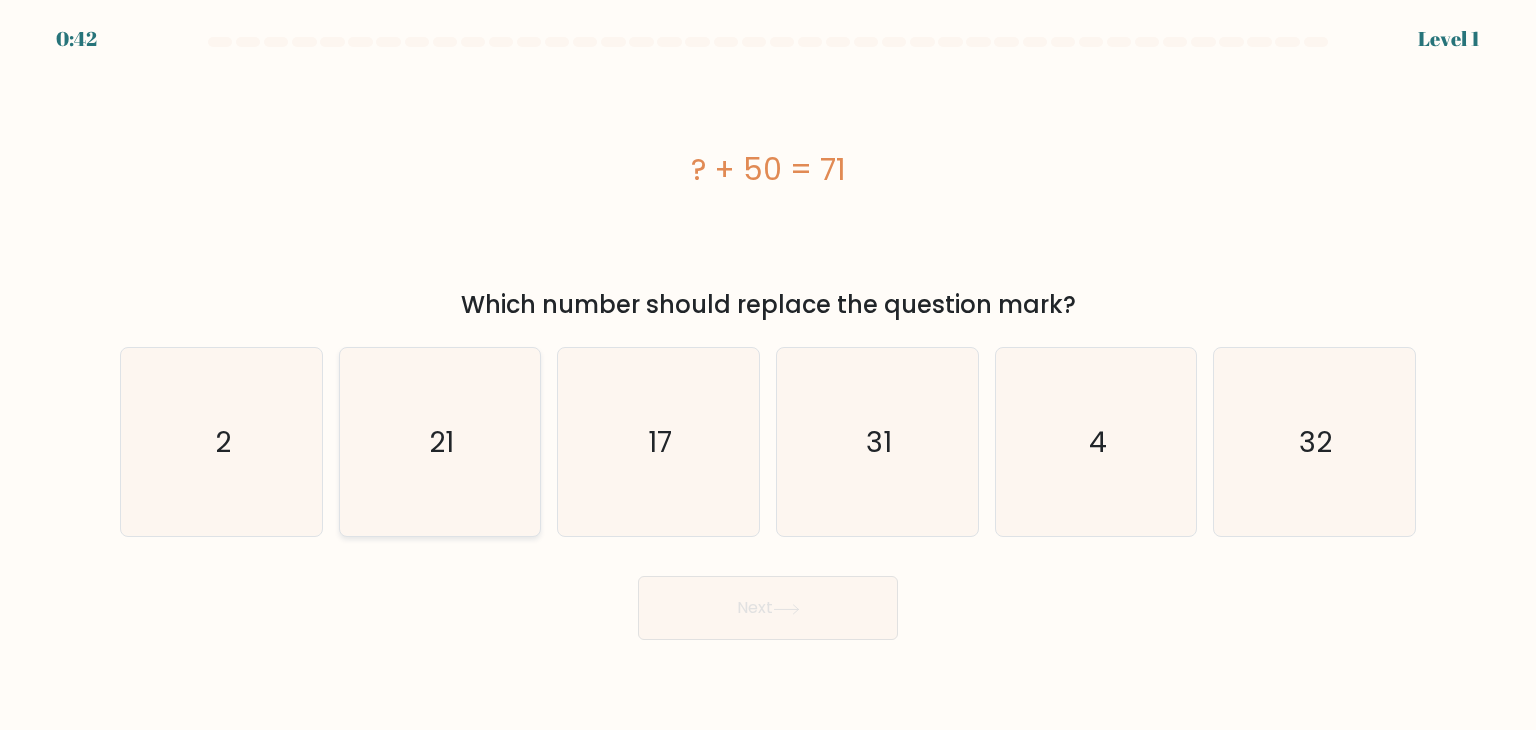click on "21" 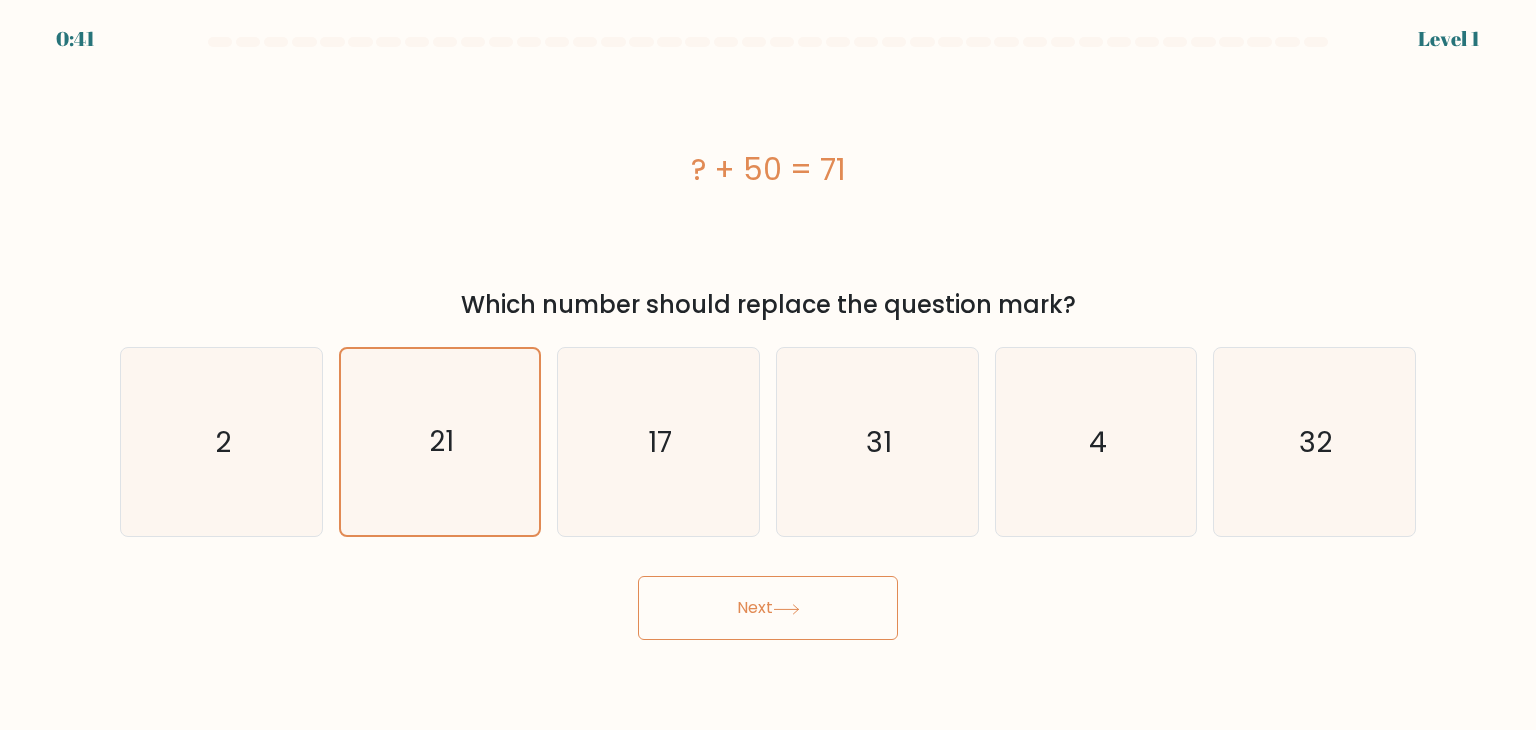 click on "Next" at bounding box center [768, 608] 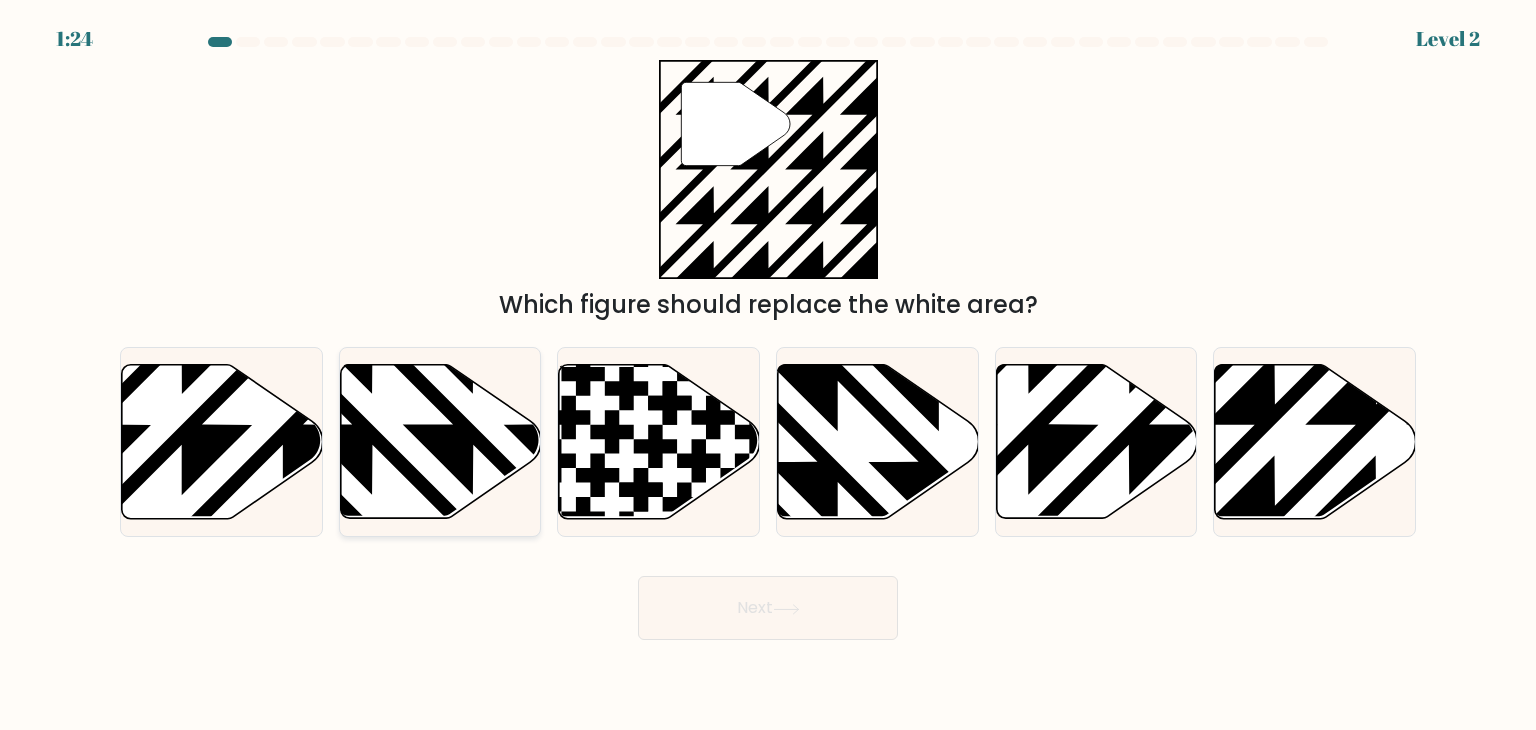 click 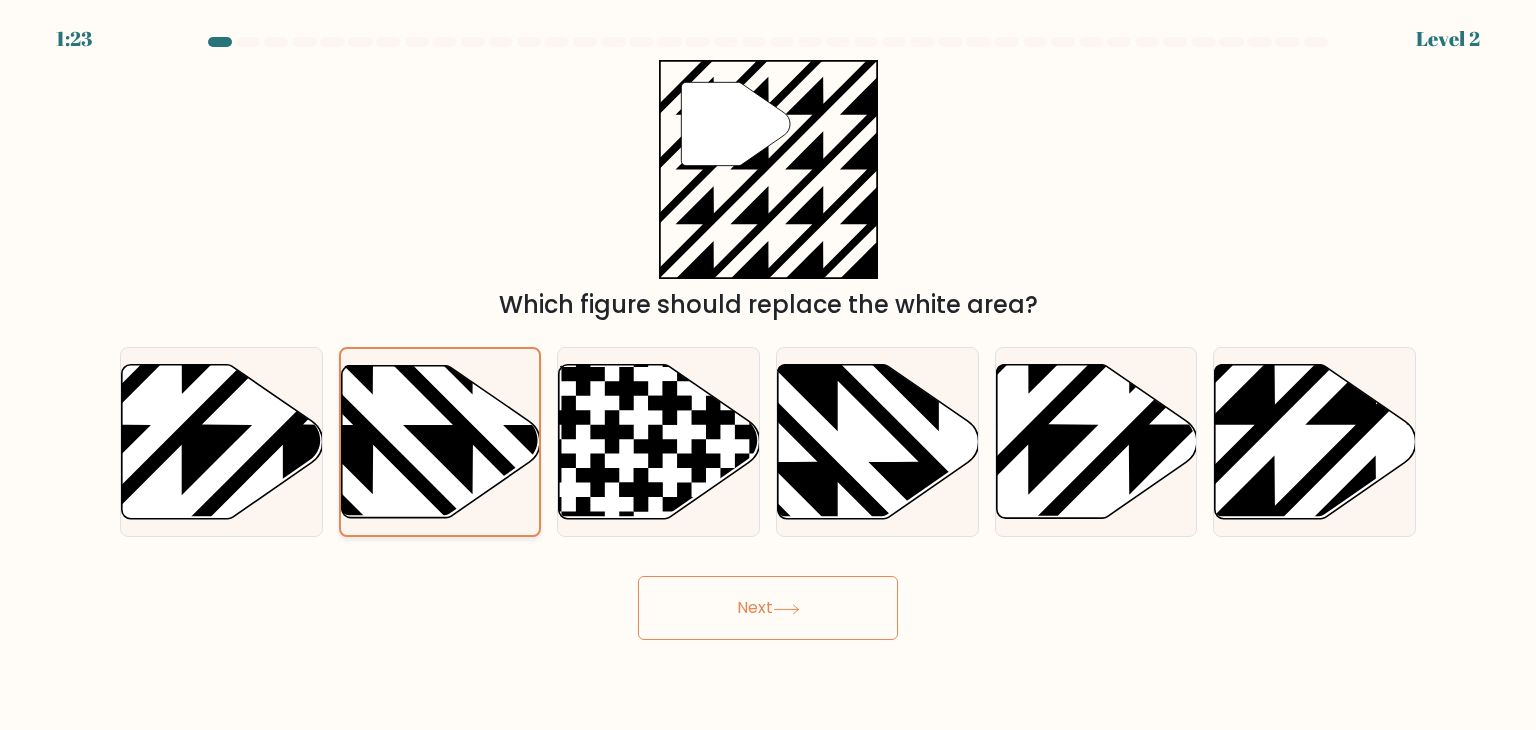 drag, startPoint x: 339, startPoint y: 483, endPoint x: 357, endPoint y: 487, distance: 18.439089 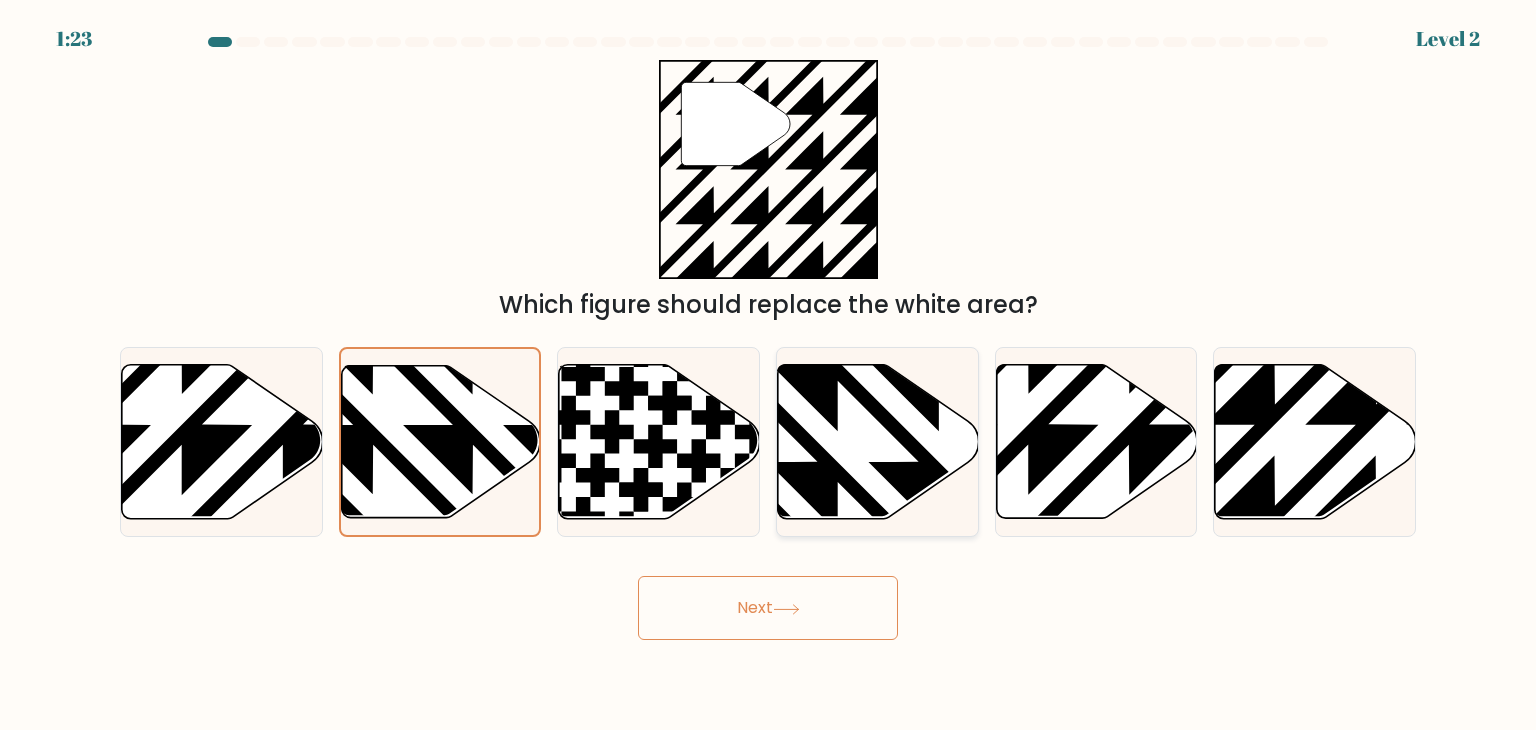 click 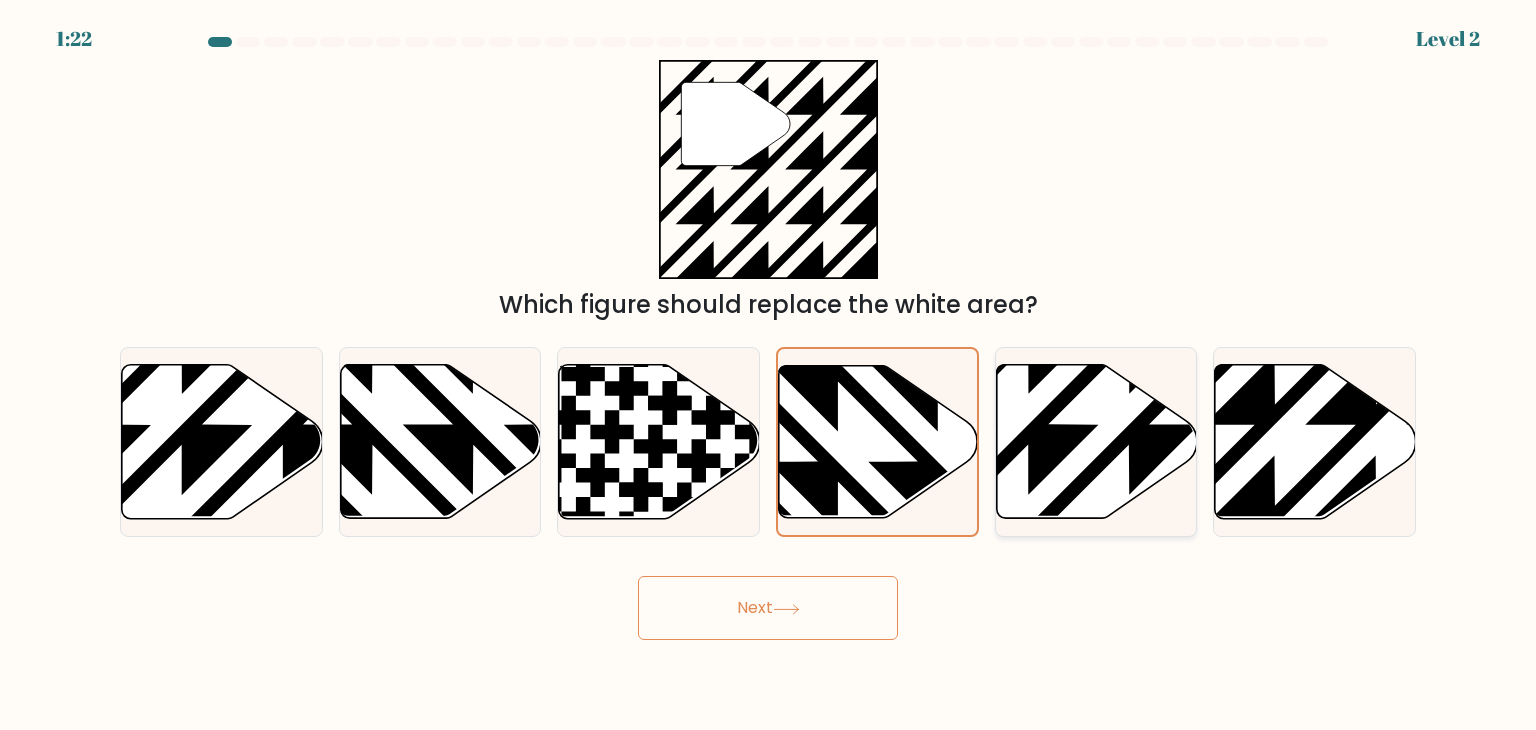 click 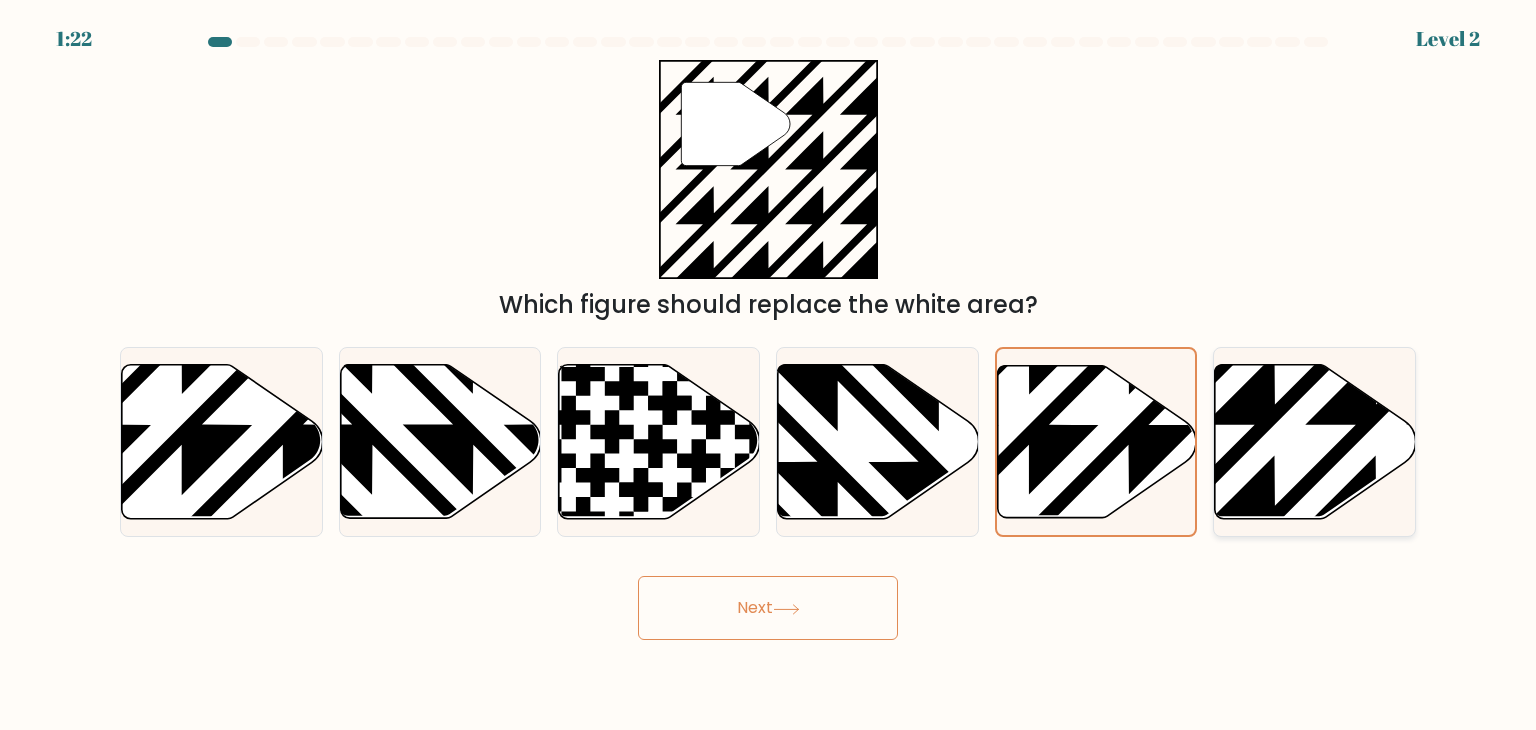 drag, startPoint x: 1267, startPoint y: 449, endPoint x: 1330, endPoint y: 450, distance: 63.007935 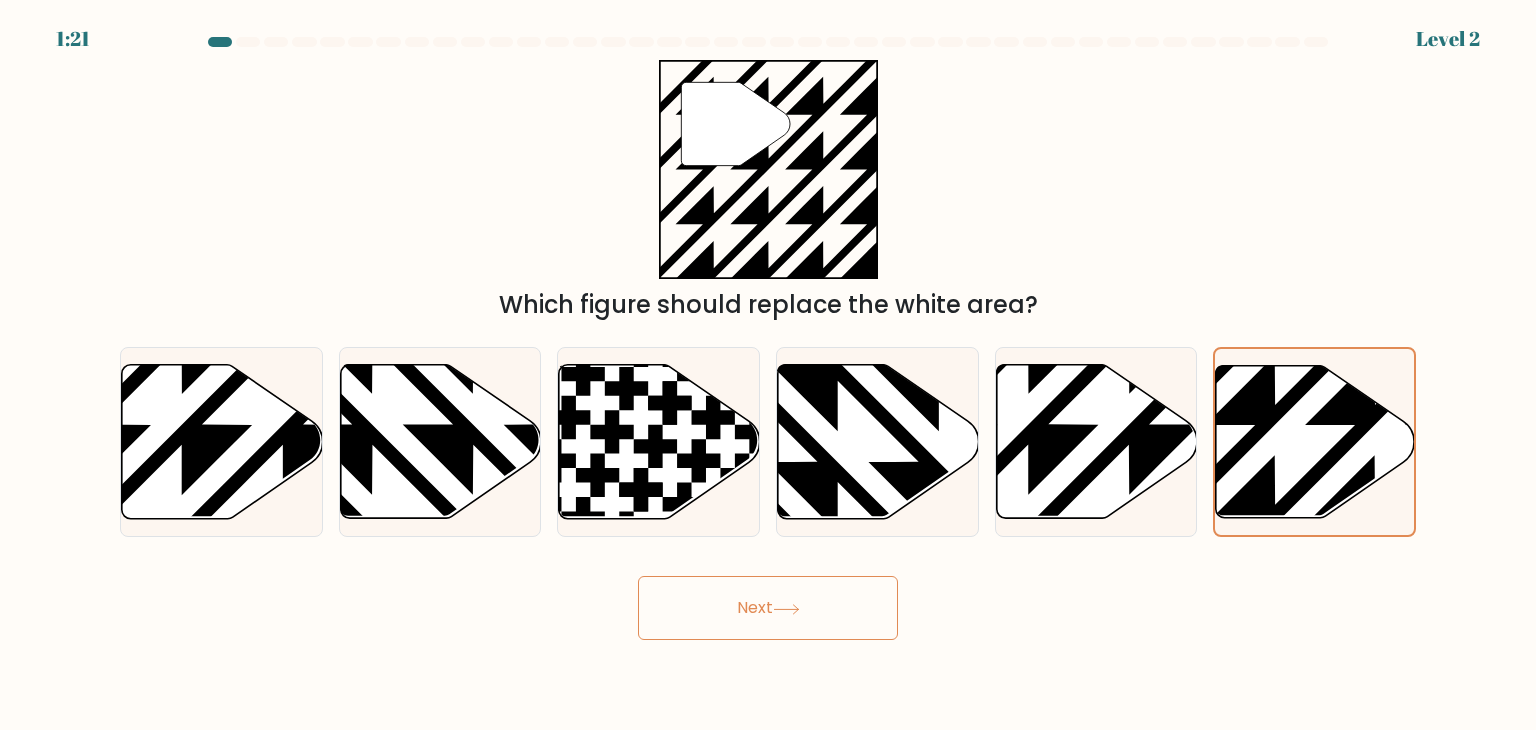 click on "Next" at bounding box center (768, 608) 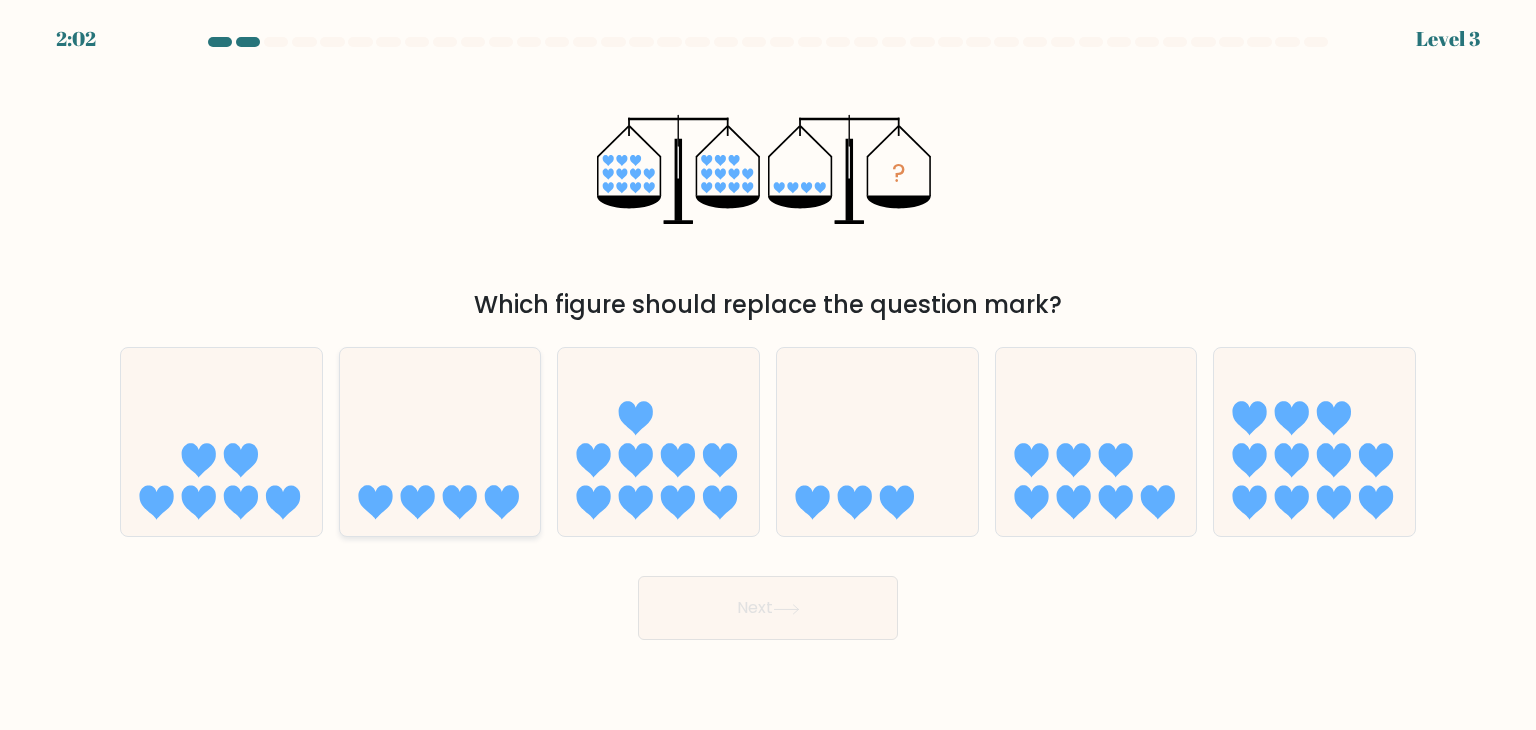 drag, startPoint x: 443, startPoint y: 504, endPoint x: 453, endPoint y: 510, distance: 11.661903 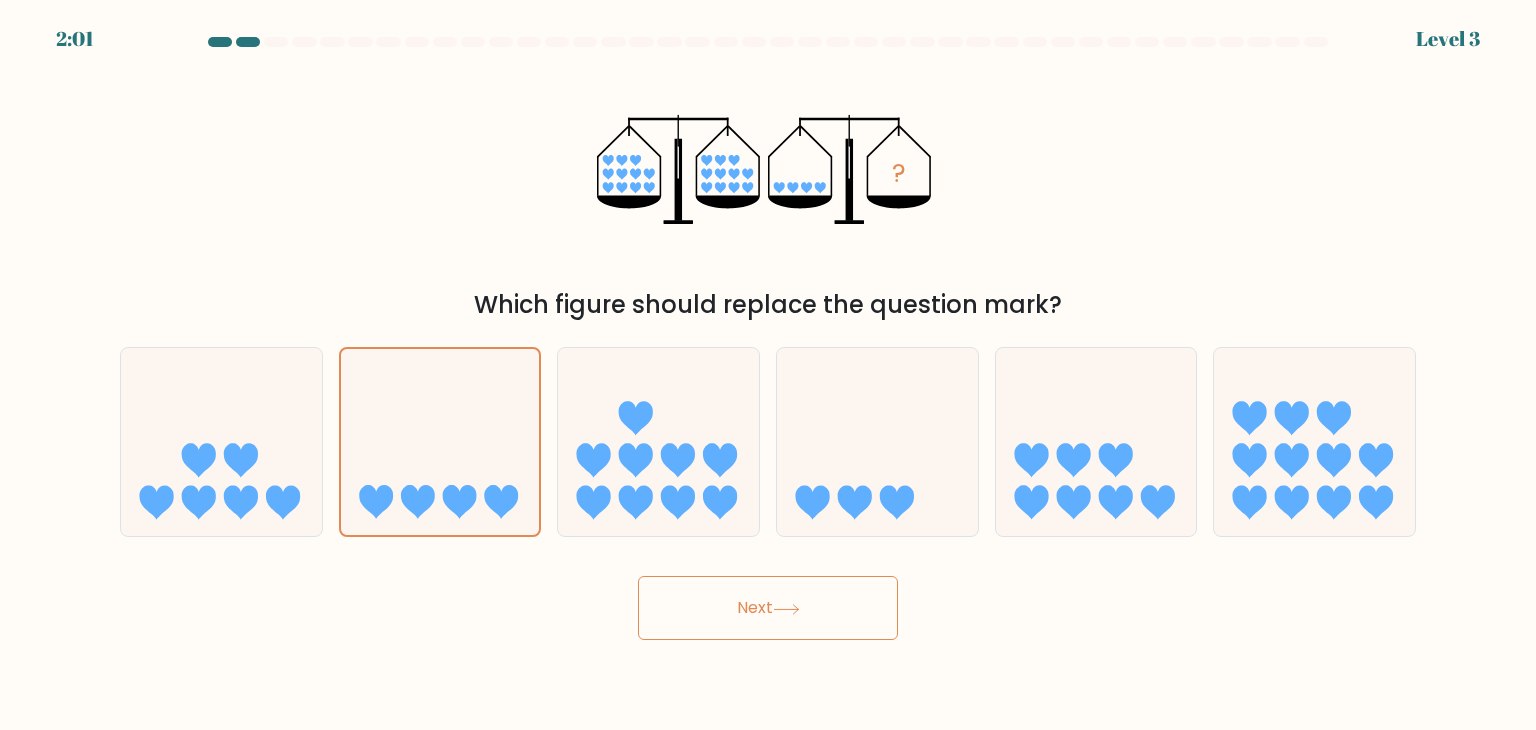 click on "Next" at bounding box center (768, 608) 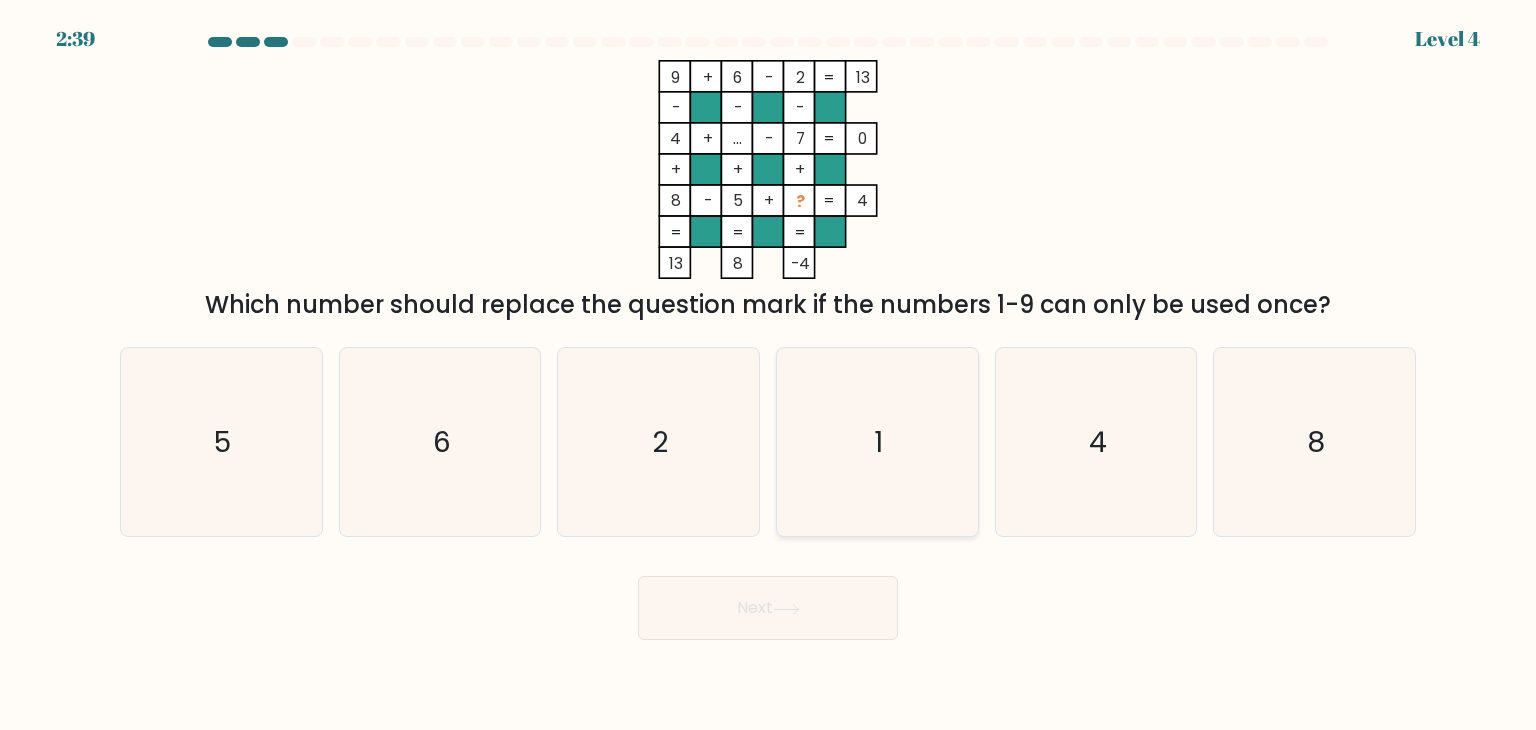 click on "1" 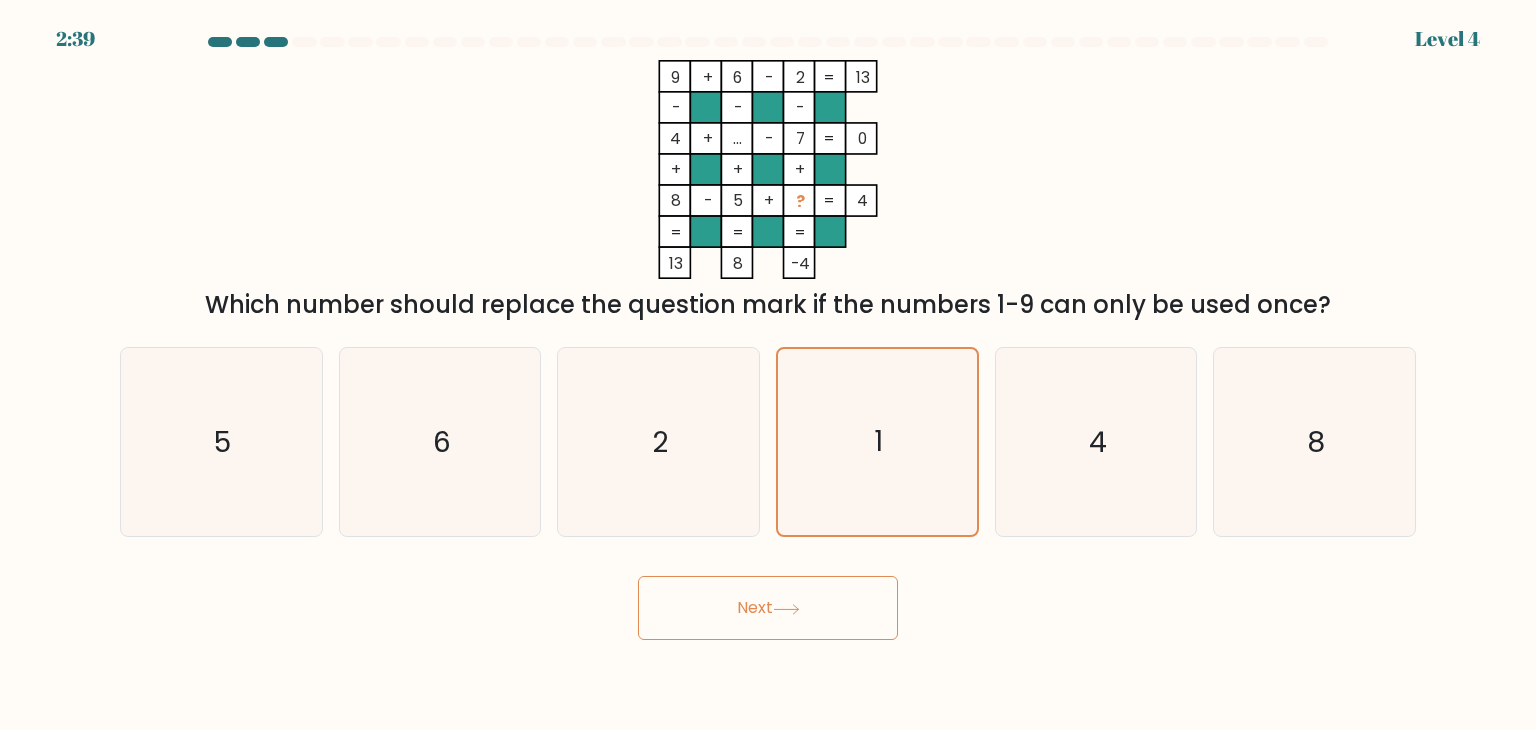 click on "2:39
Level 4" at bounding box center (768, 365) 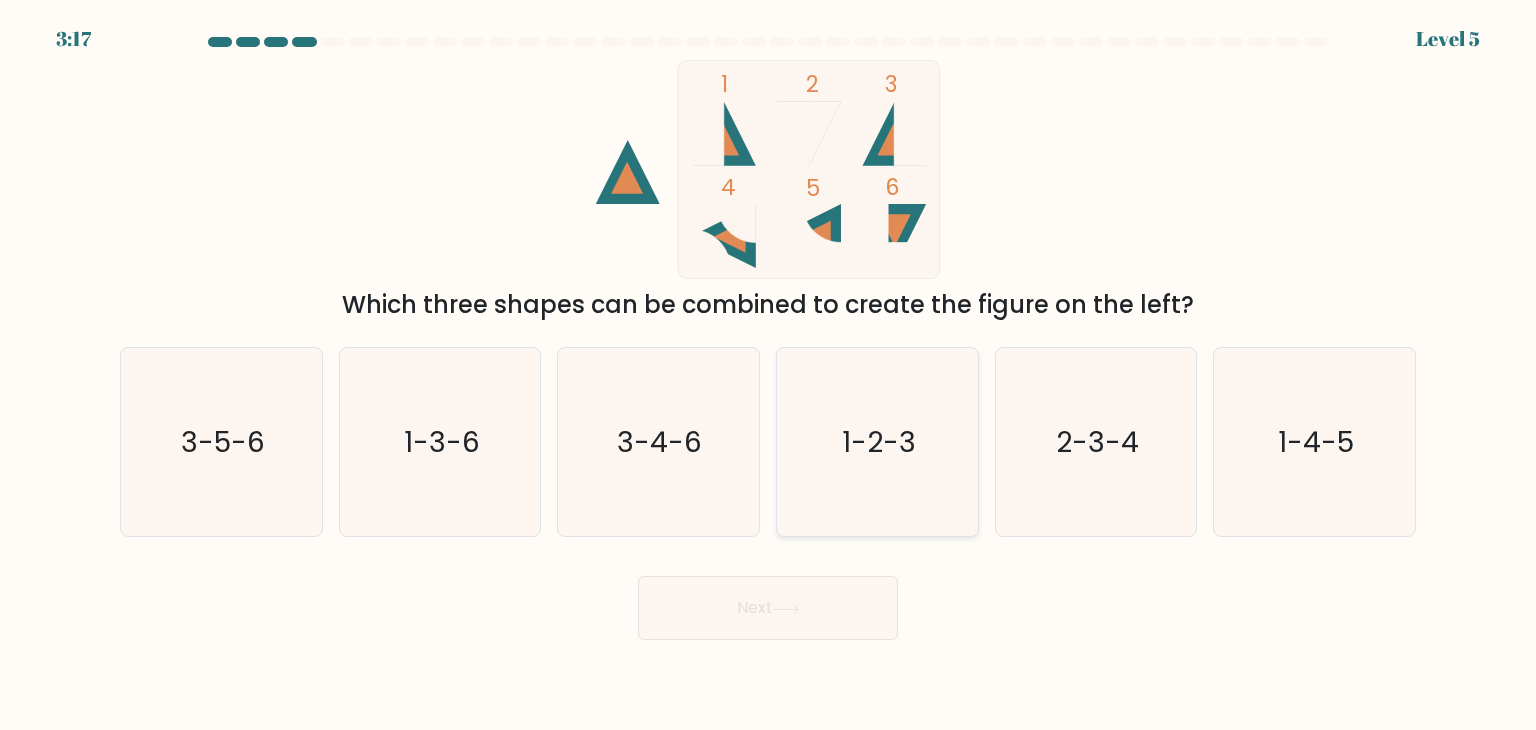 click on "1-2-3" 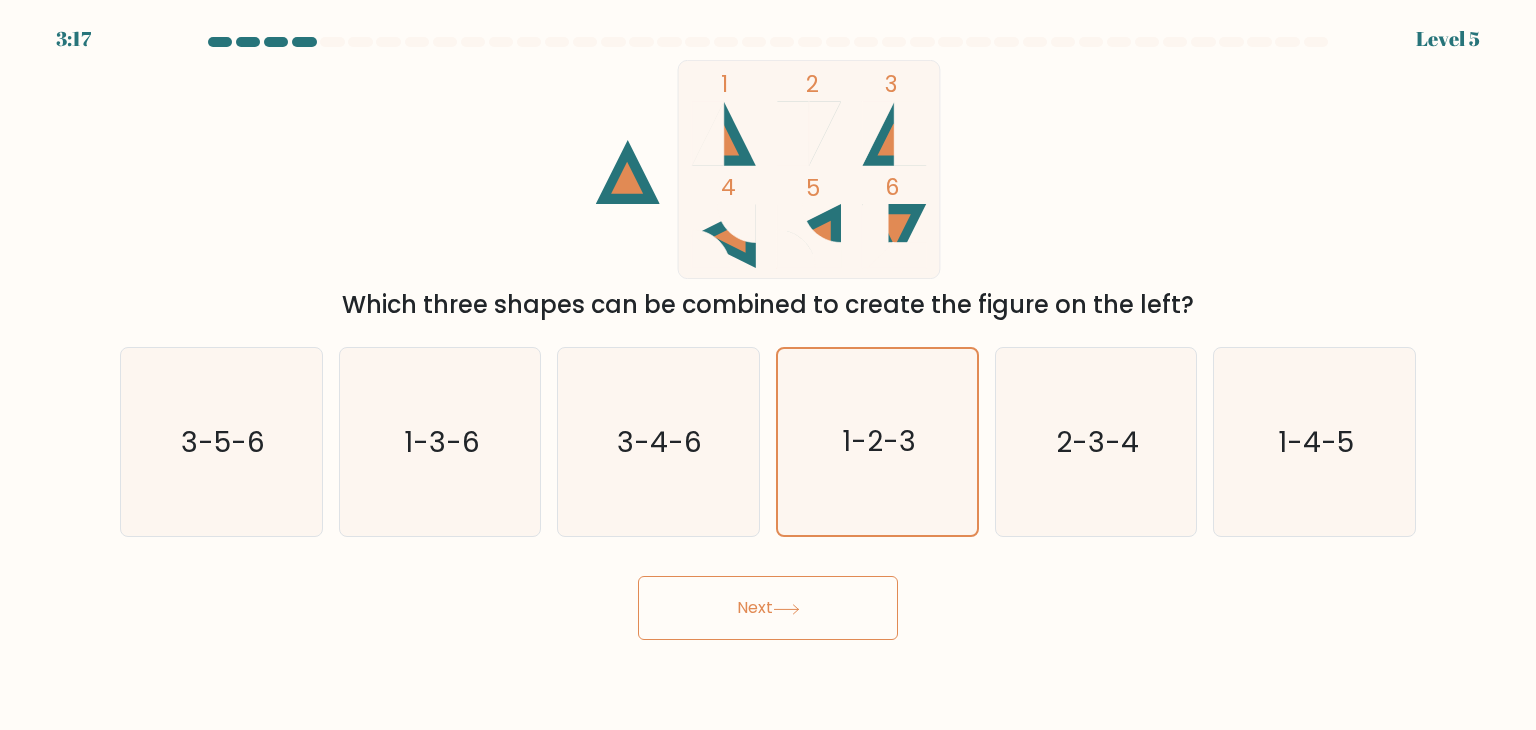 click on "Next" at bounding box center (768, 608) 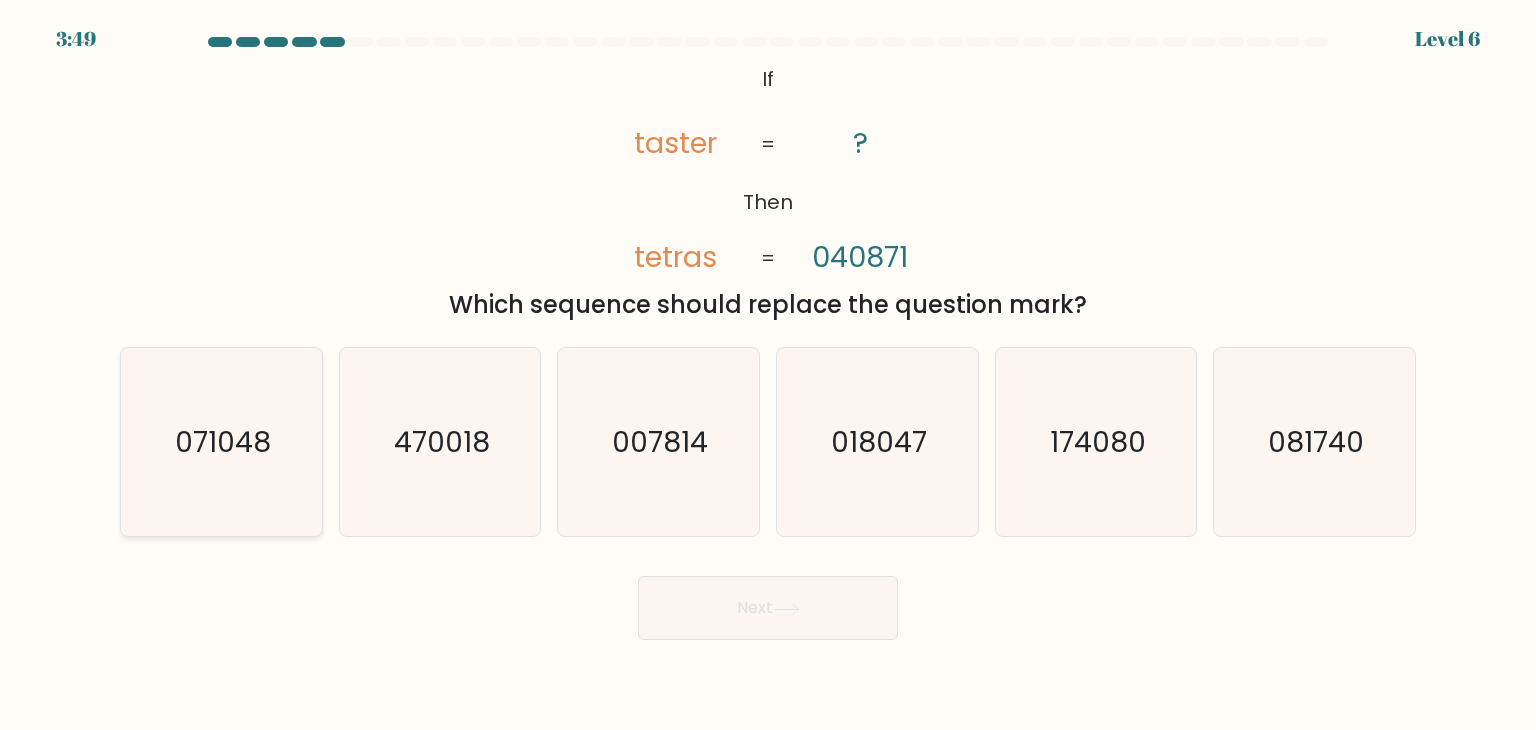 click on "071048" at bounding box center (221, 442) 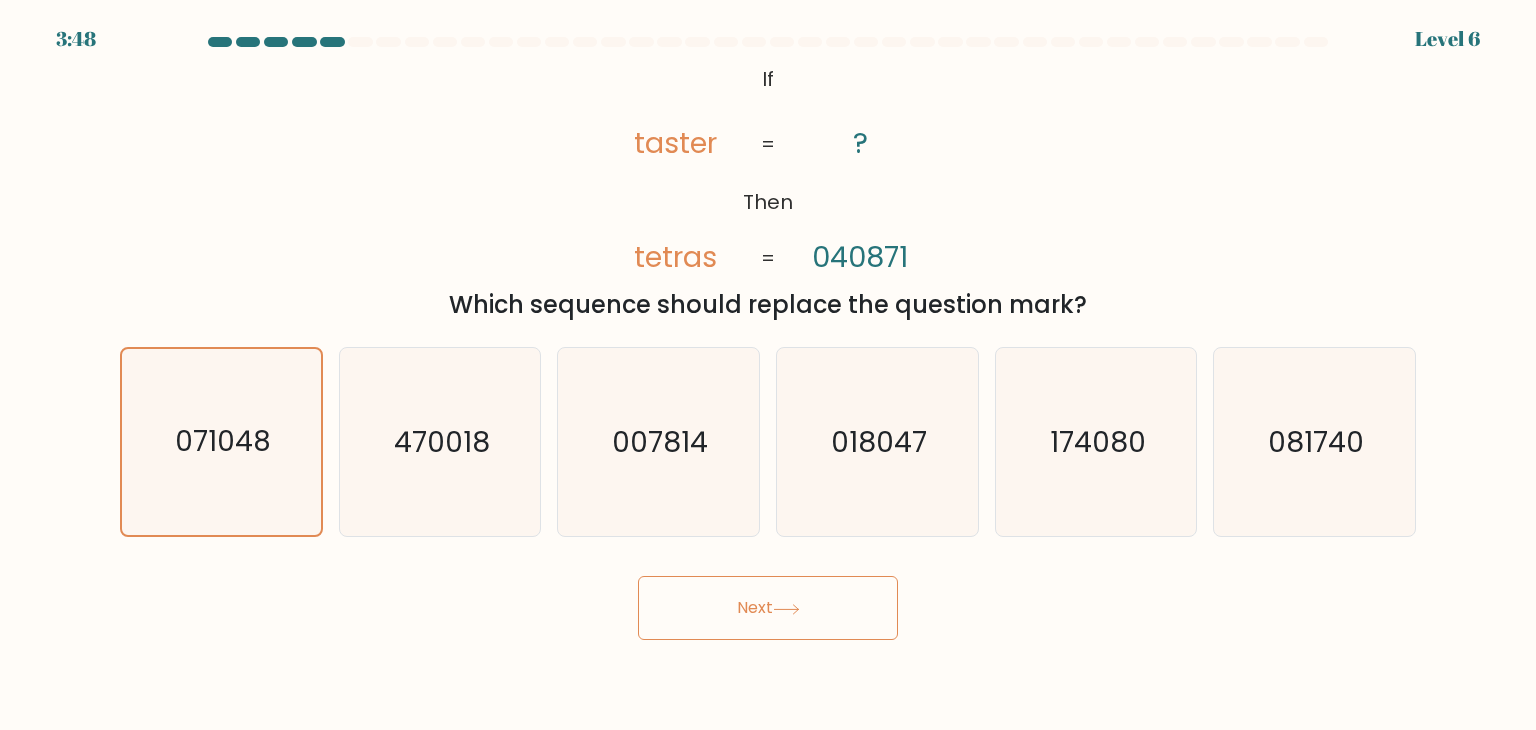 click on "Next" at bounding box center (768, 608) 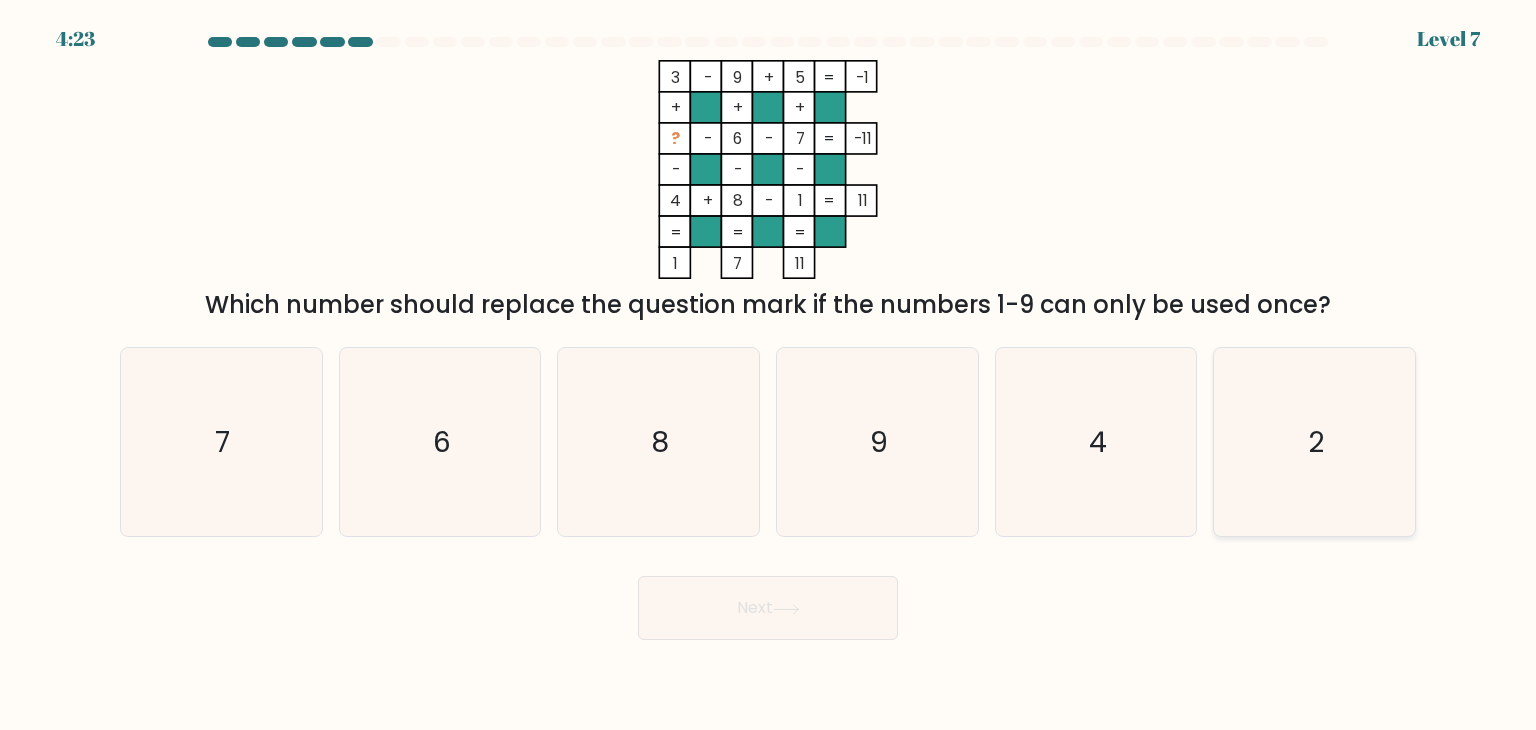 click on "2" 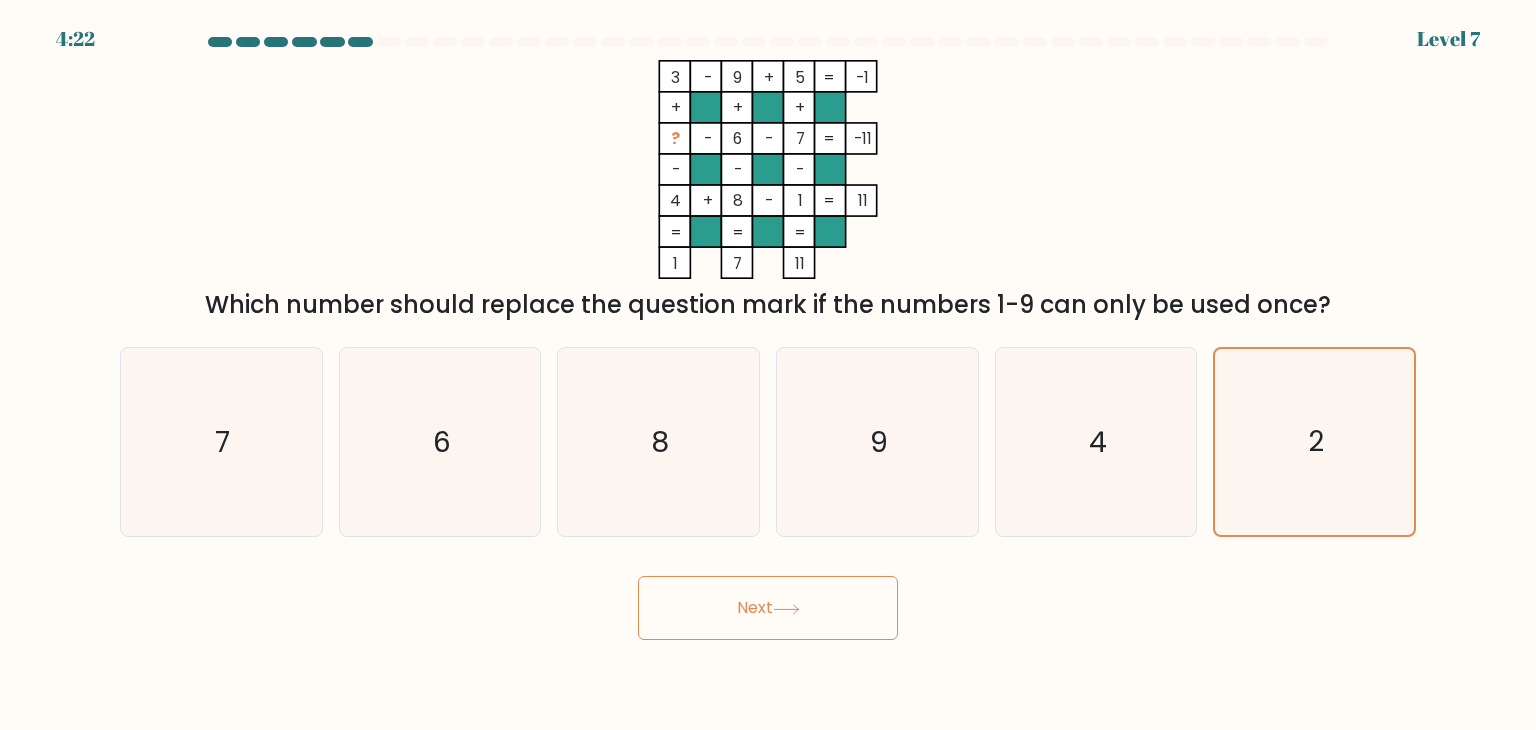 click on "Next" at bounding box center [768, 608] 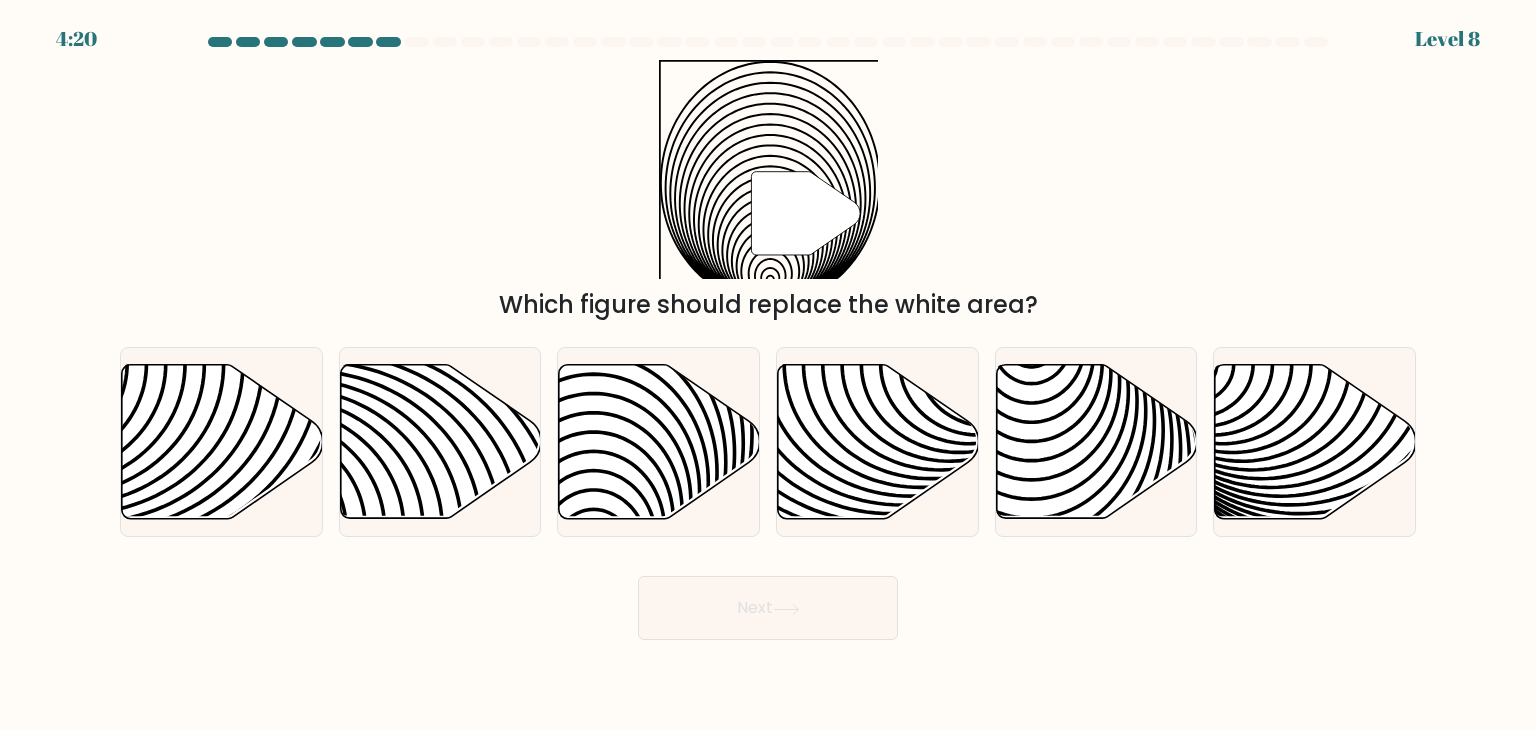 click on "Next" at bounding box center [768, 608] 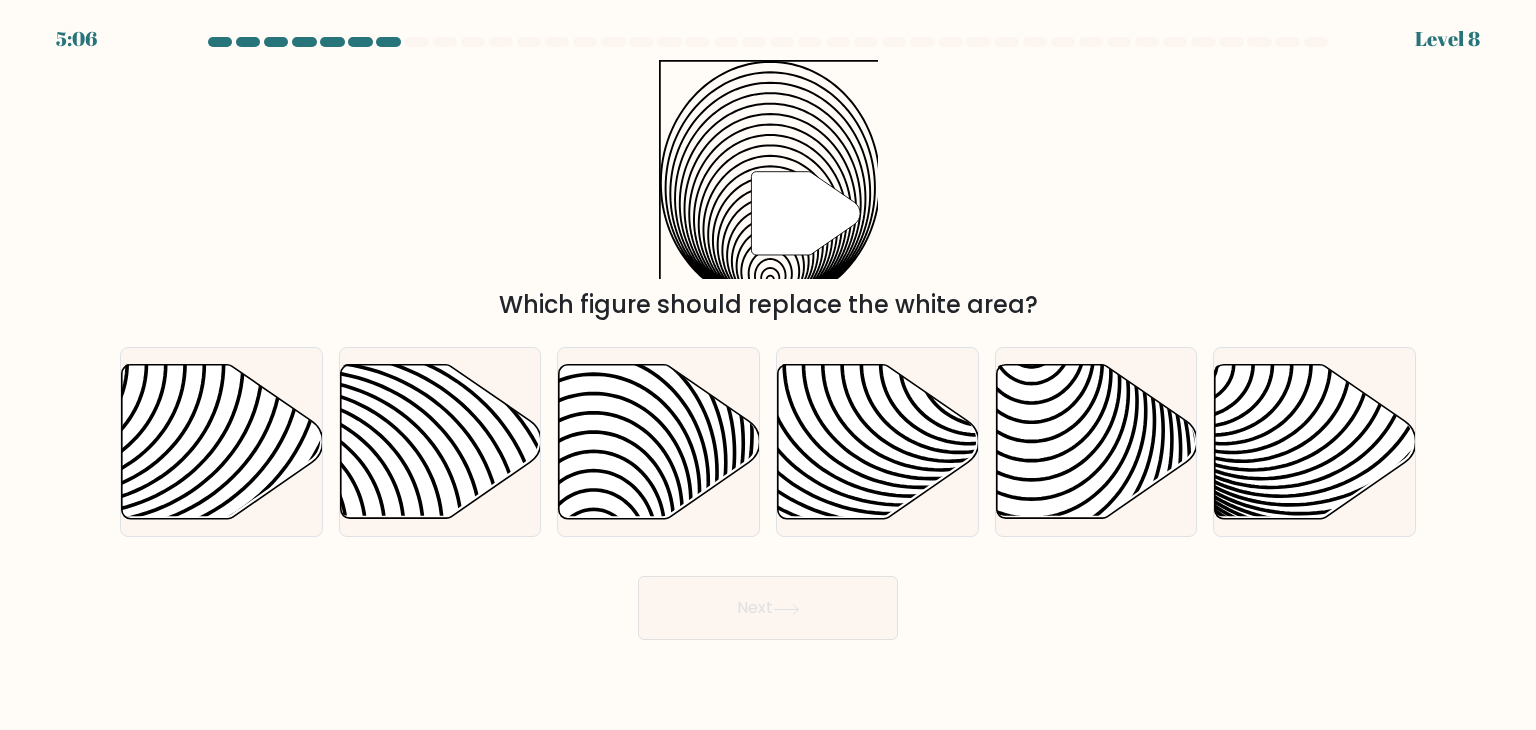 click on ""
Which figure should replace the white area?" at bounding box center [768, 191] 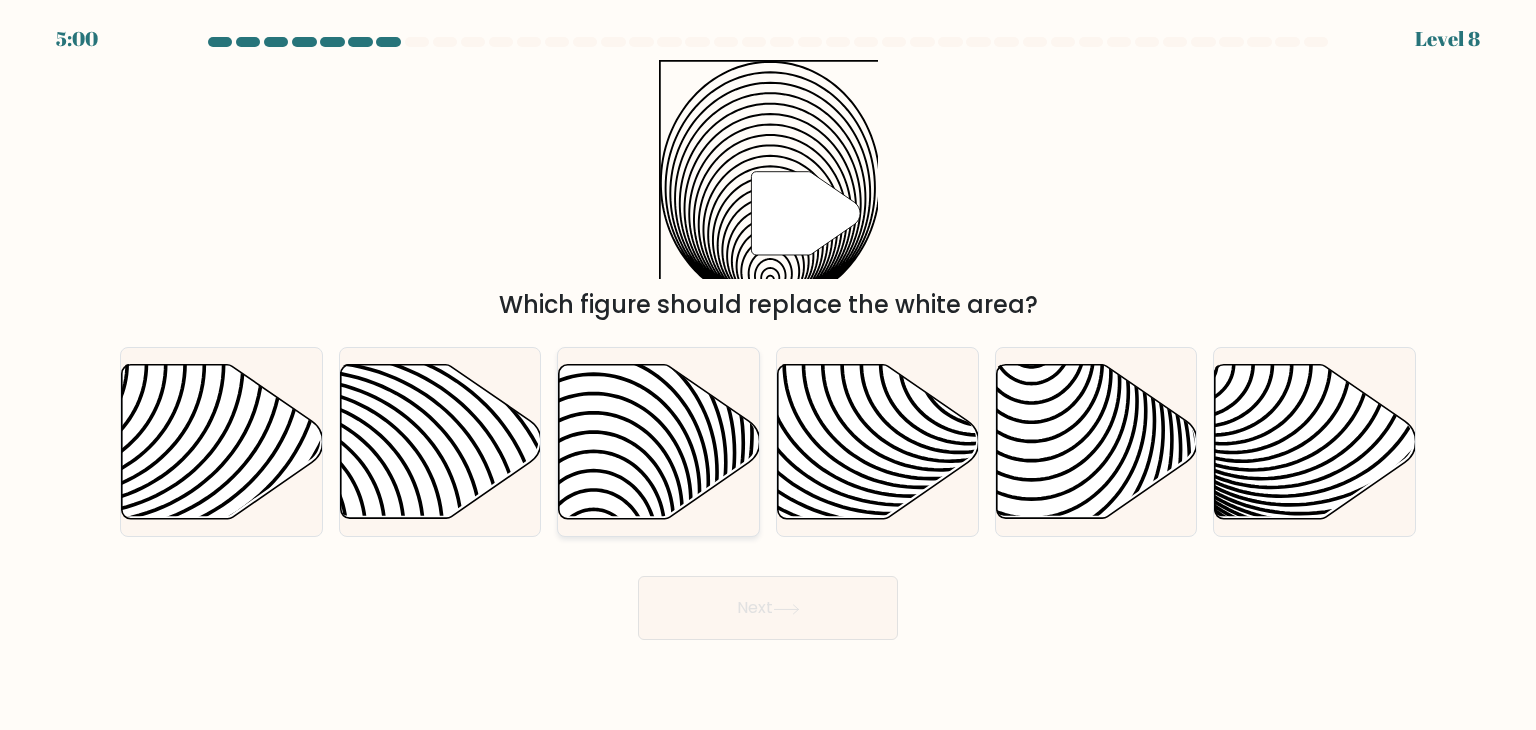 click 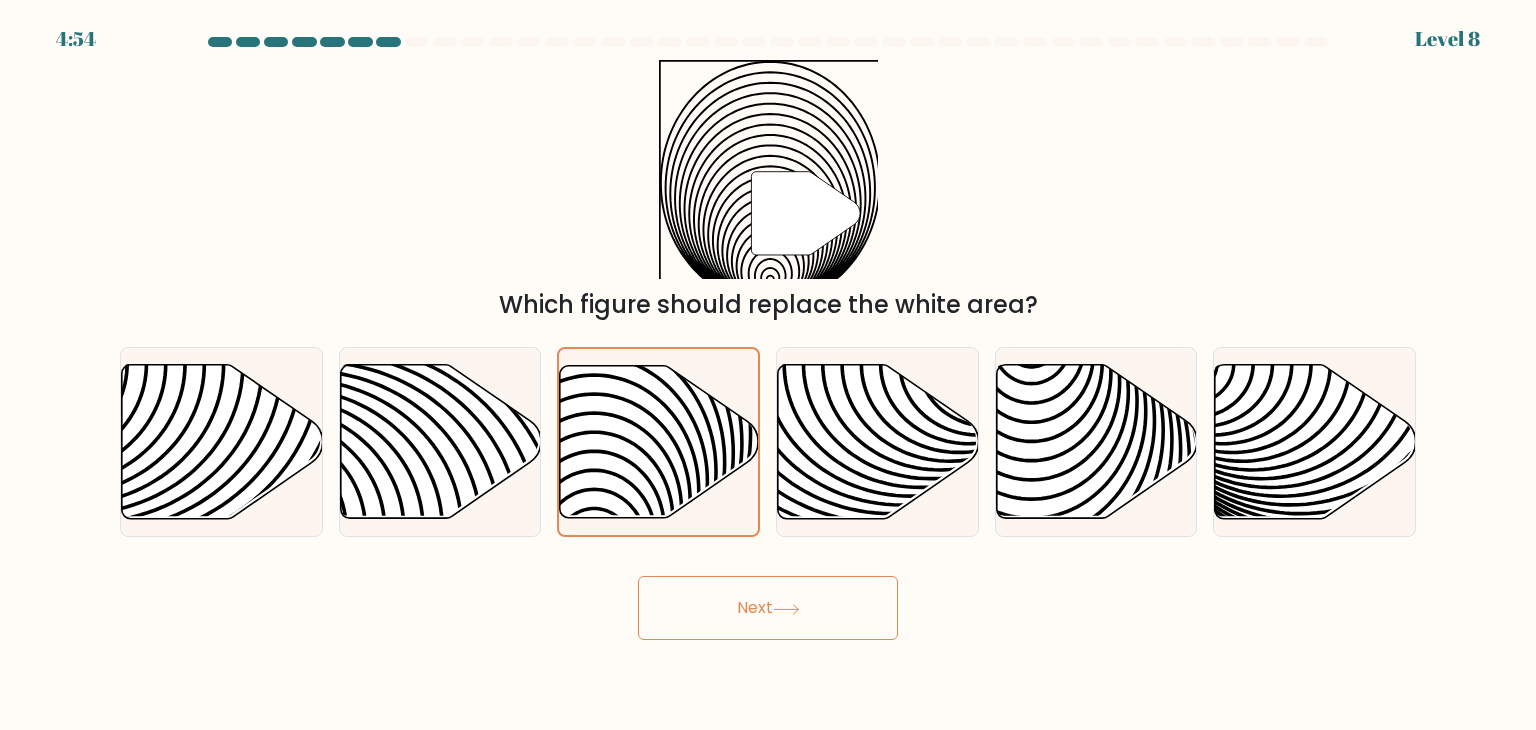 click on "4:54
Level 8" at bounding box center [768, 365] 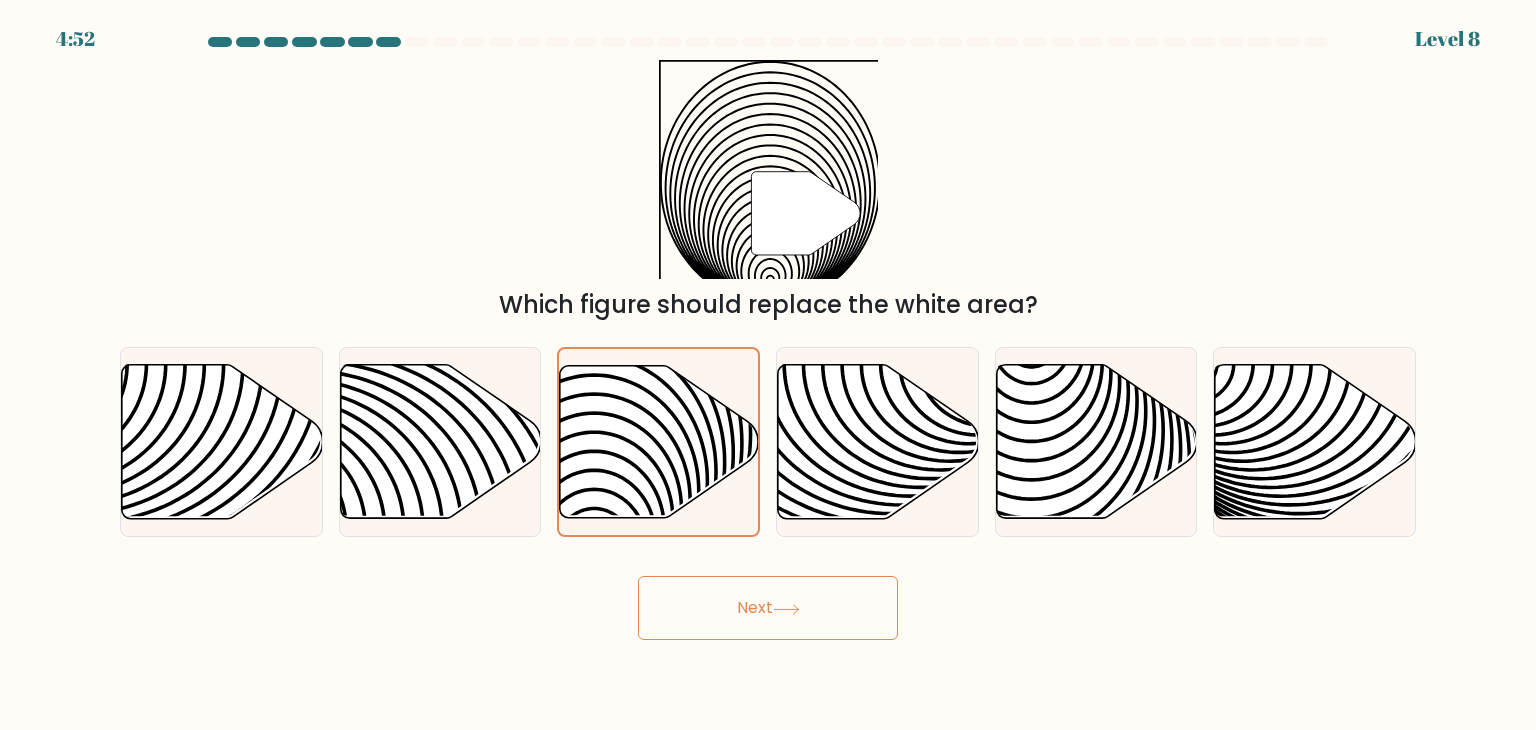 click on "Next" at bounding box center [768, 608] 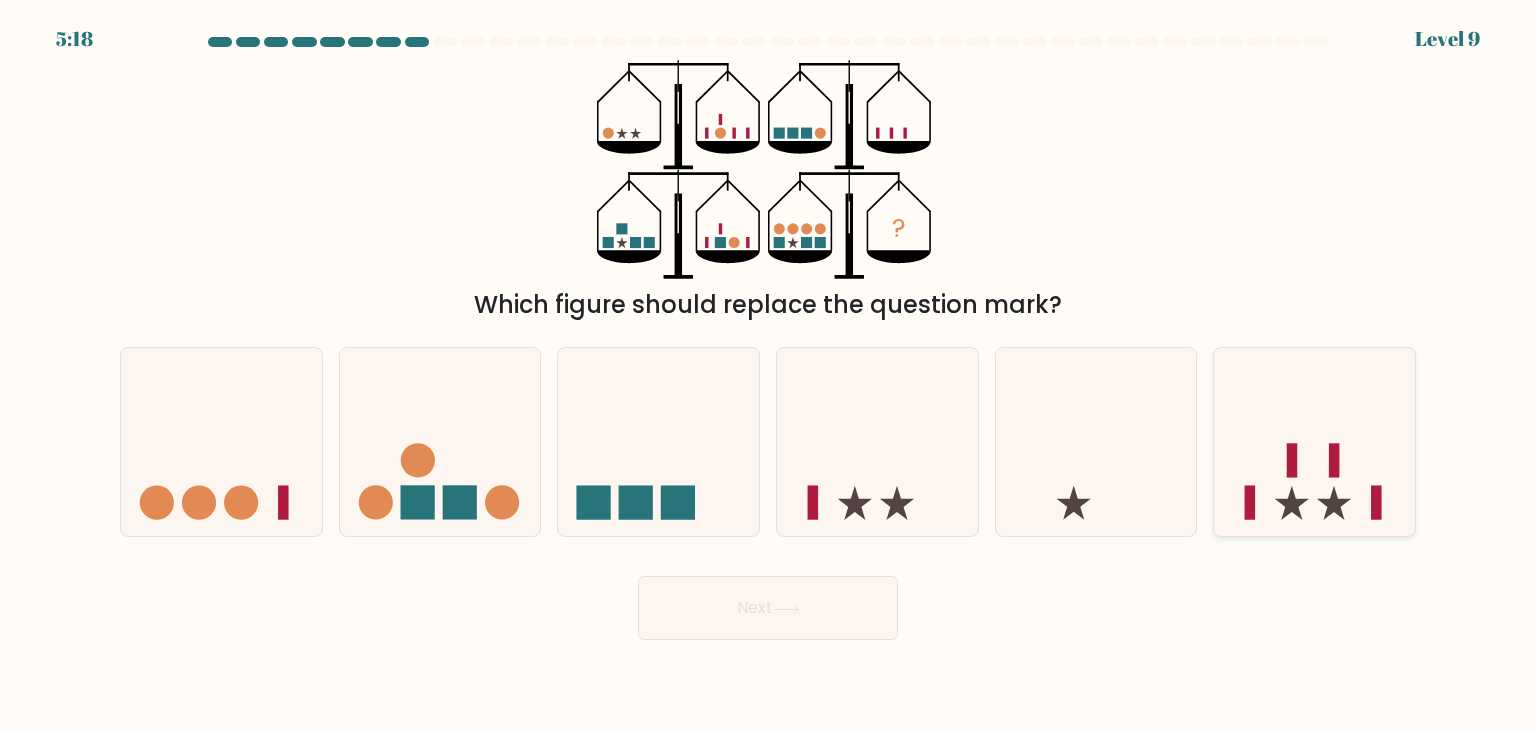 click 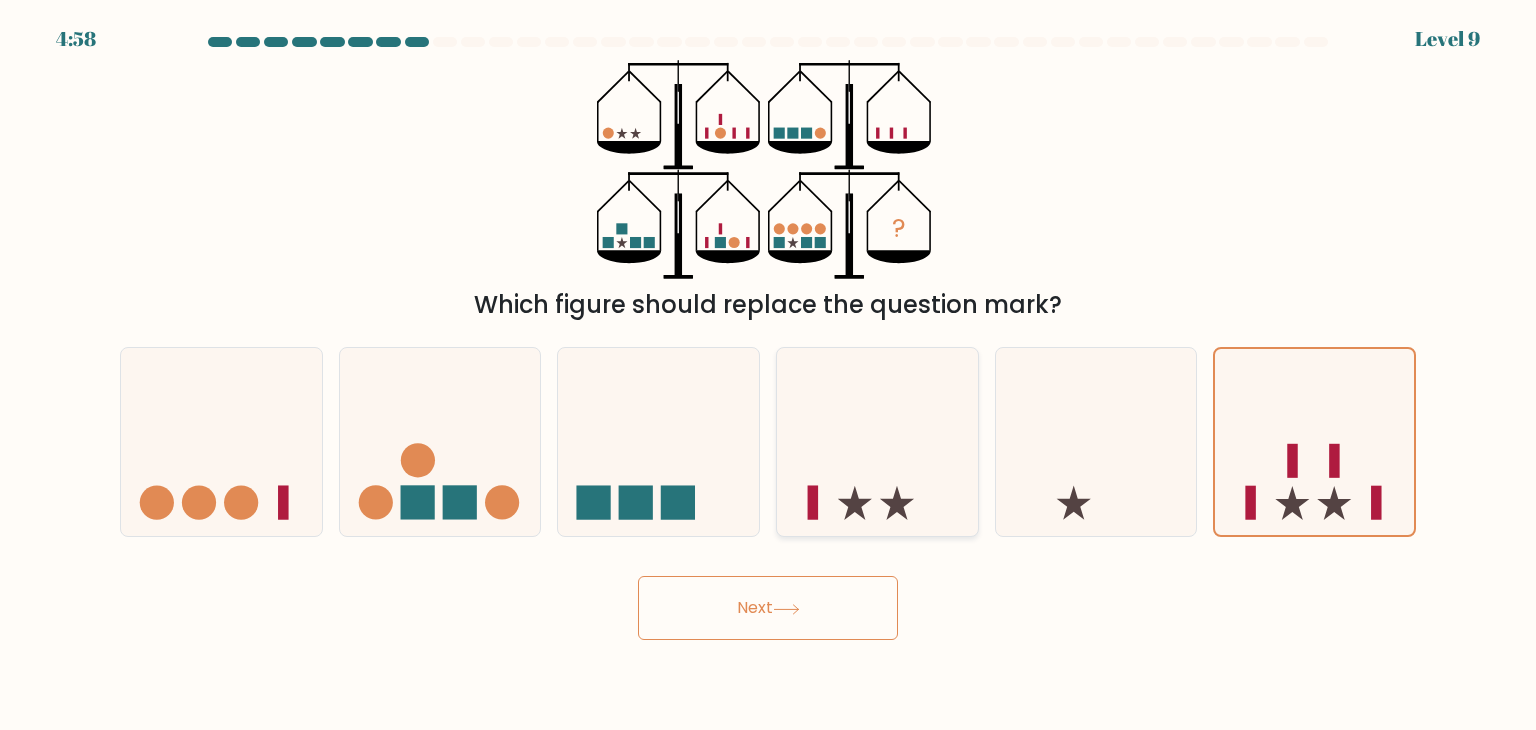 click 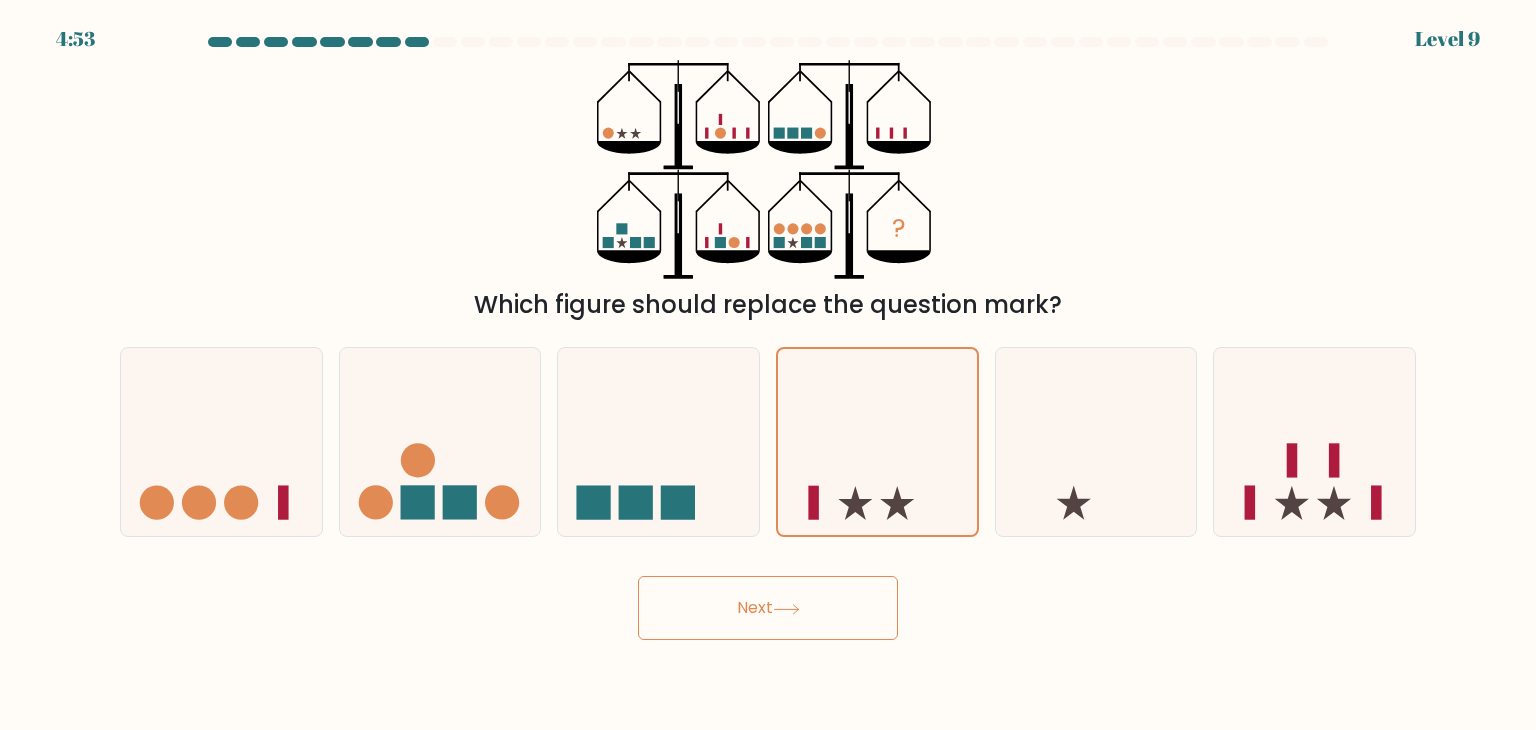click on "Next" at bounding box center (768, 608) 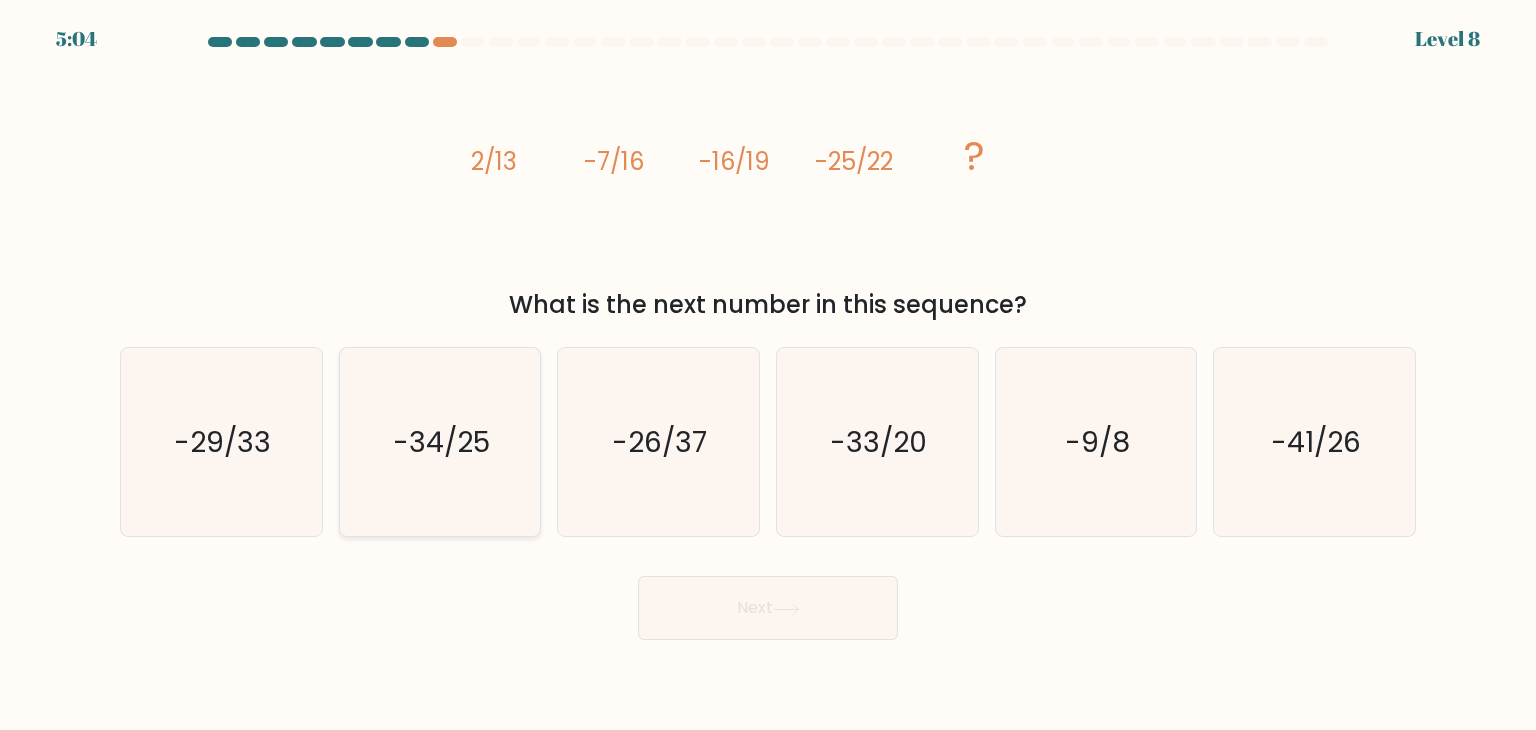 click on "-34/25" 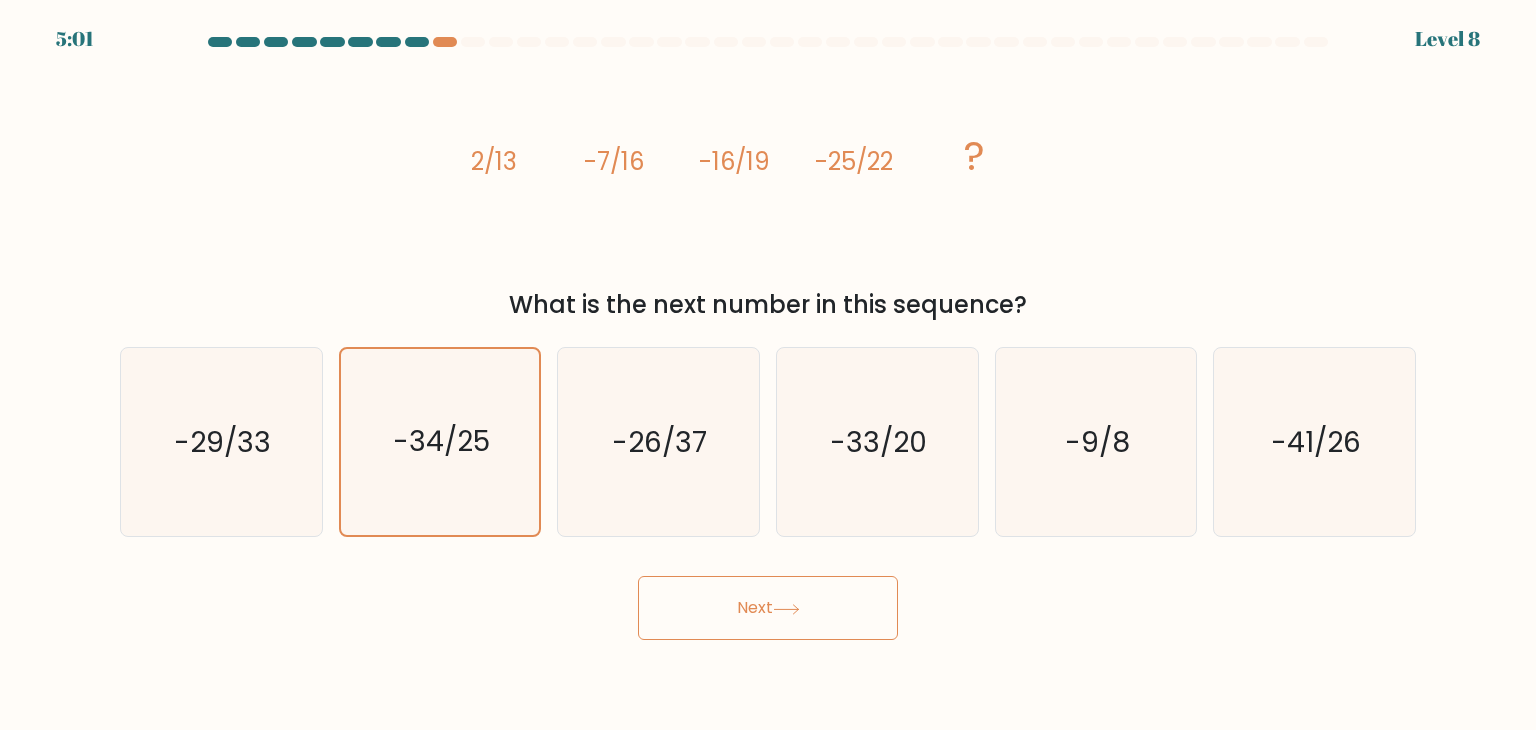 click on "Next" at bounding box center (768, 608) 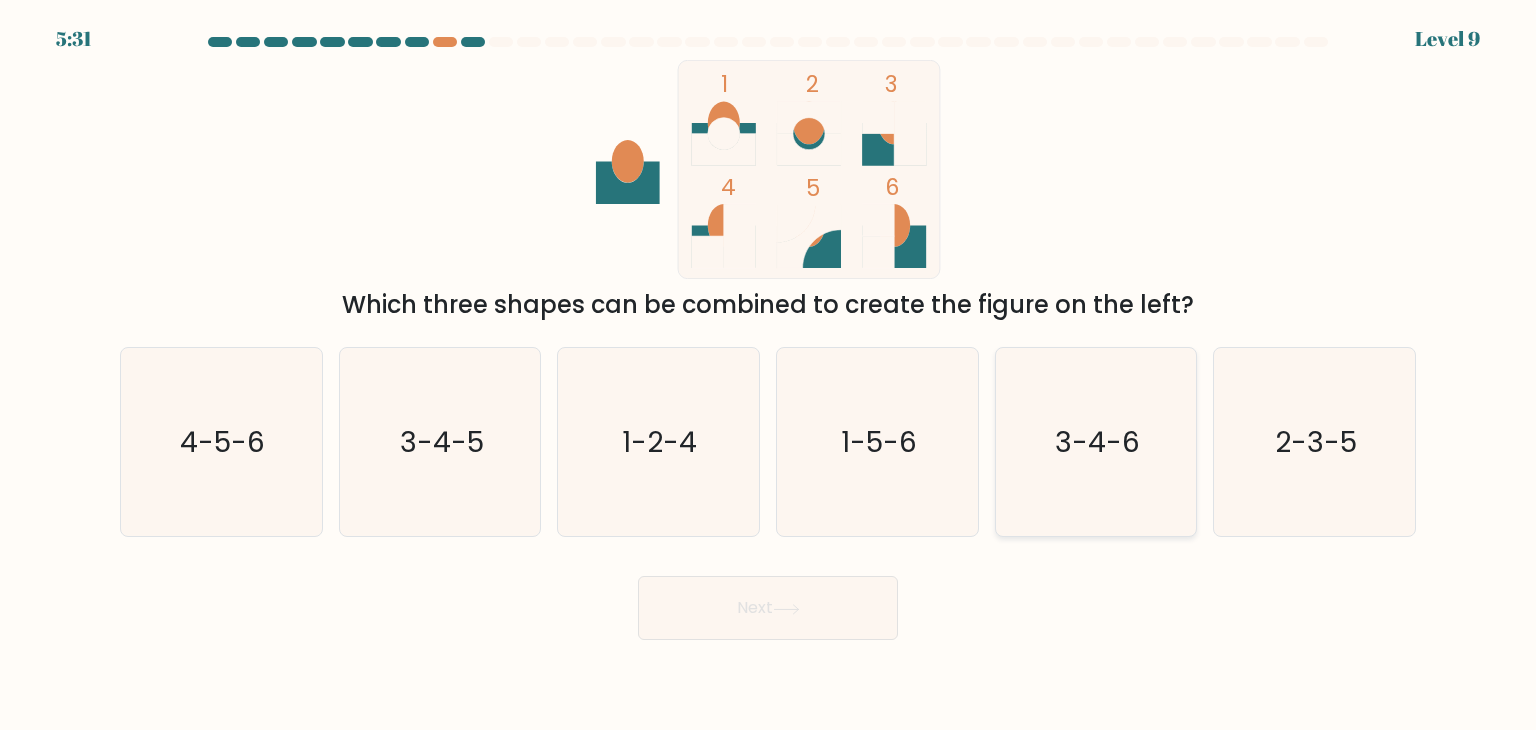 click on "3-4-6" 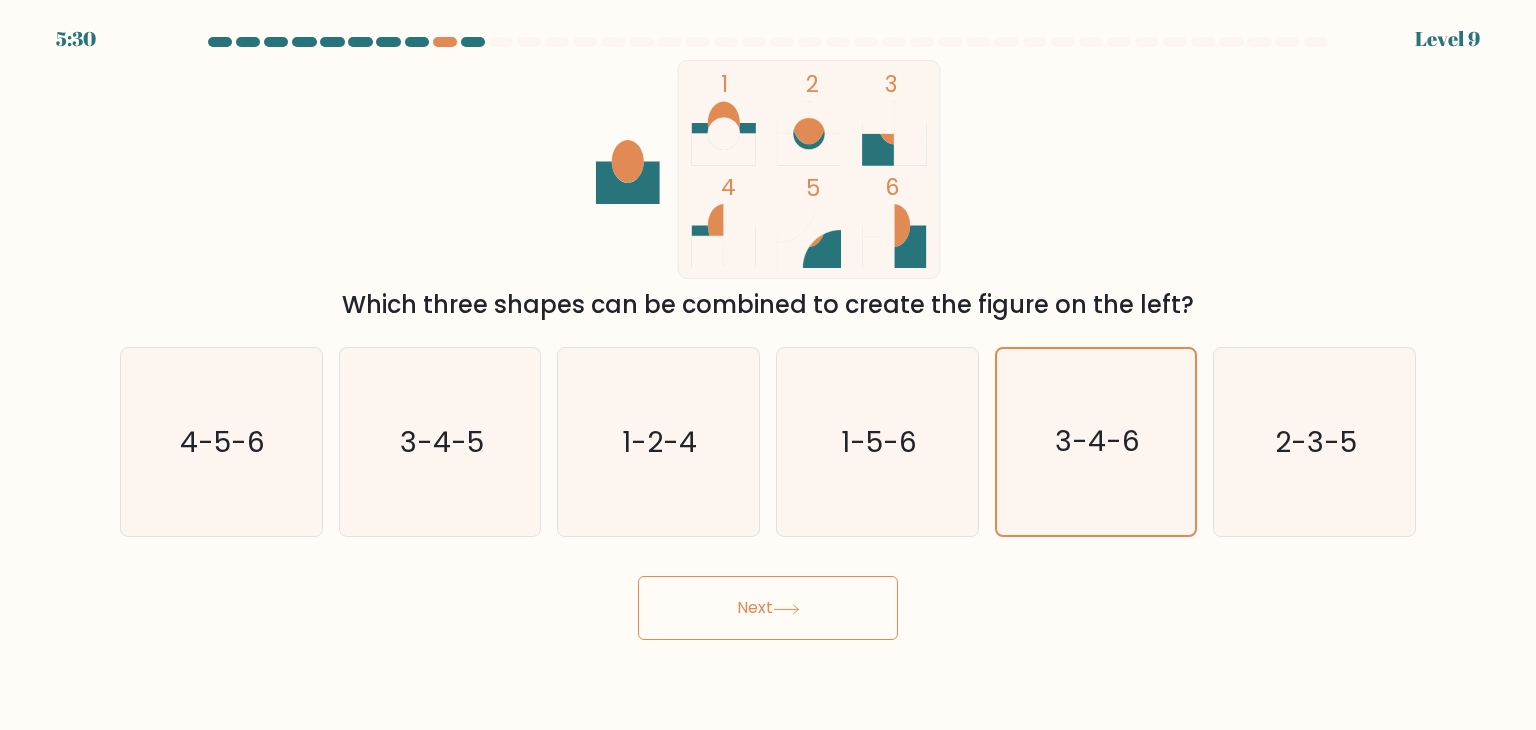 click on "Next" at bounding box center (768, 608) 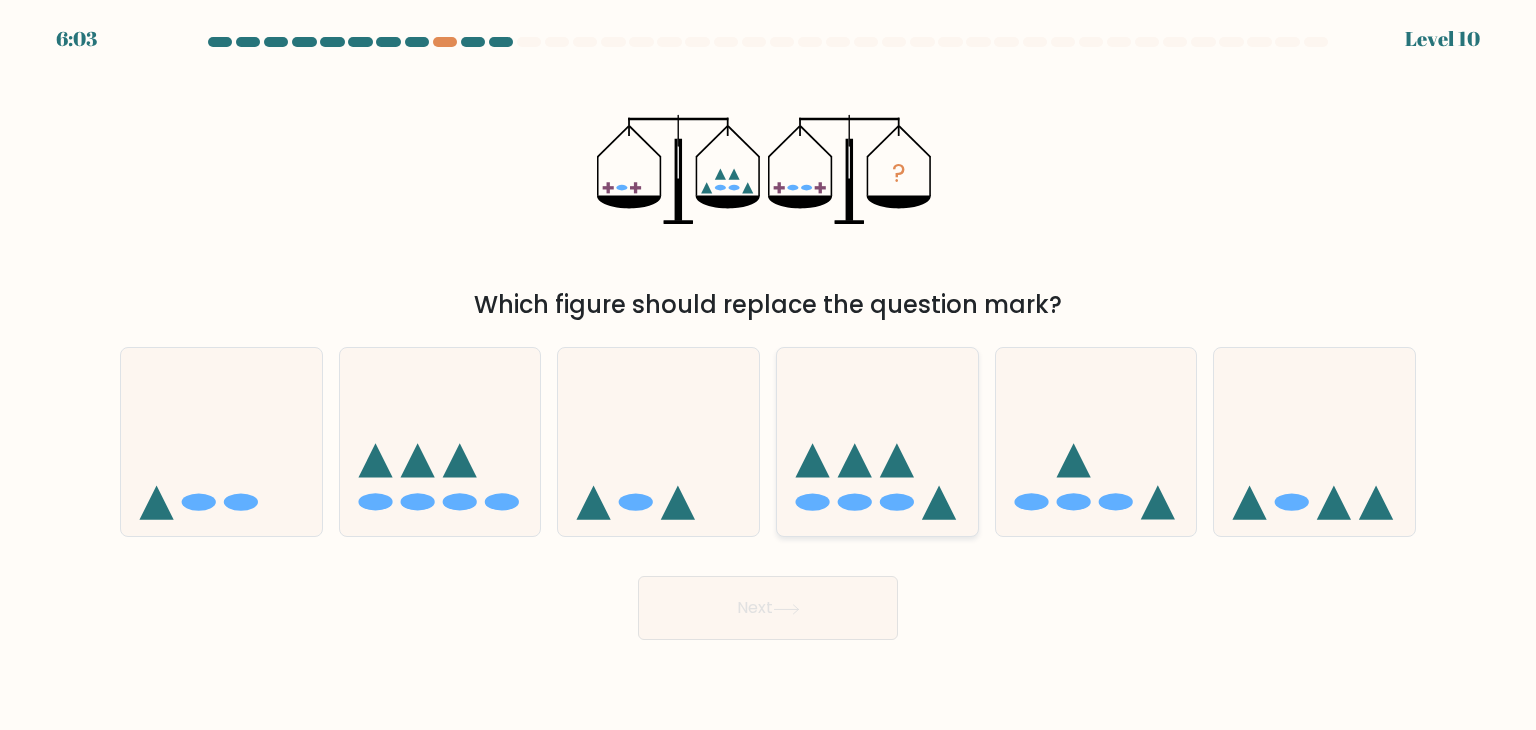 click 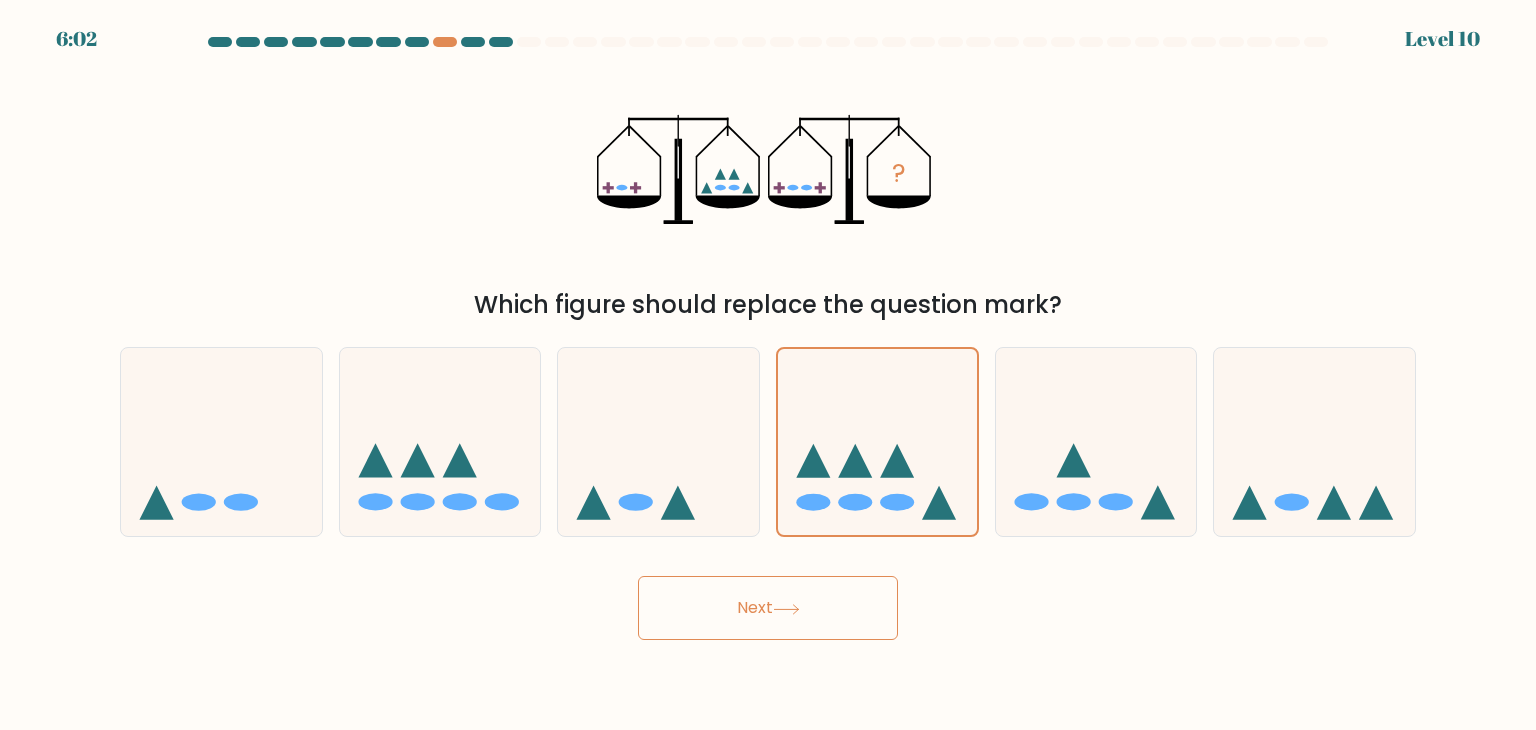 click on "Next" at bounding box center (768, 608) 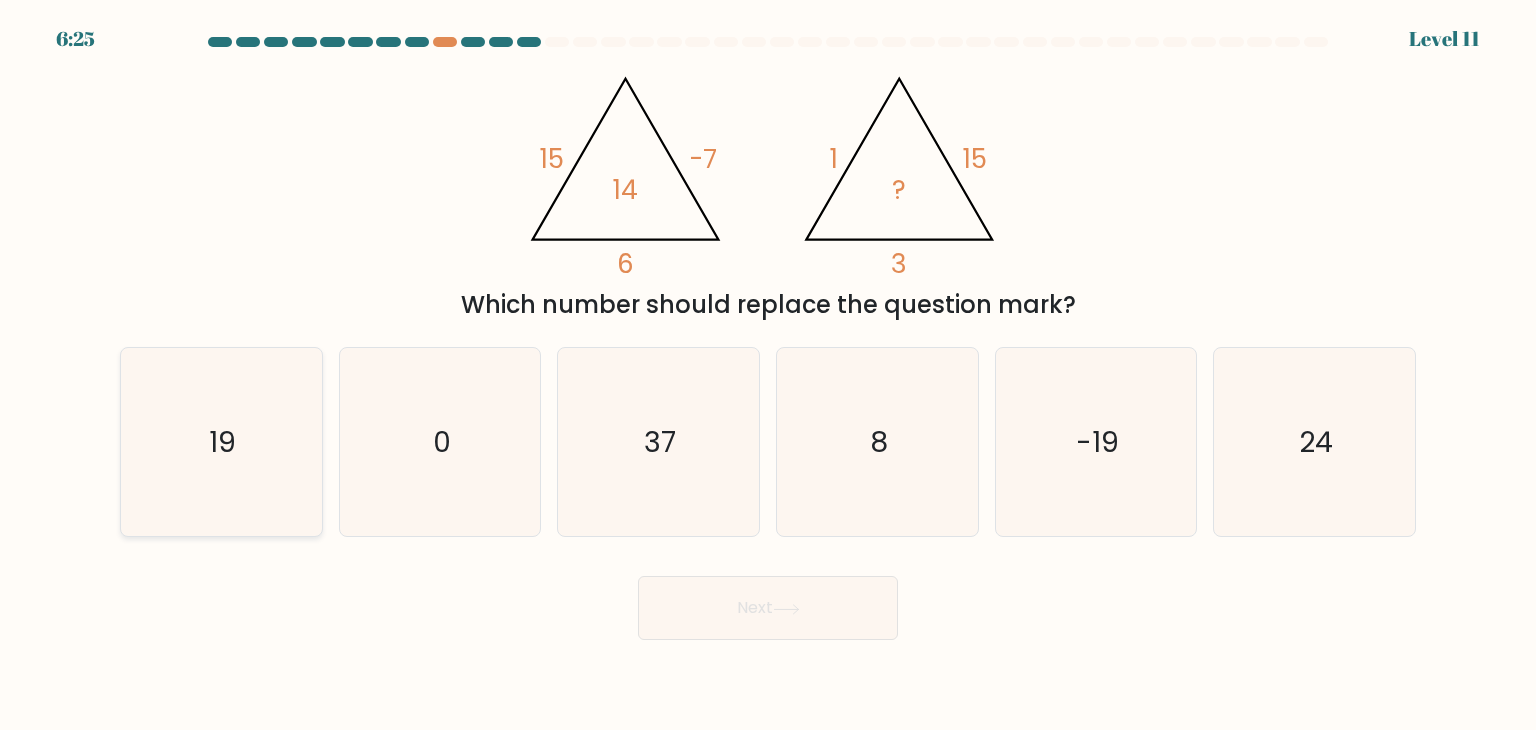 click on "19" 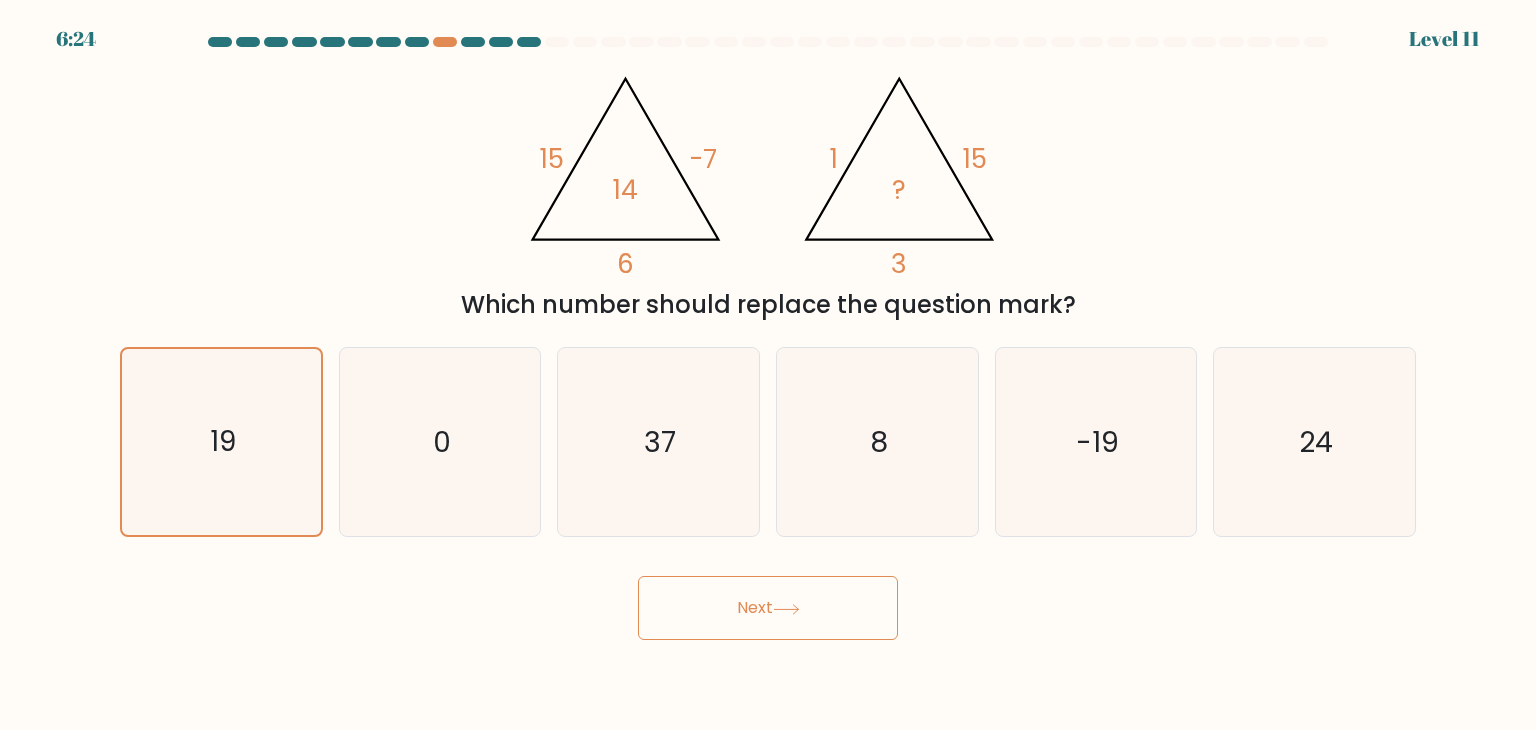 click on "Next" at bounding box center [768, 608] 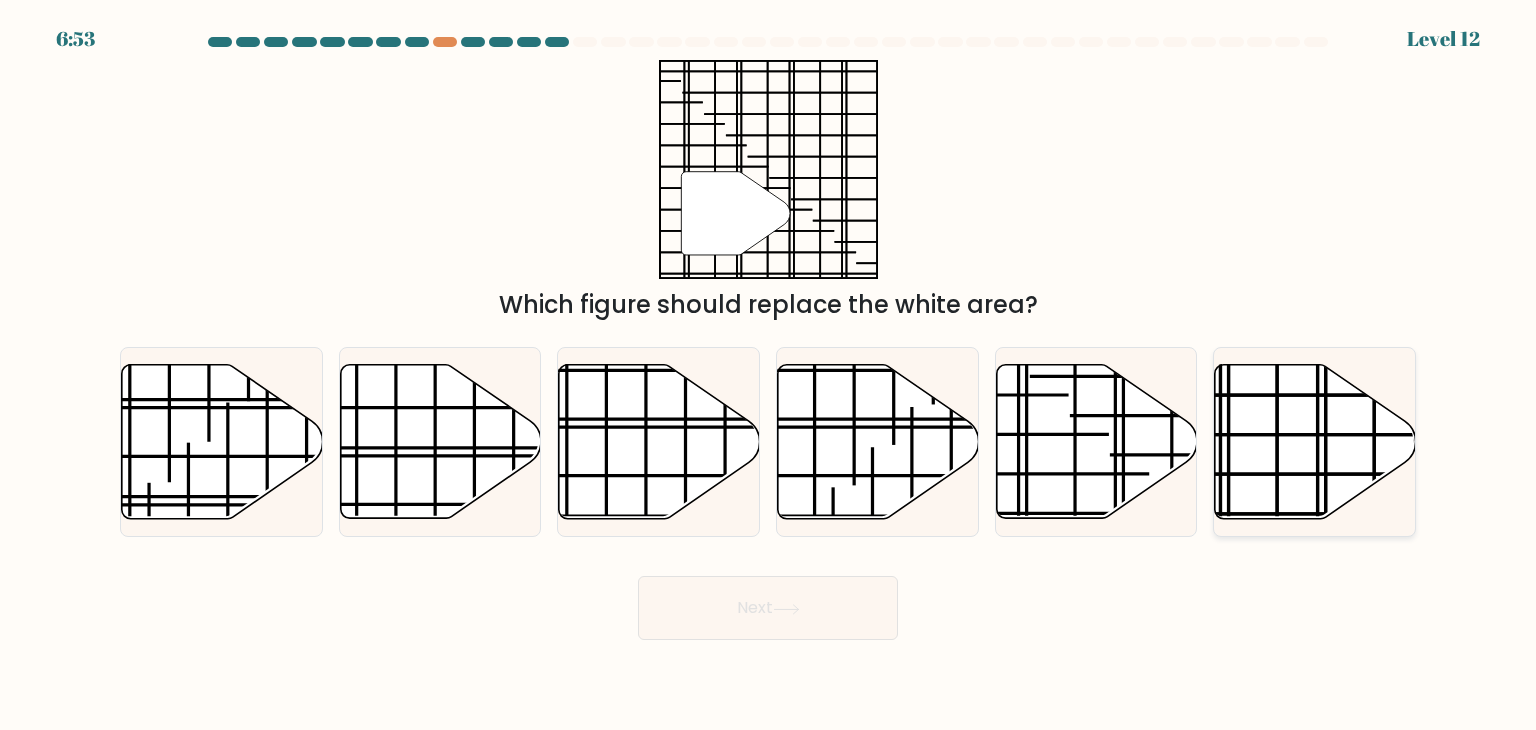 click 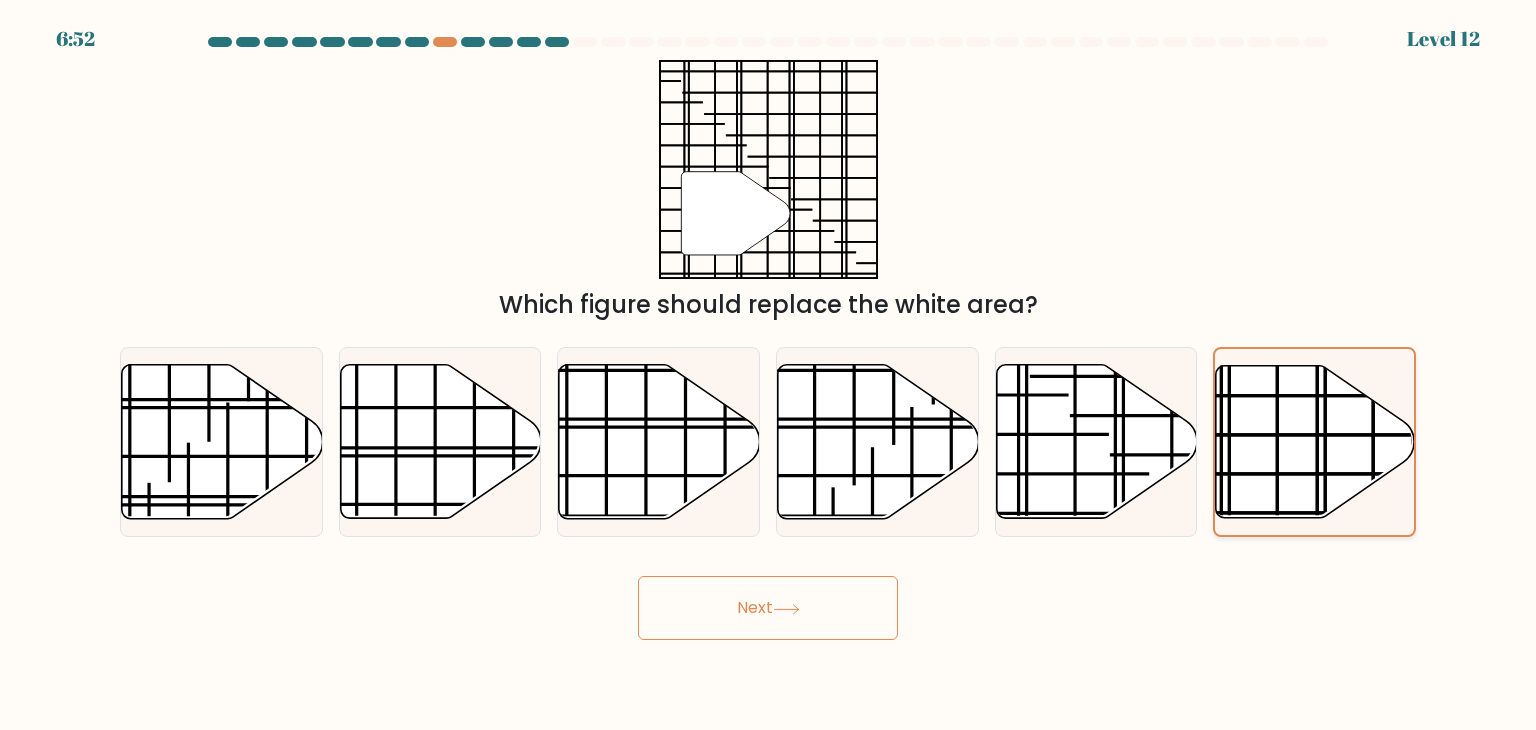 click 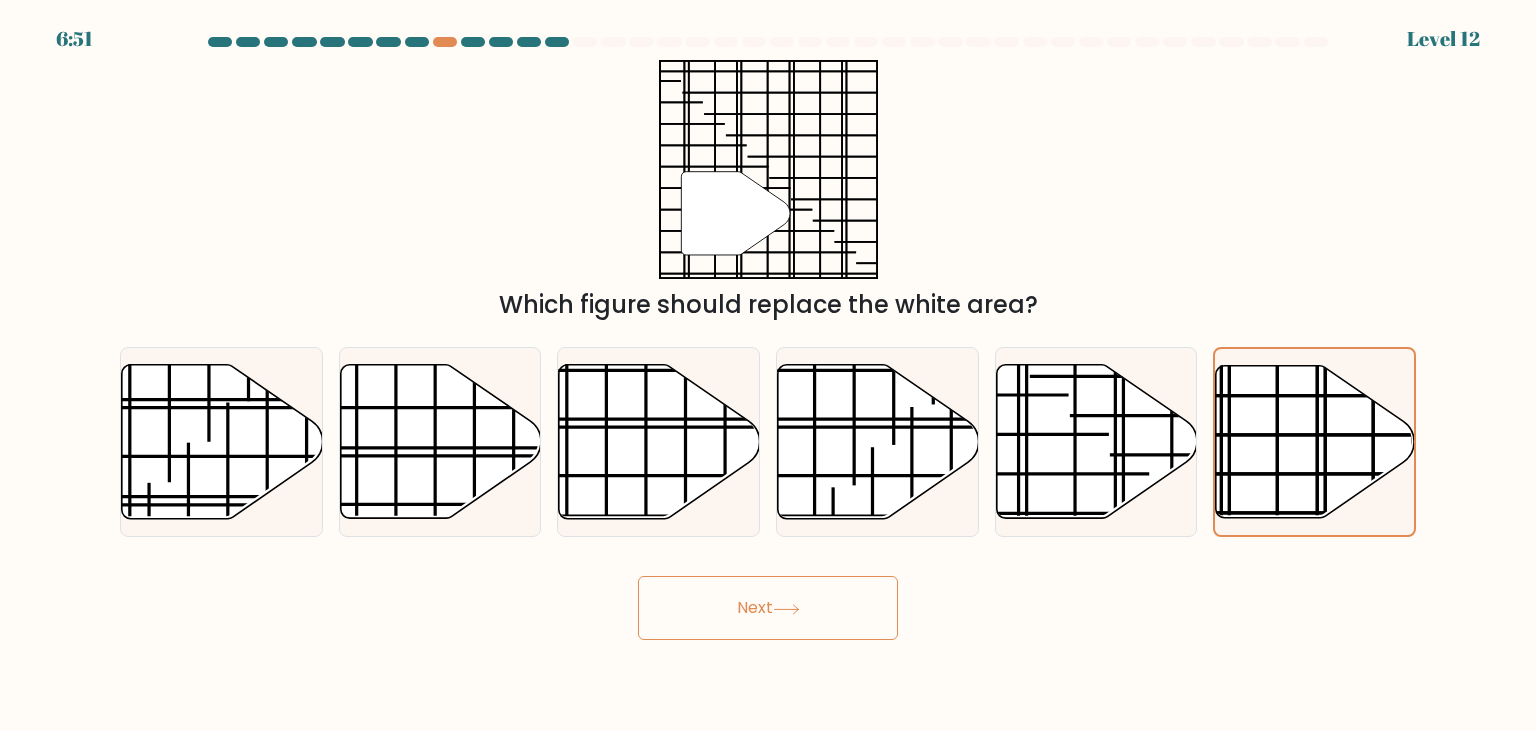 click on "Next" at bounding box center (768, 608) 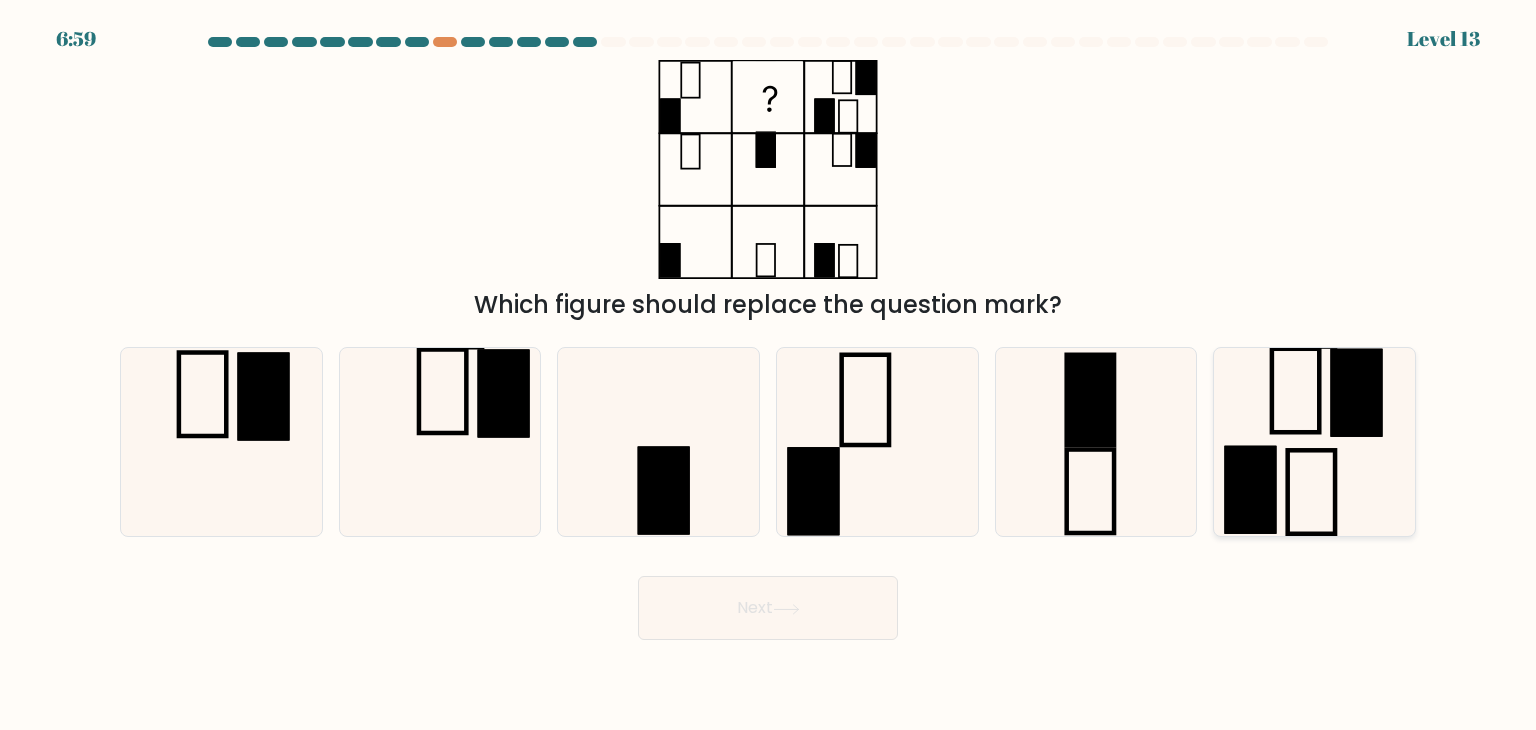 click 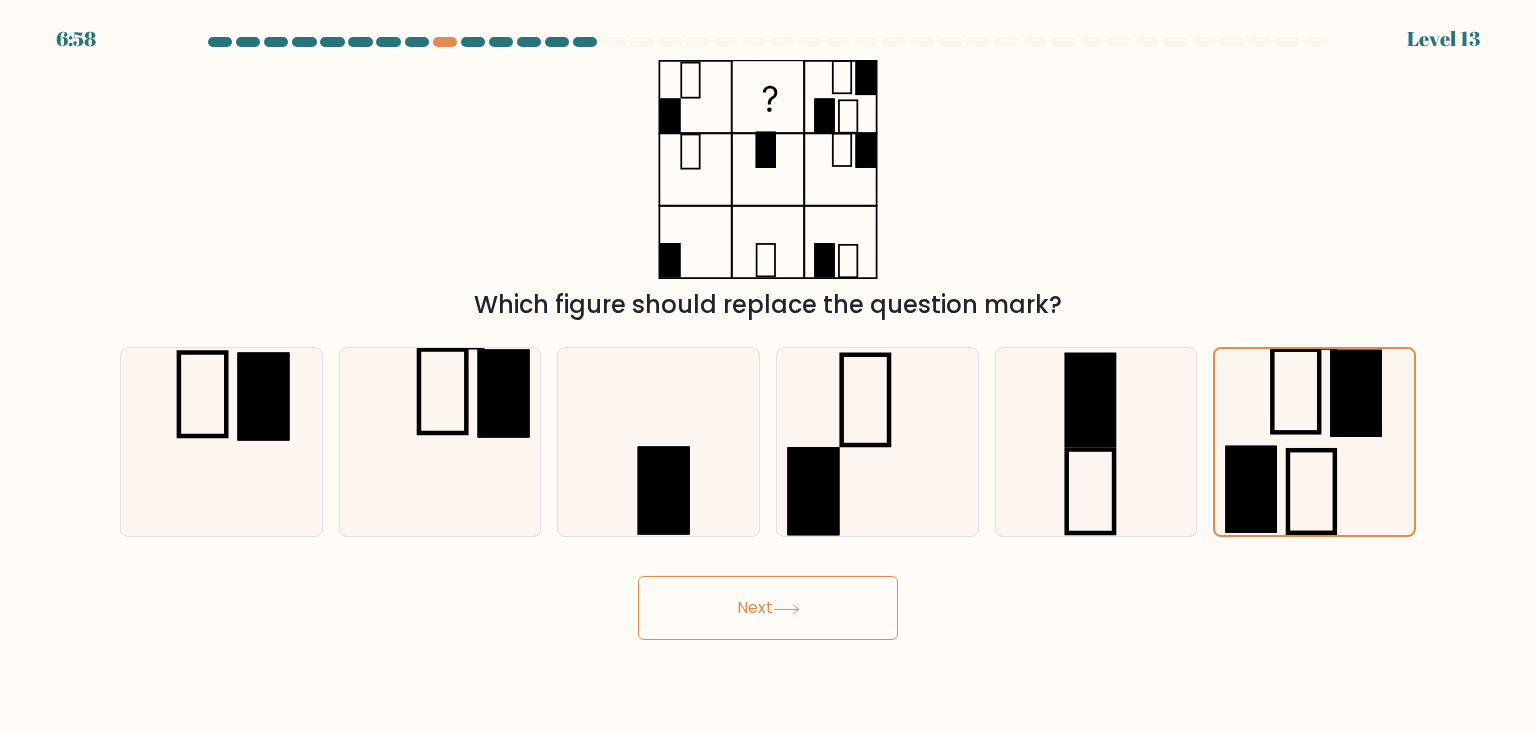 click on "Next" at bounding box center [768, 608] 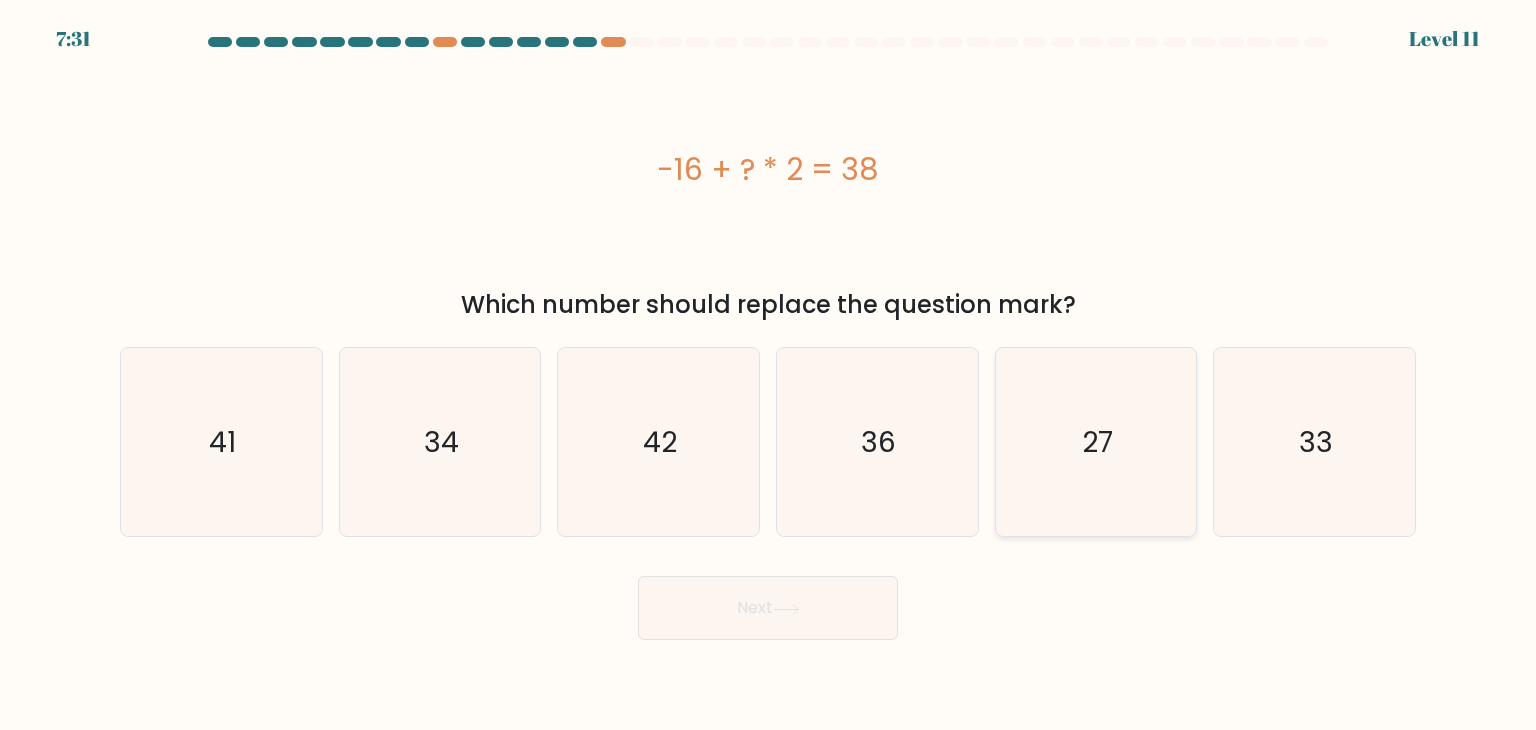 drag, startPoint x: 1060, startPoint y: 494, endPoint x: 1073, endPoint y: 501, distance: 14.764823 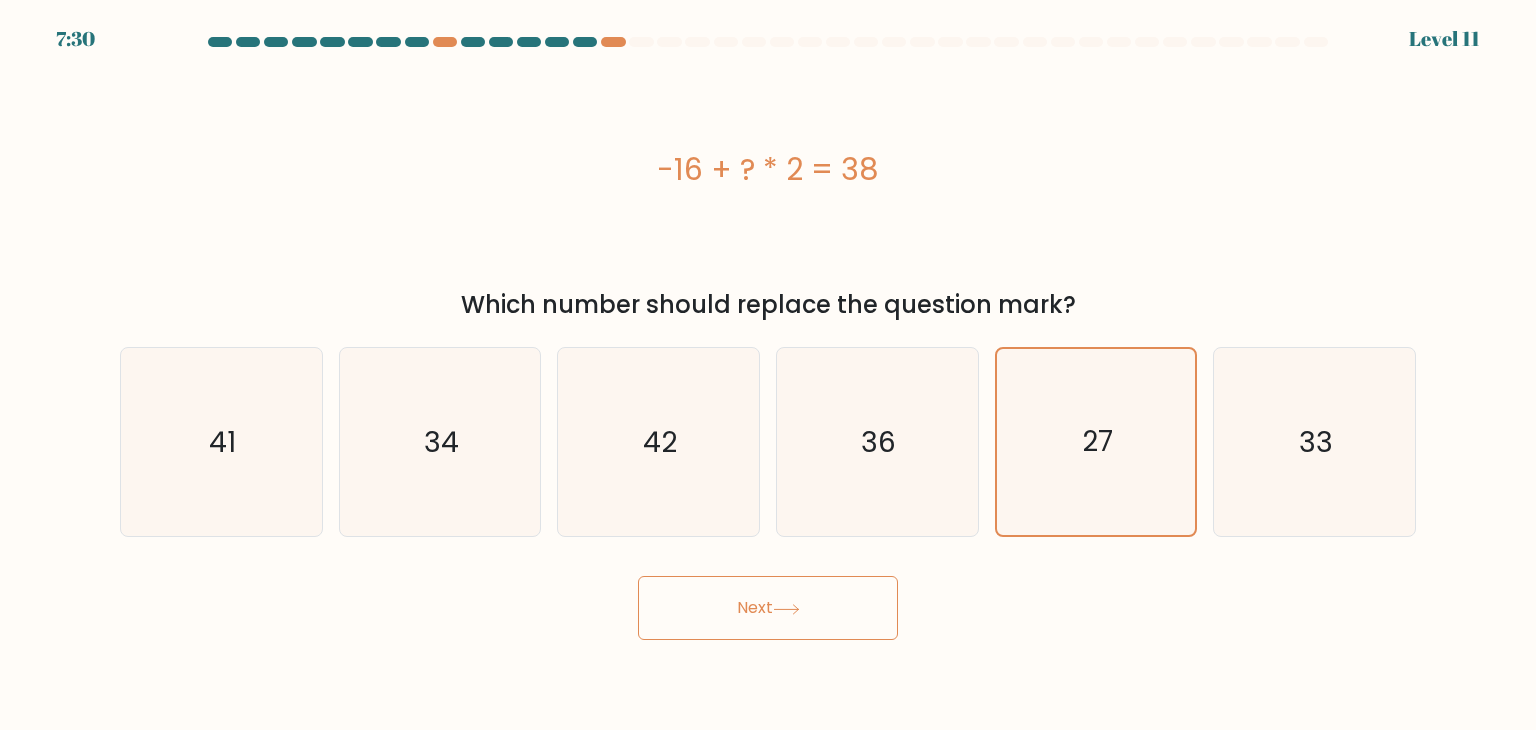 click 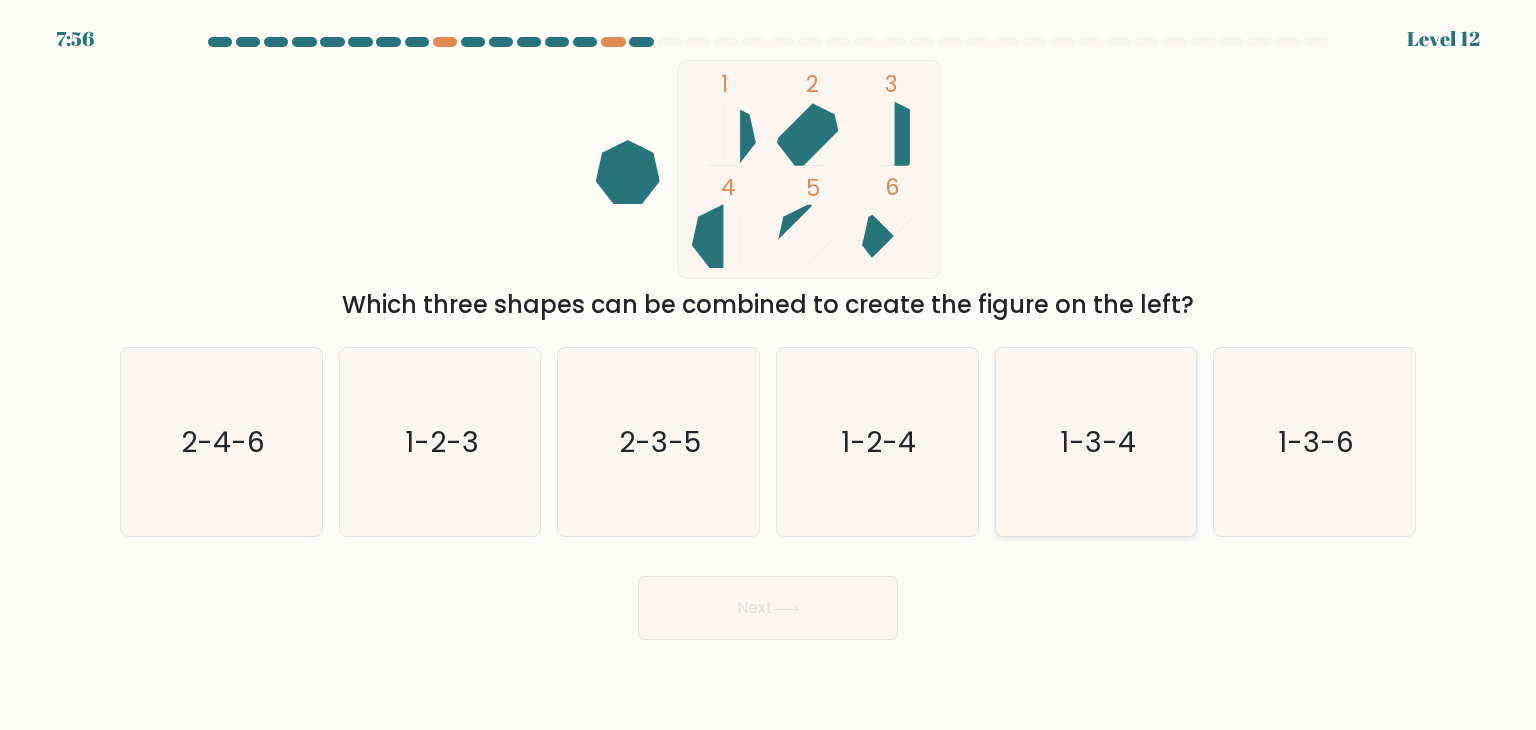 click on "1-3-4" 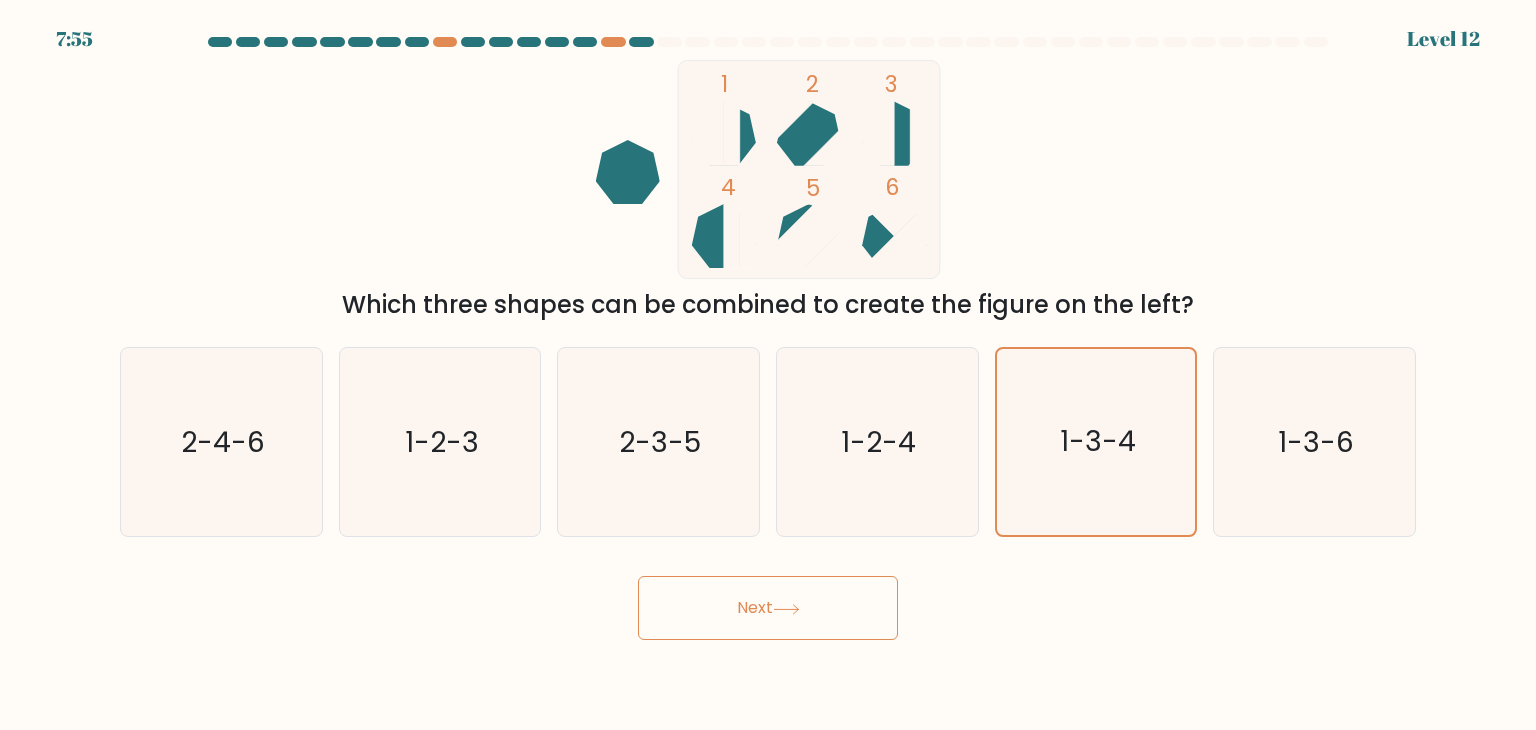 click on "Next" at bounding box center [768, 608] 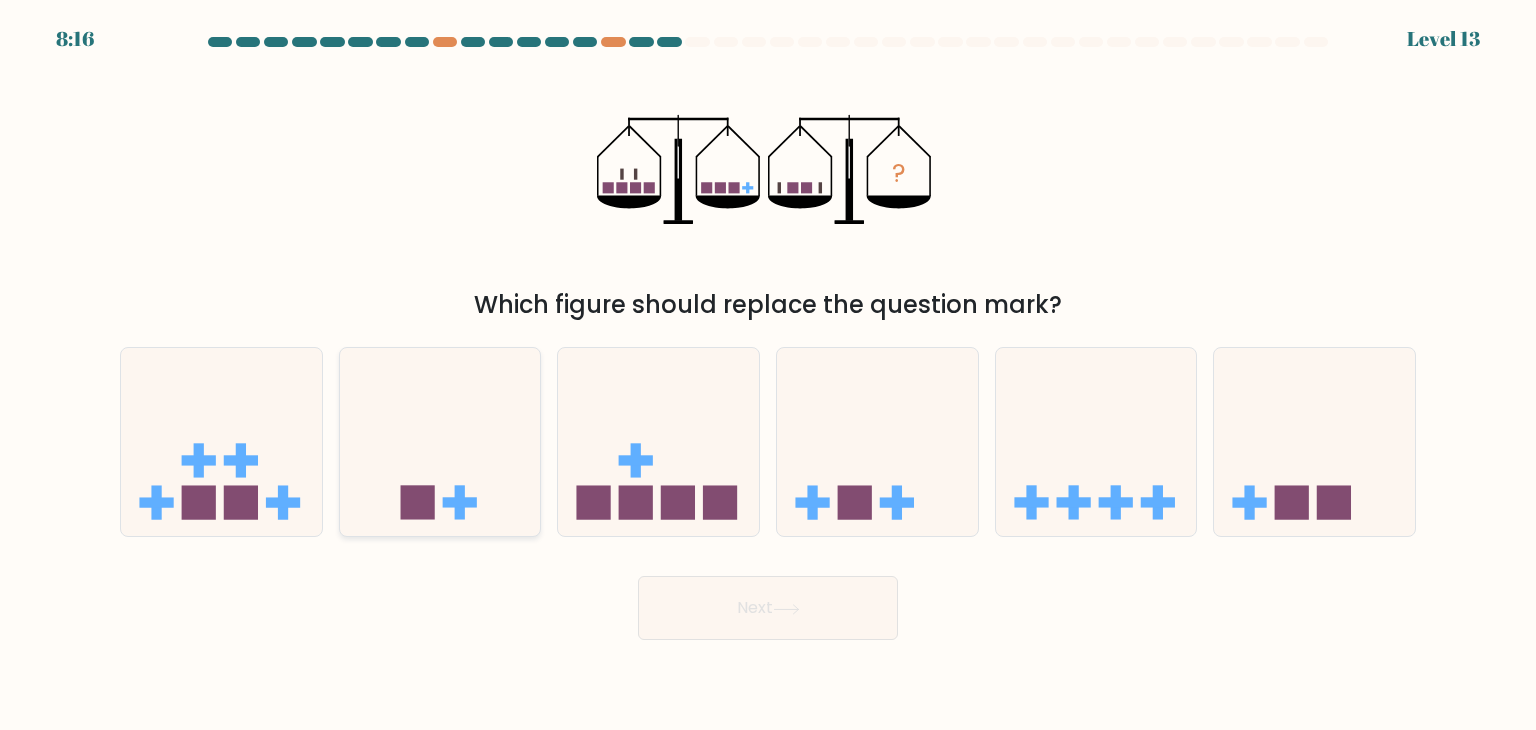 click 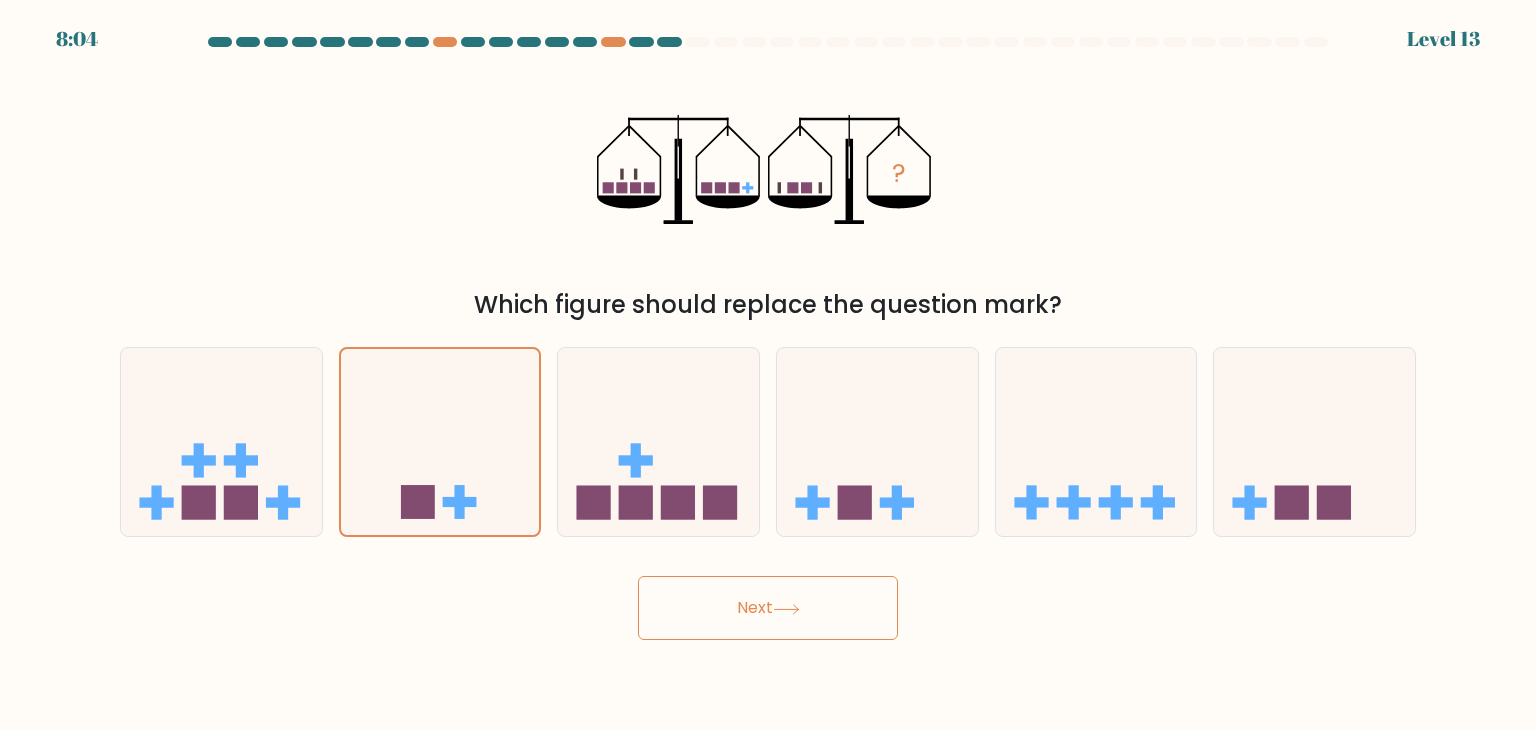 click on "Next" at bounding box center (768, 608) 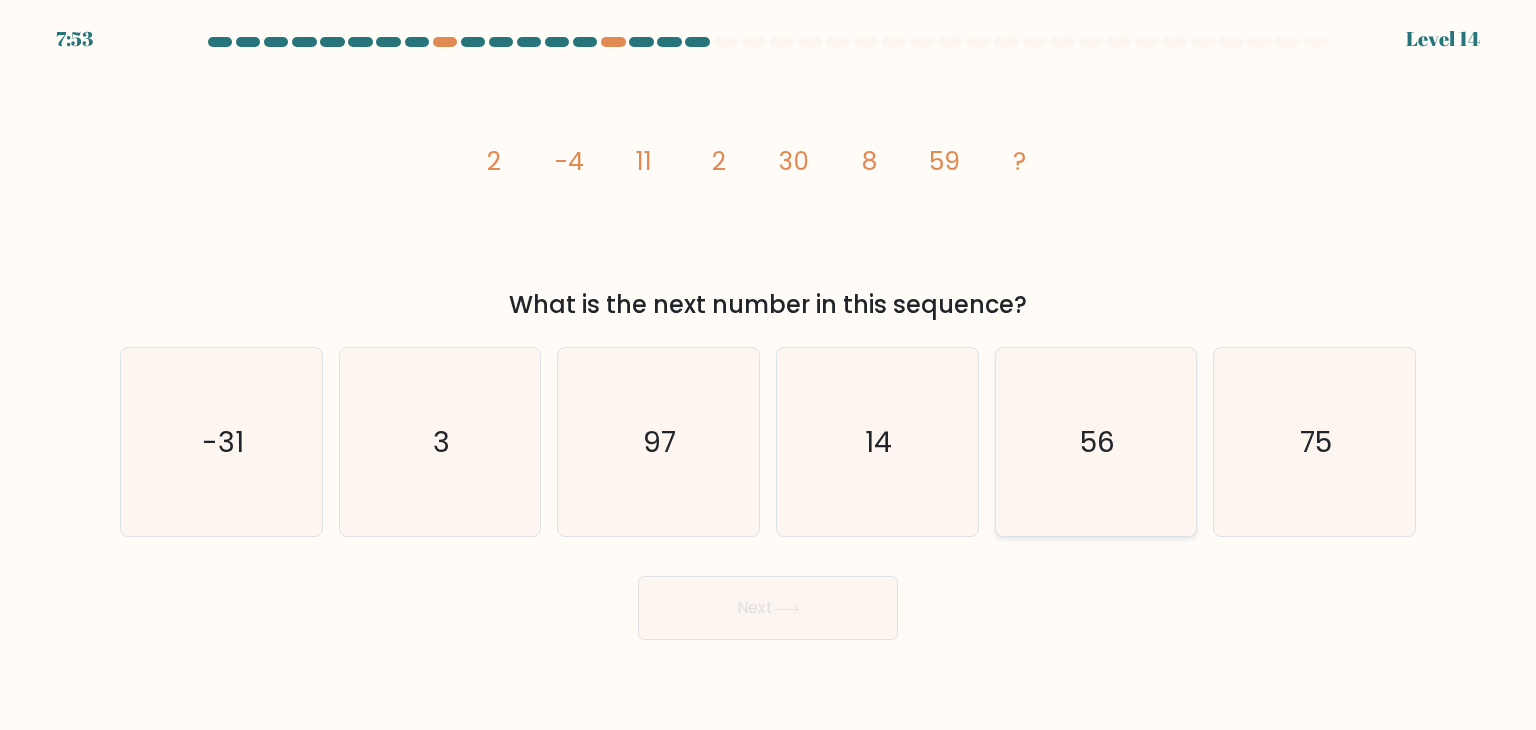 click on "56" 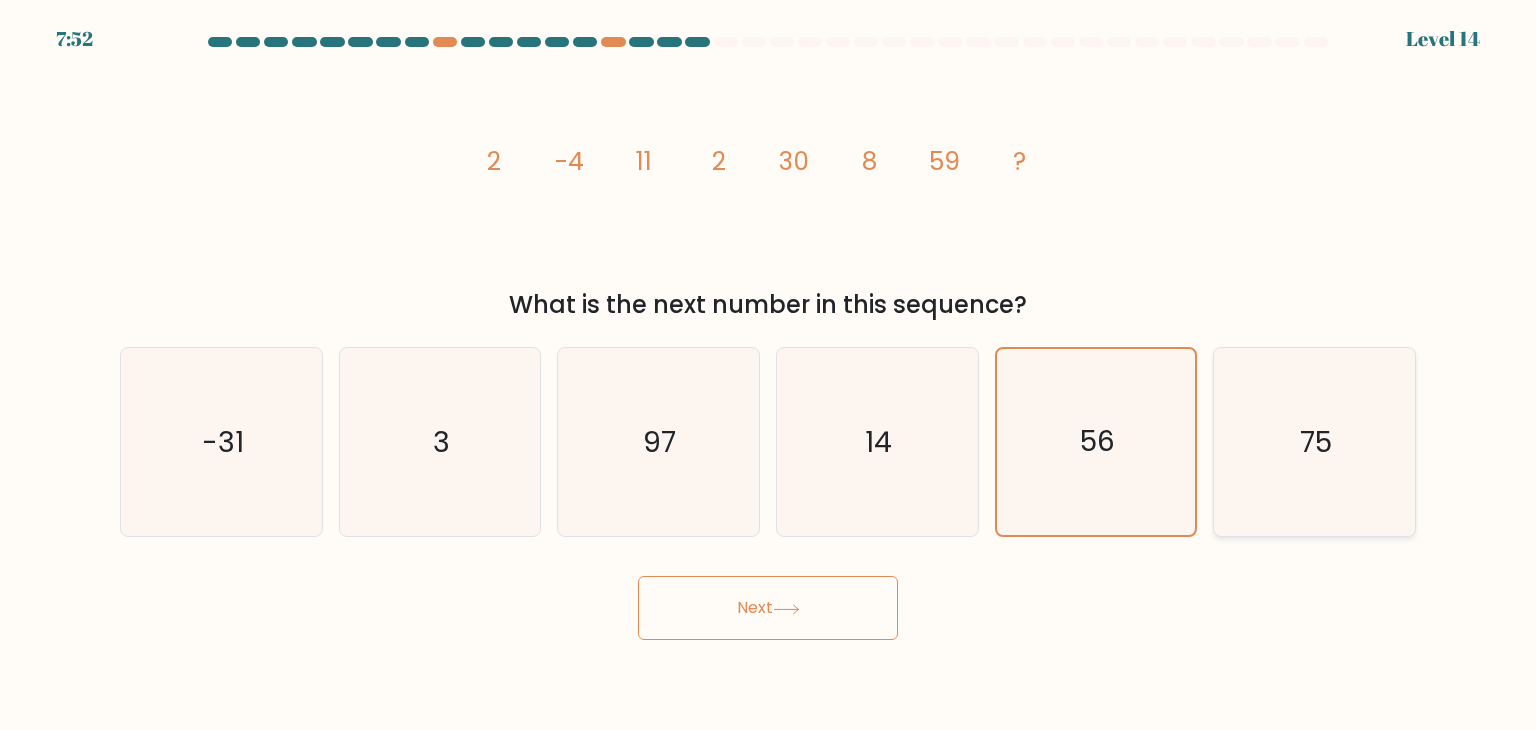 click on "75" 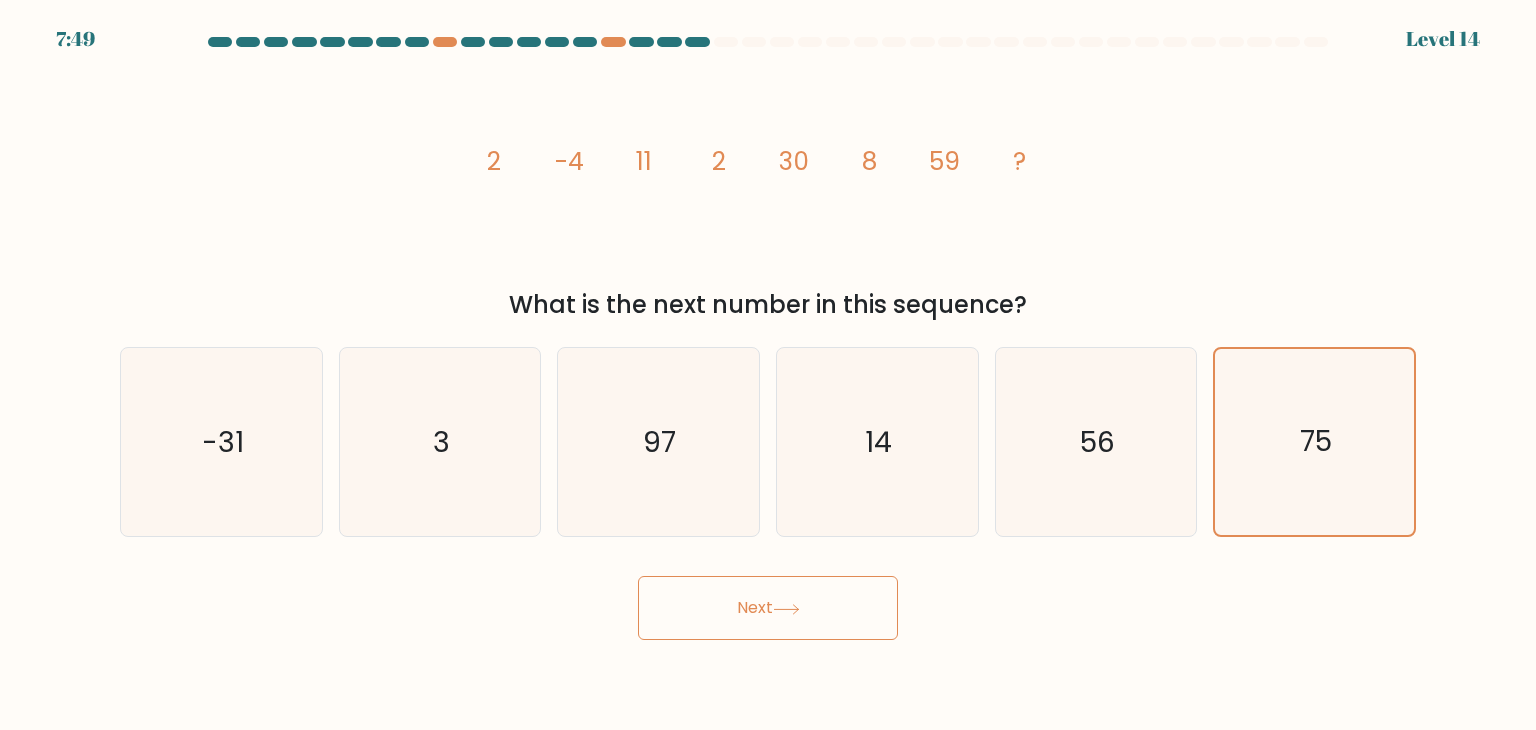click on "Next" at bounding box center [768, 608] 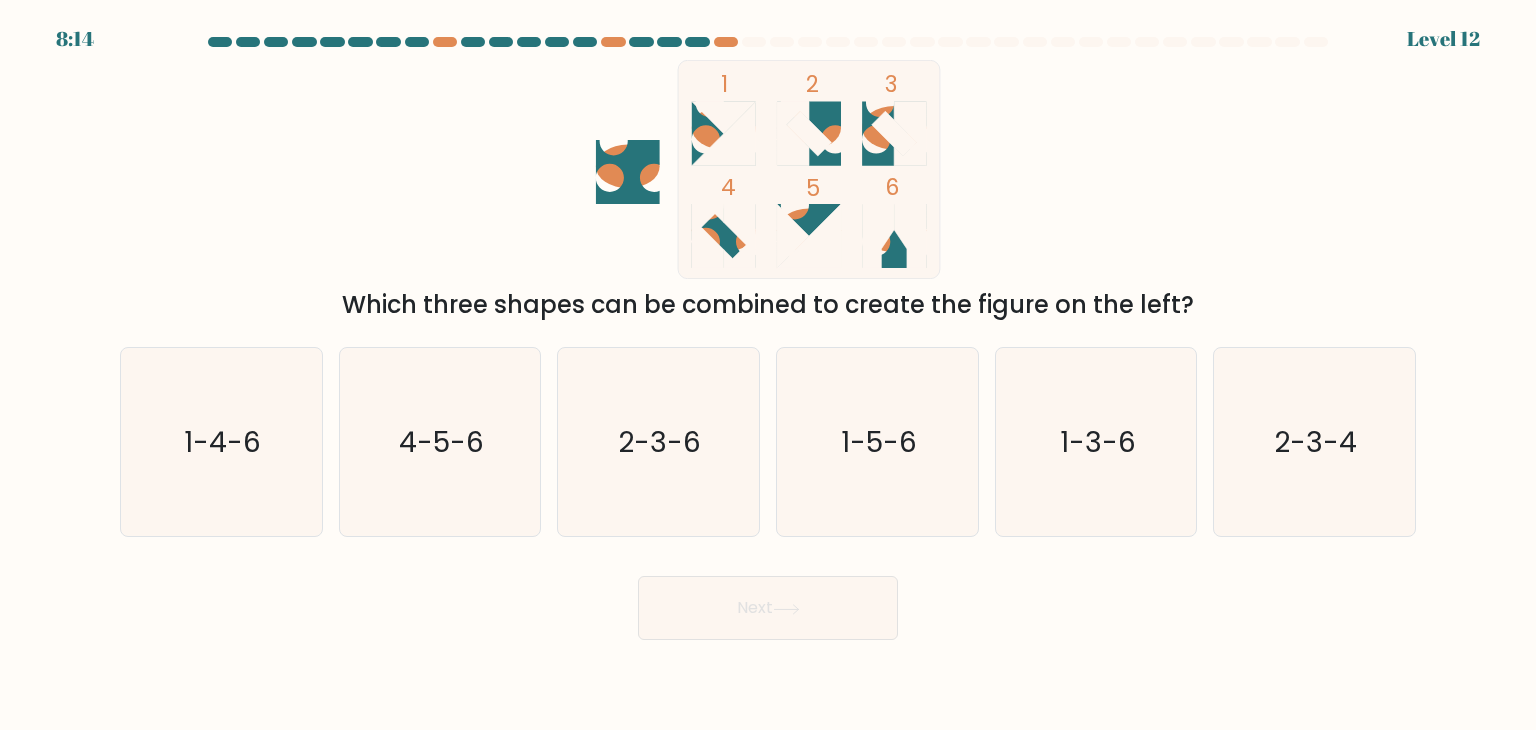 click 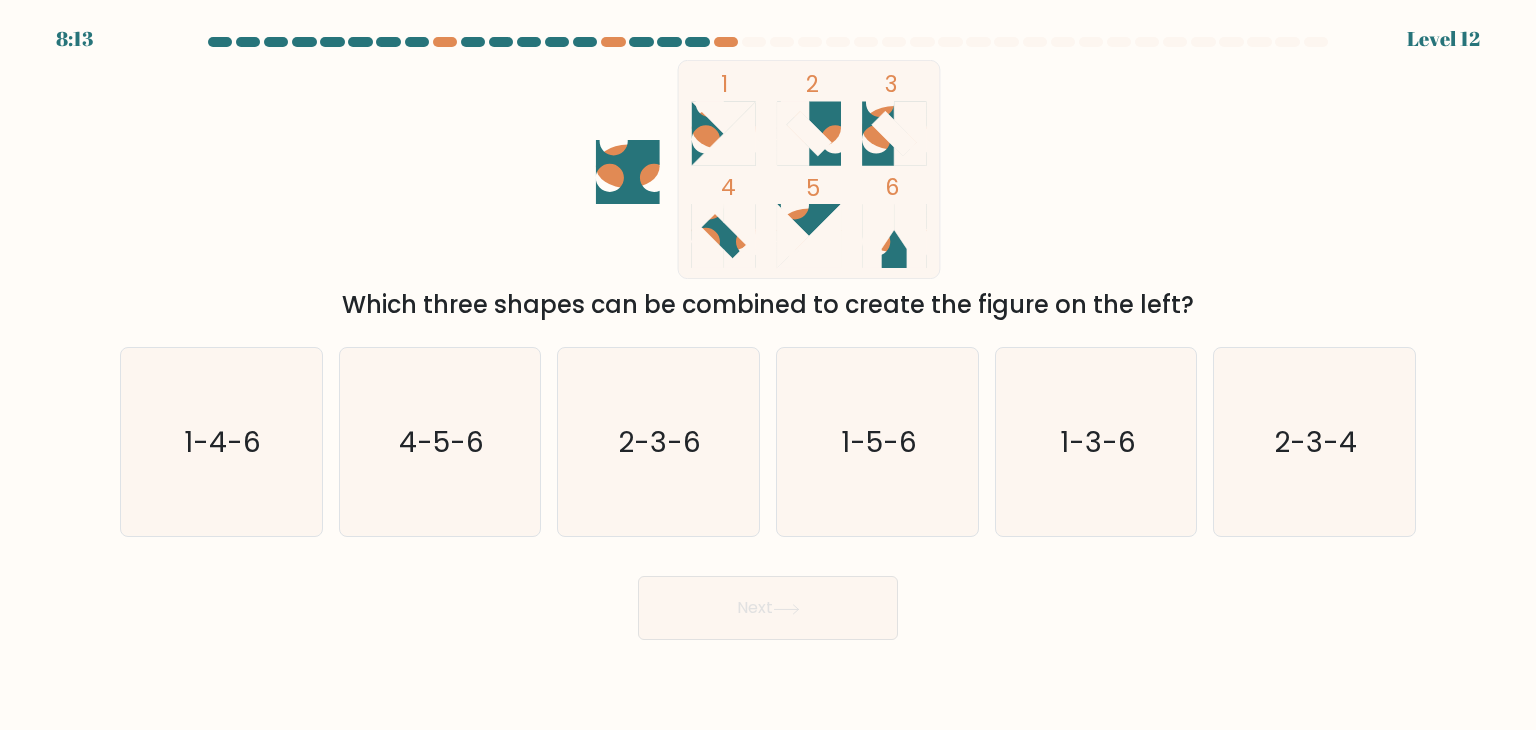 click 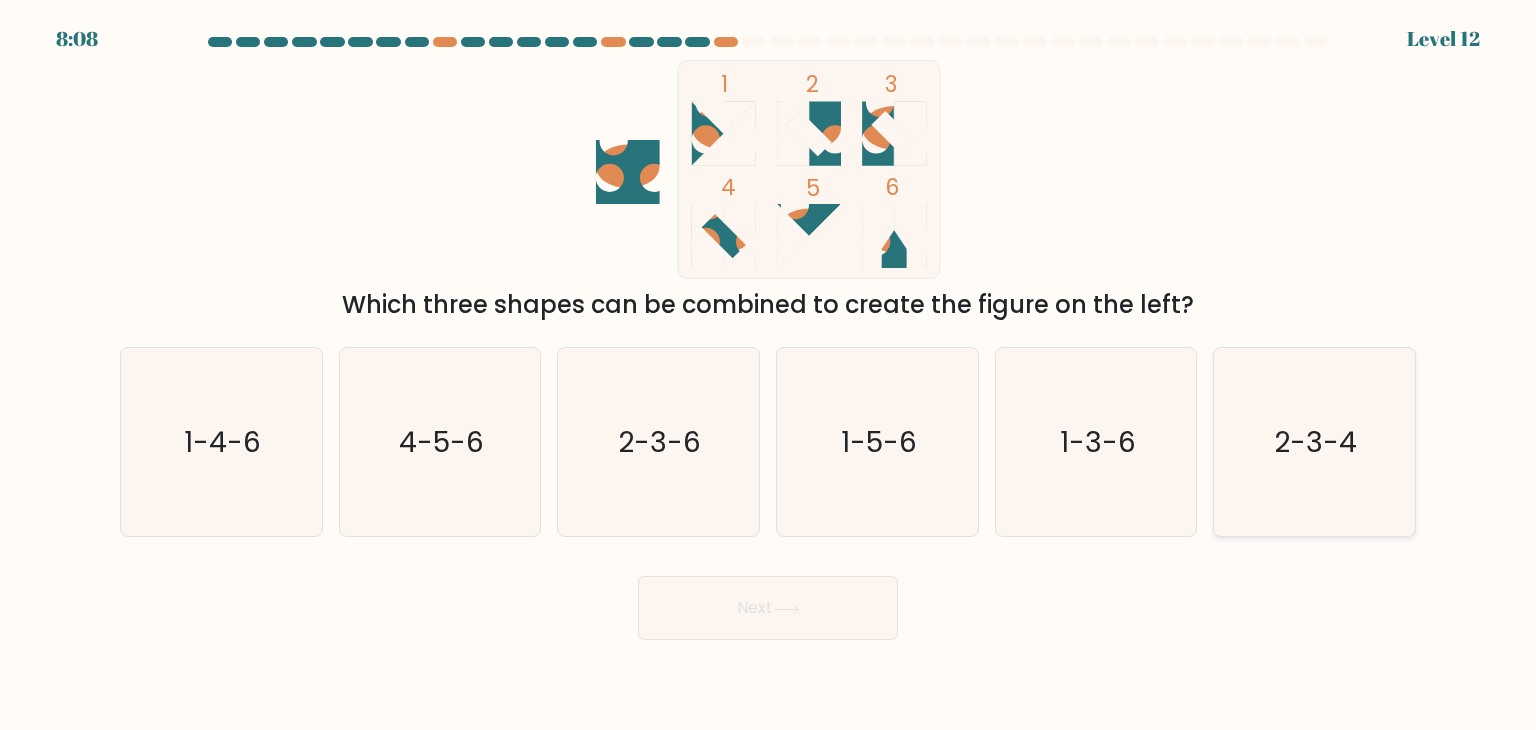 click on "2-3-4" 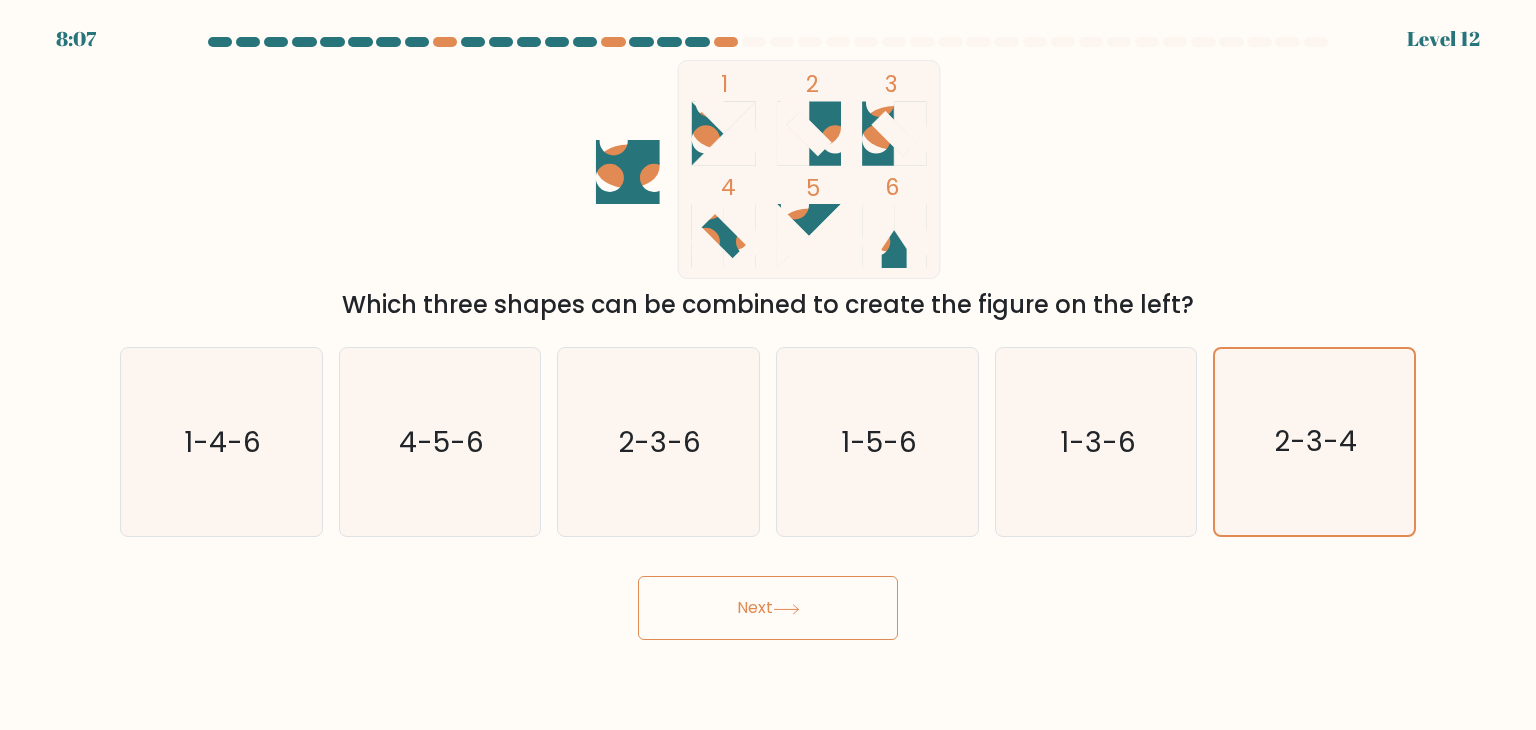 click on "Next" at bounding box center (768, 608) 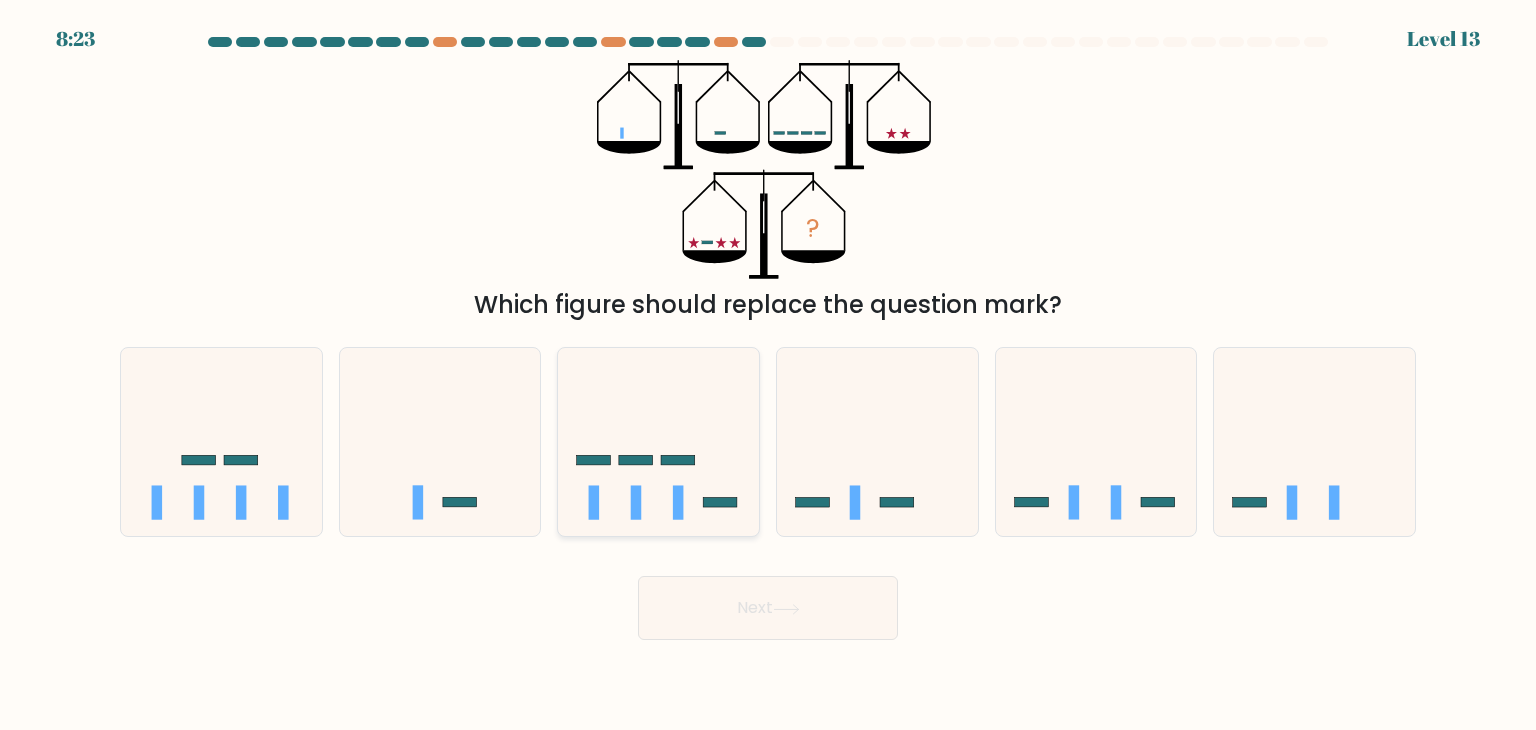 click 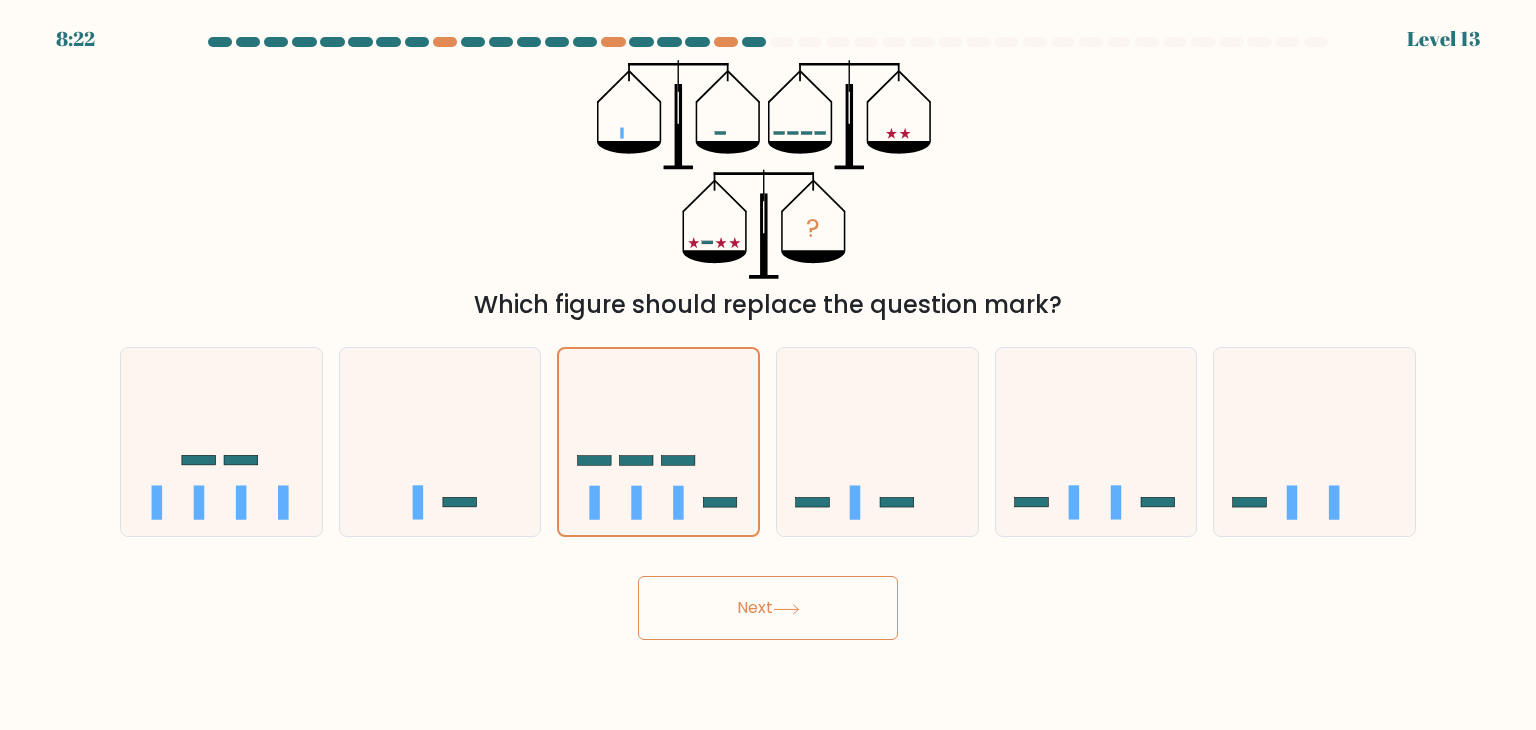 click on "Next" at bounding box center (768, 608) 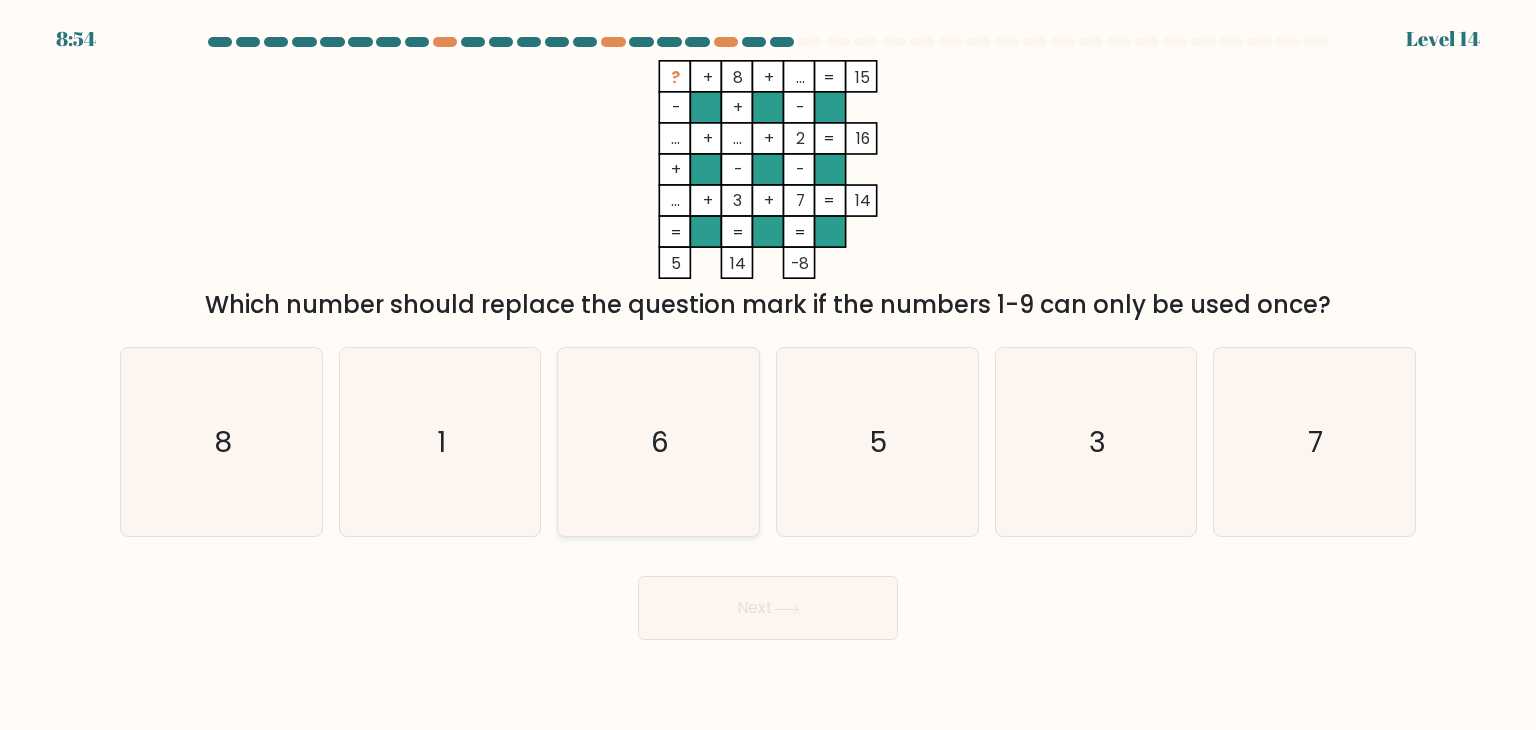 click on "6" 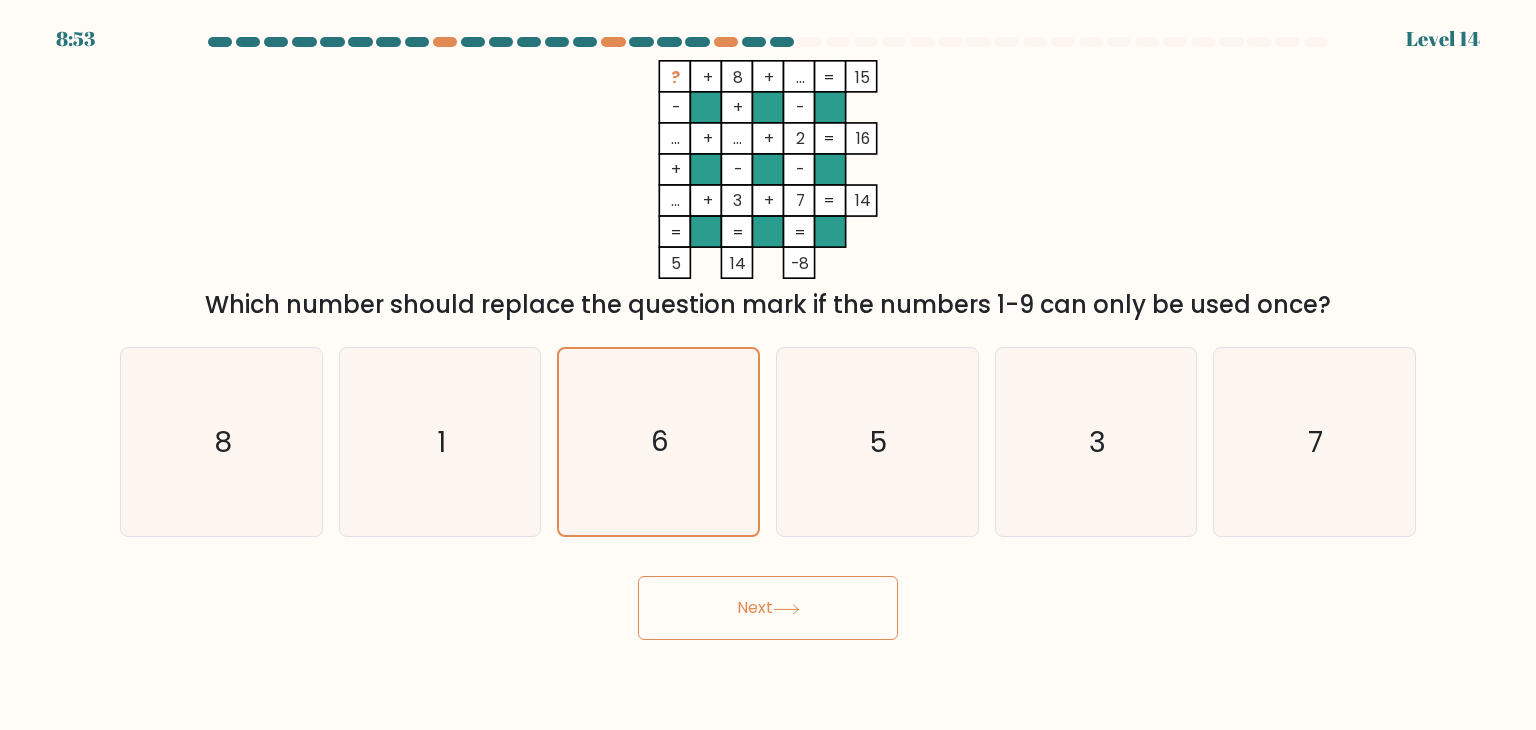 click on "Next" at bounding box center [768, 608] 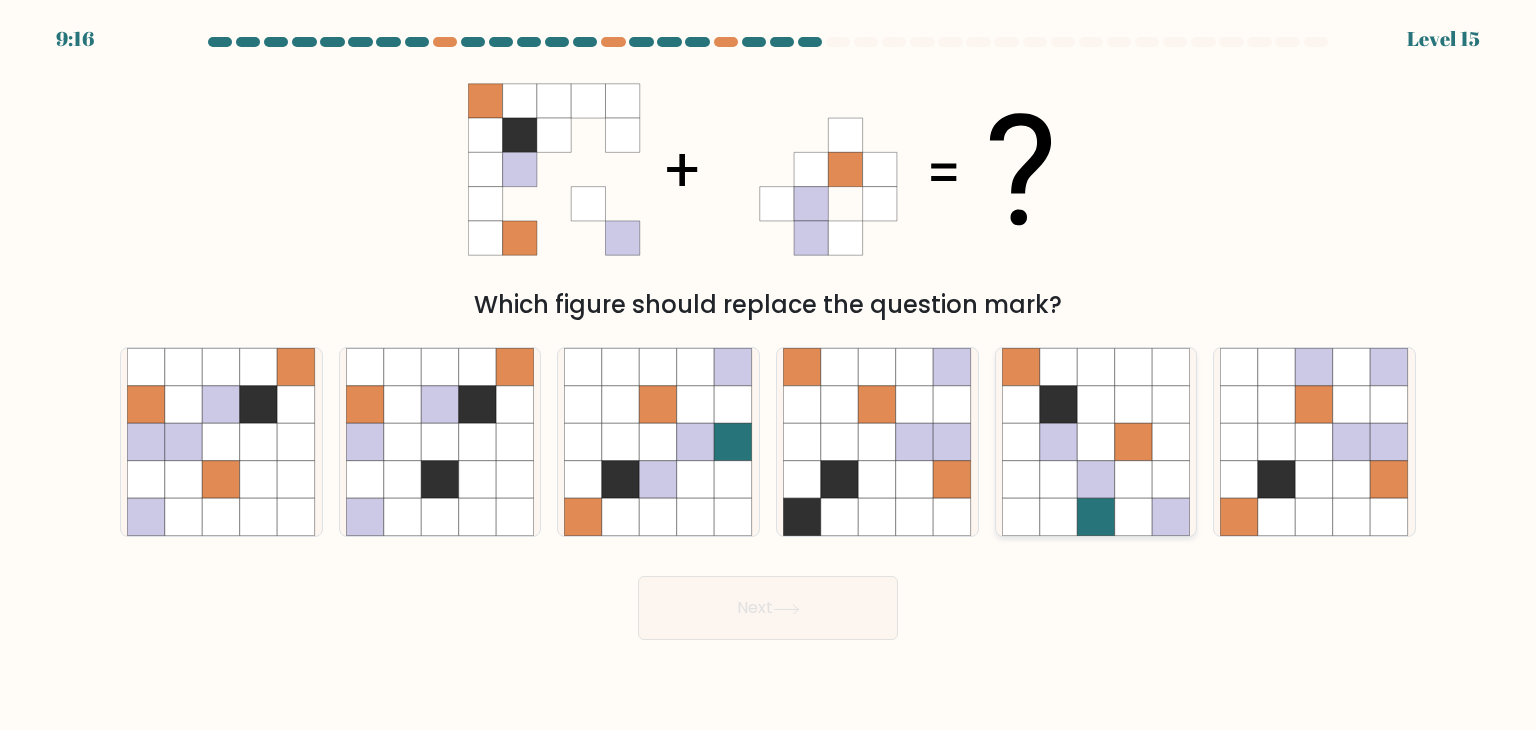 click 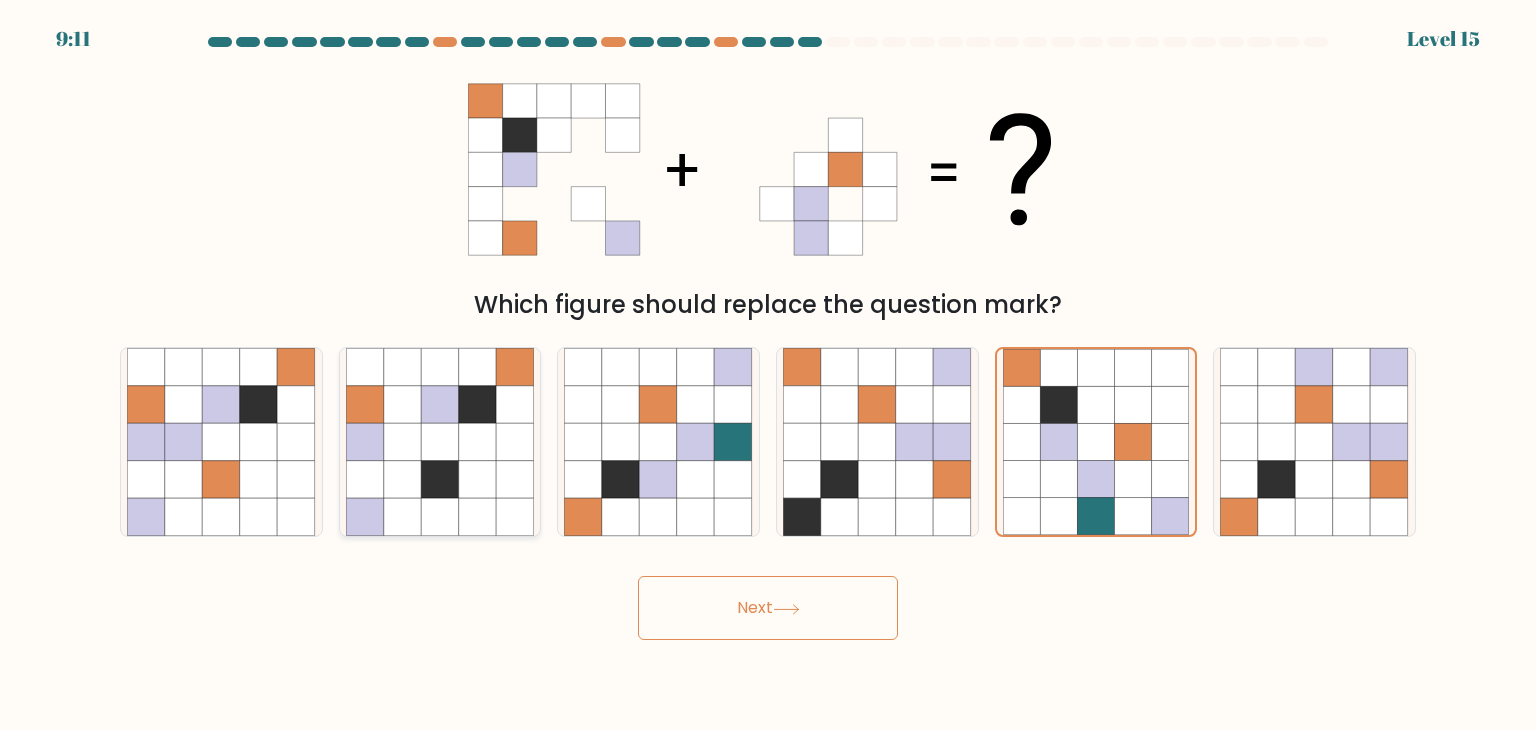 click 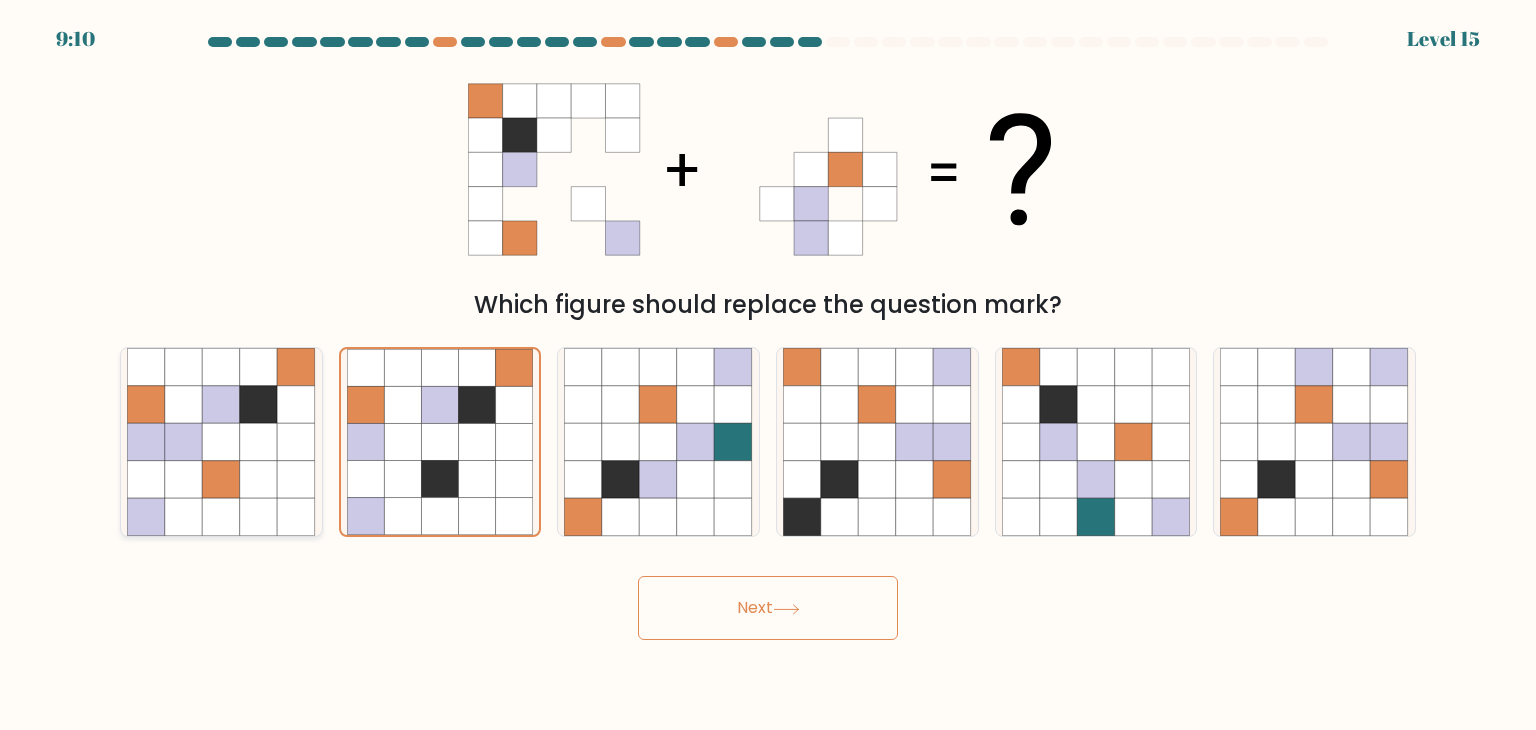 click 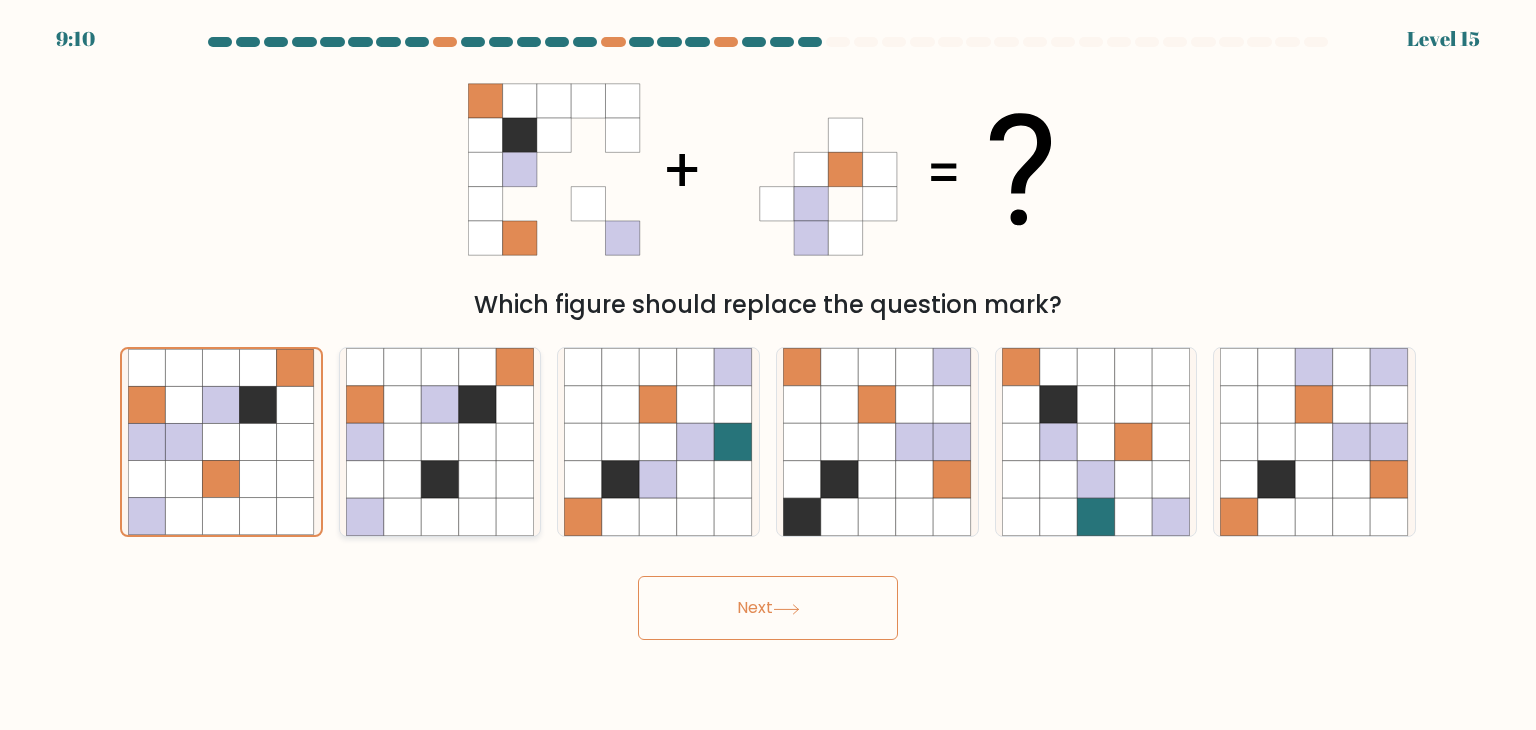 click 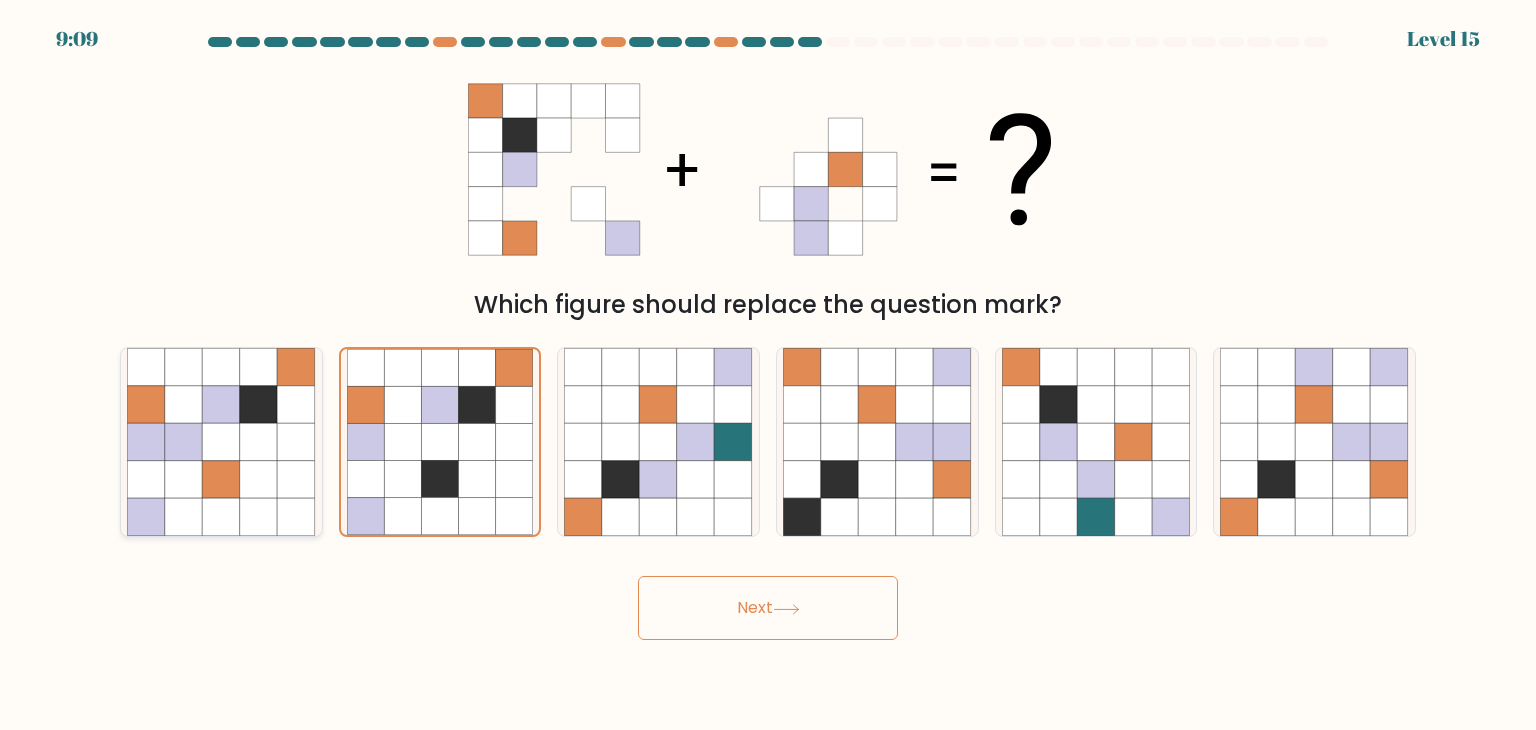 click 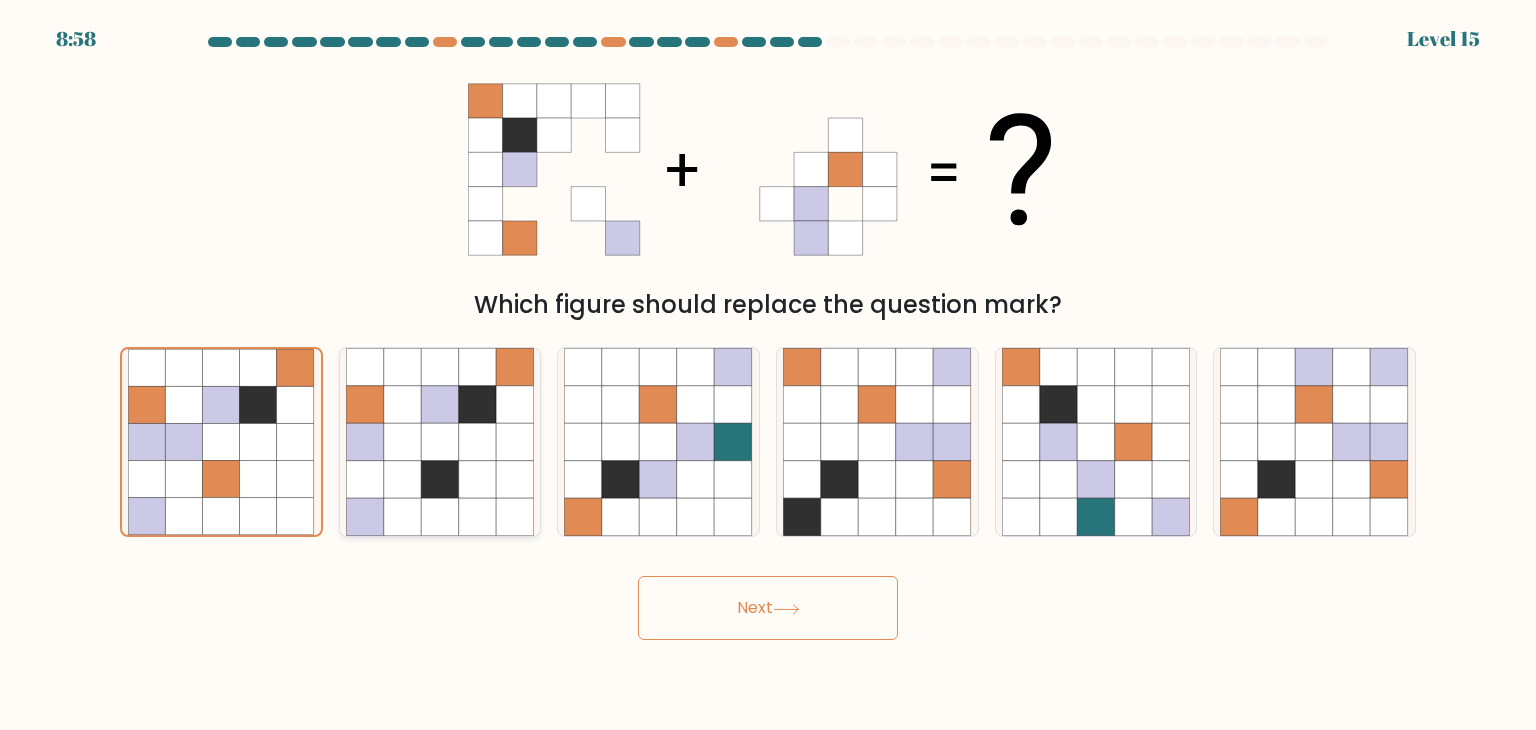 click 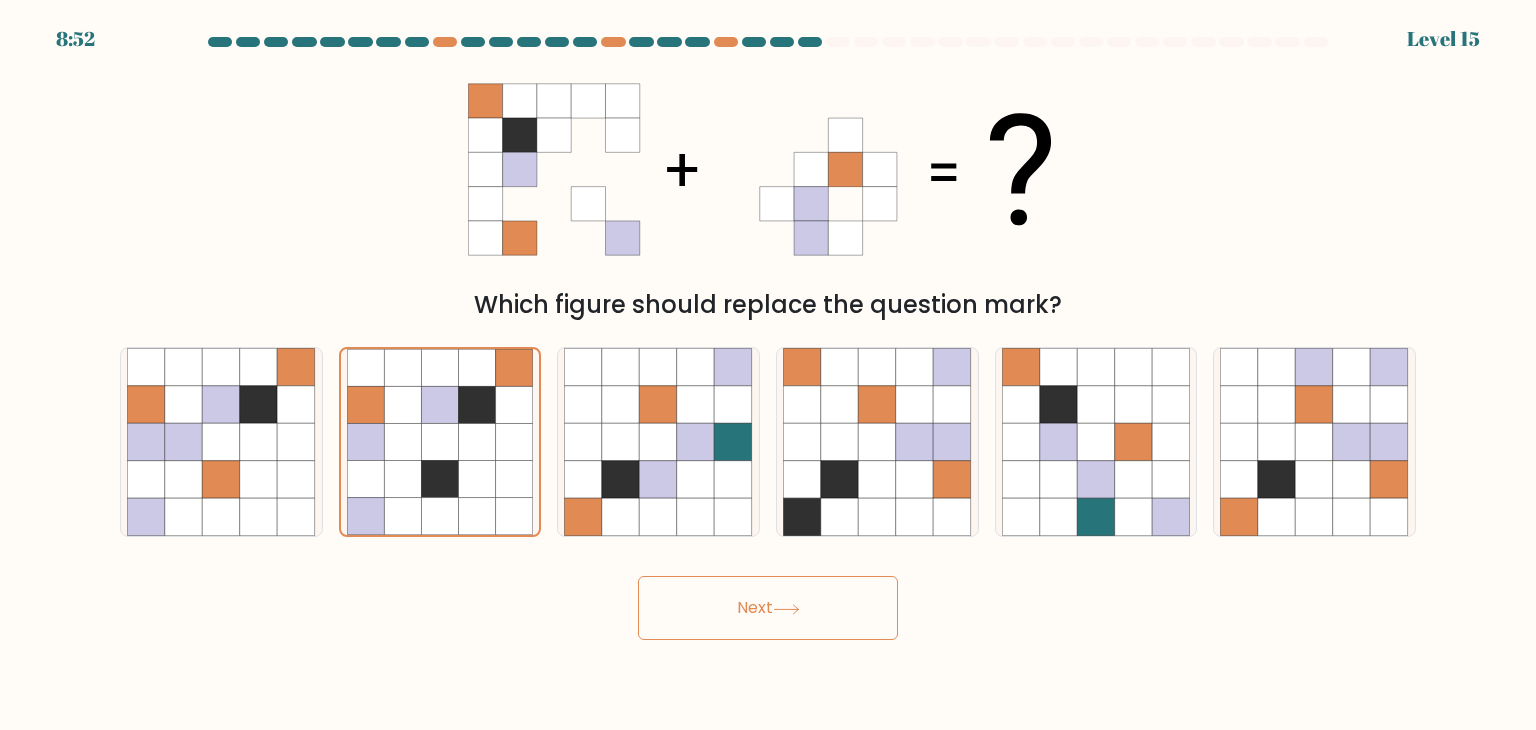 click on "Next" at bounding box center [768, 608] 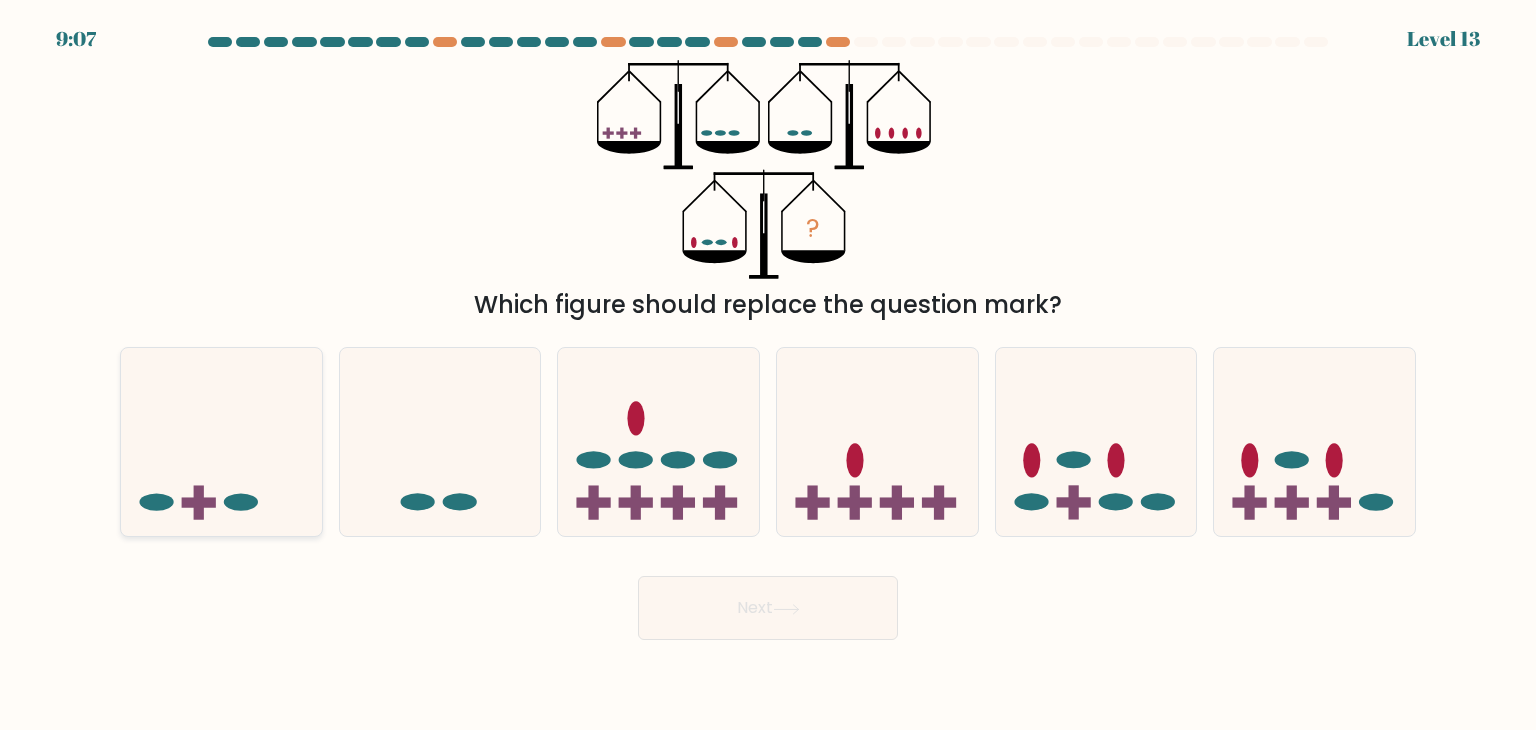 click 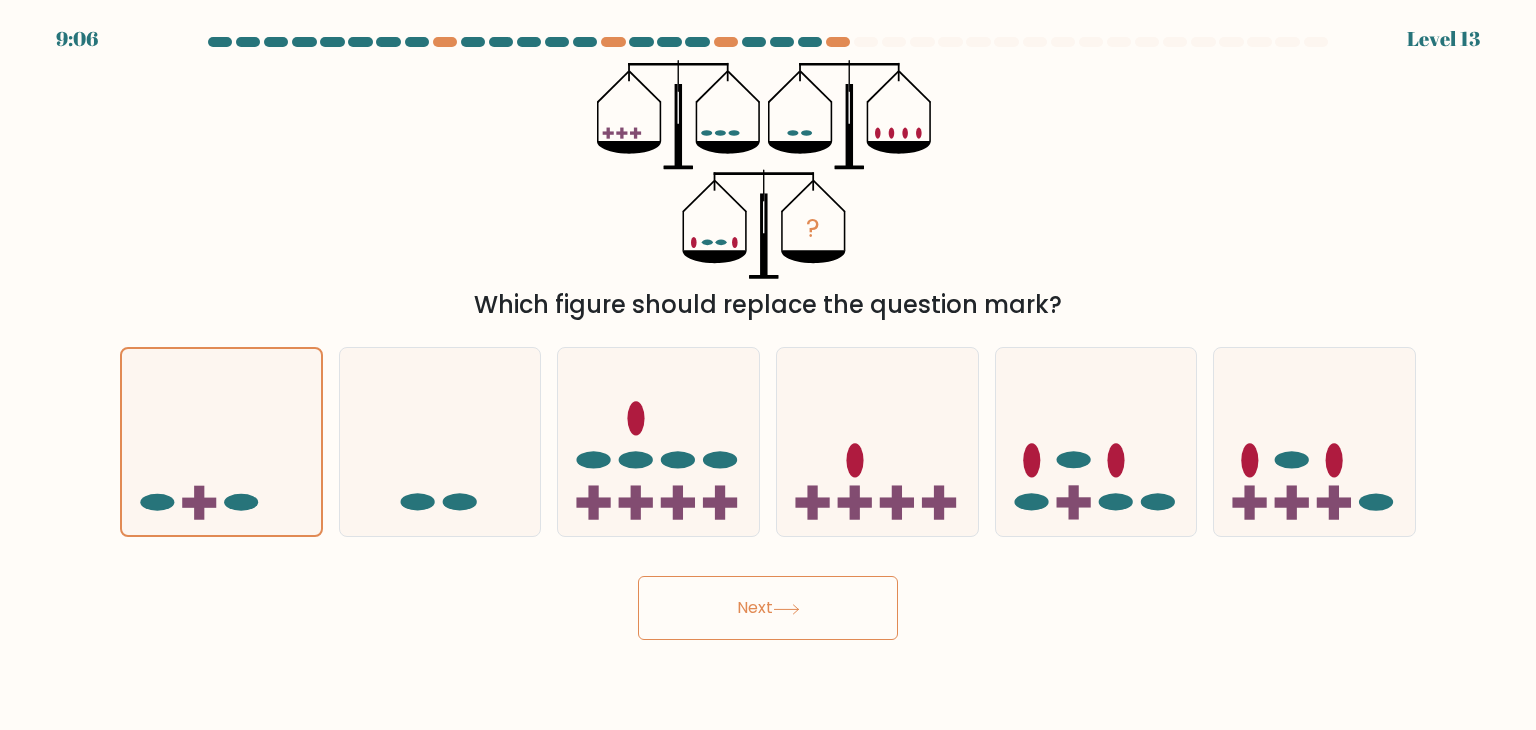 click on "Next" at bounding box center [768, 608] 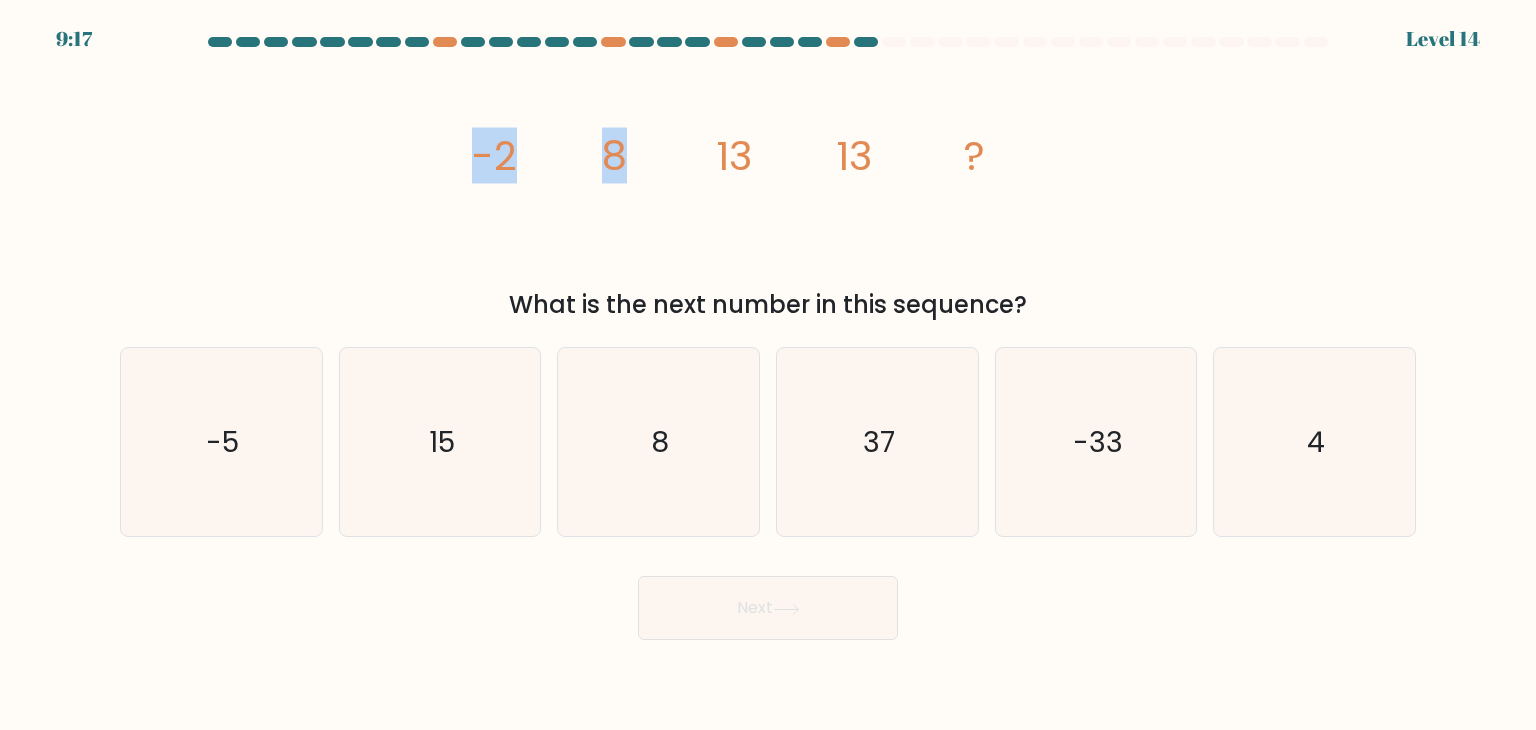 drag, startPoint x: 462, startPoint y: 131, endPoint x: 619, endPoint y: 140, distance: 157.25775 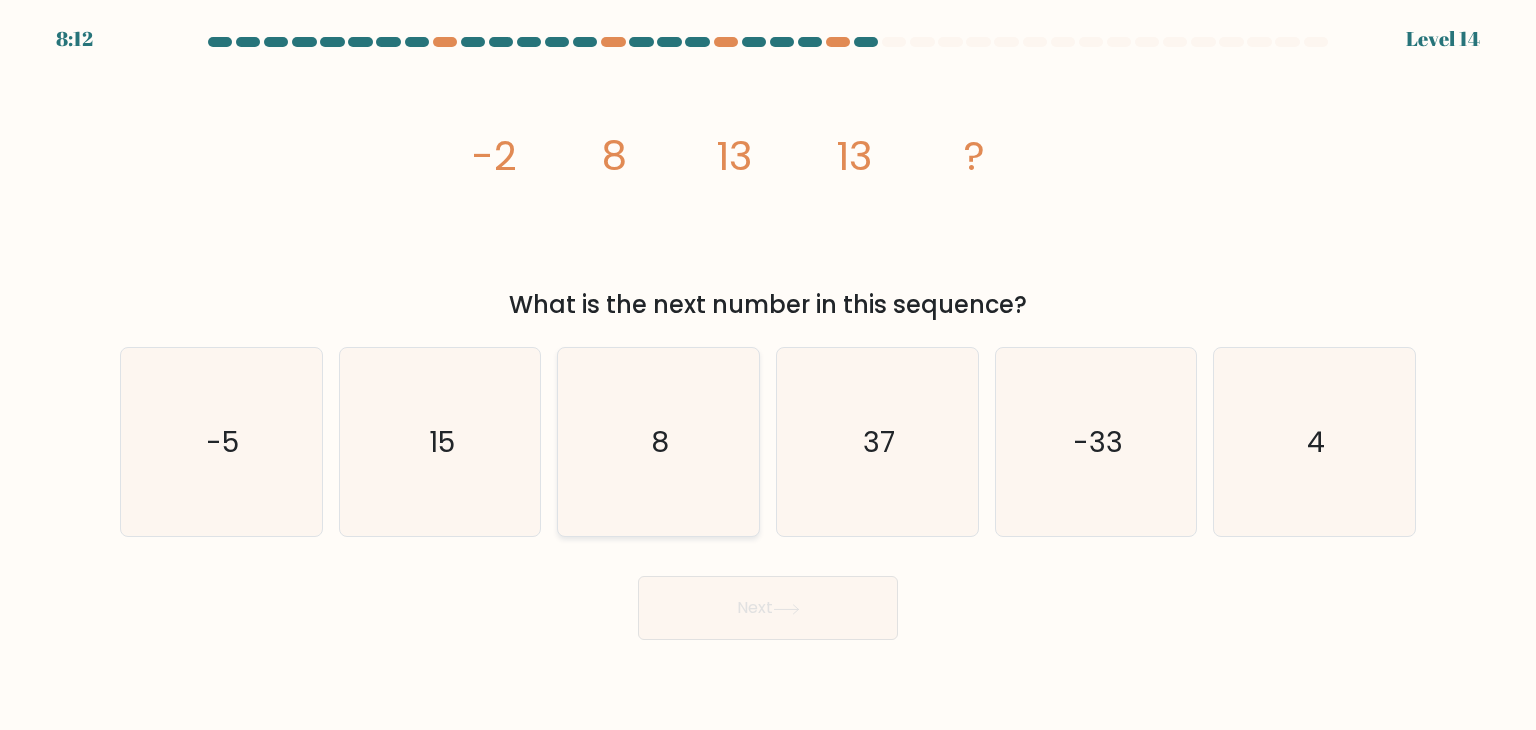 click on "8" 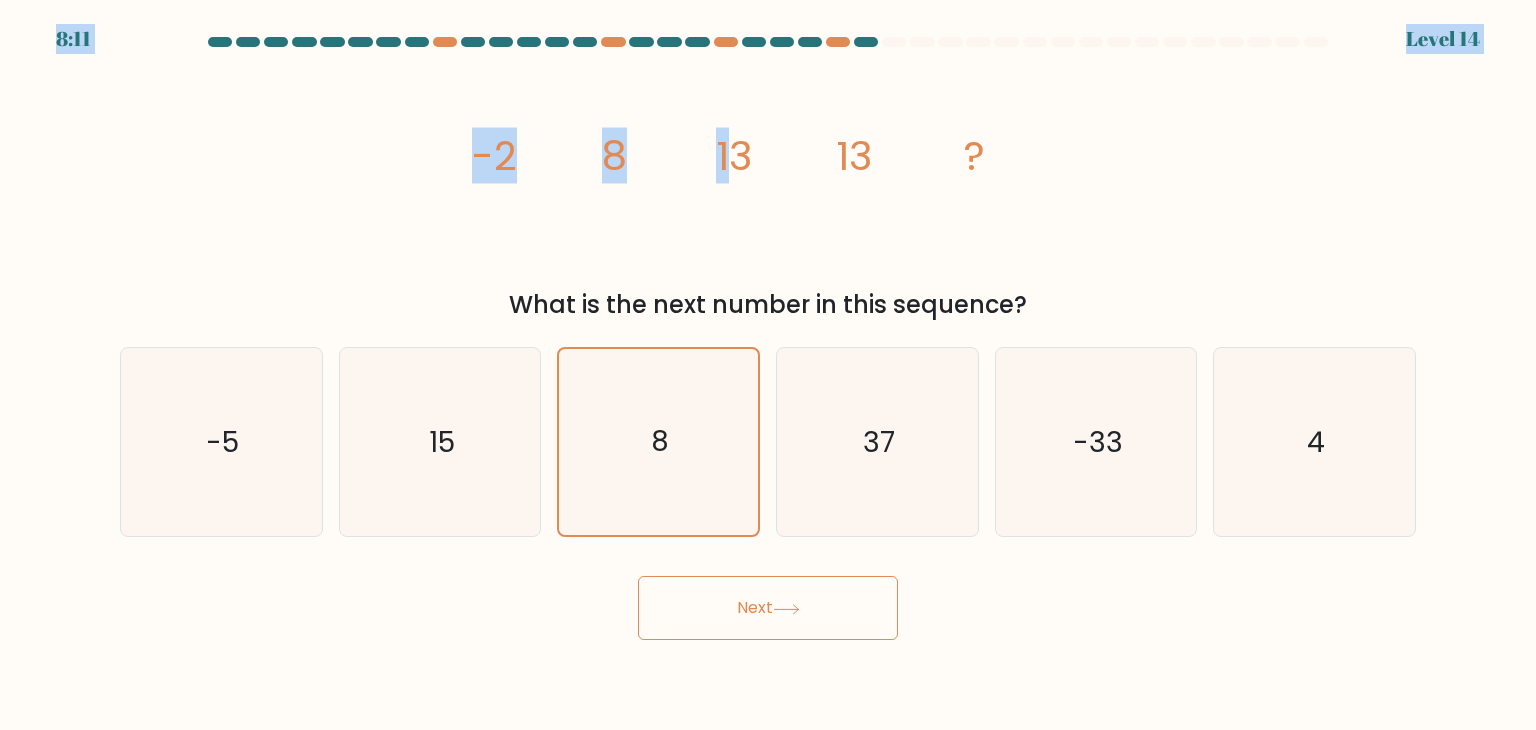 drag, startPoint x: 671, startPoint y: 14, endPoint x: 735, endPoint y: 89, distance: 98.59513 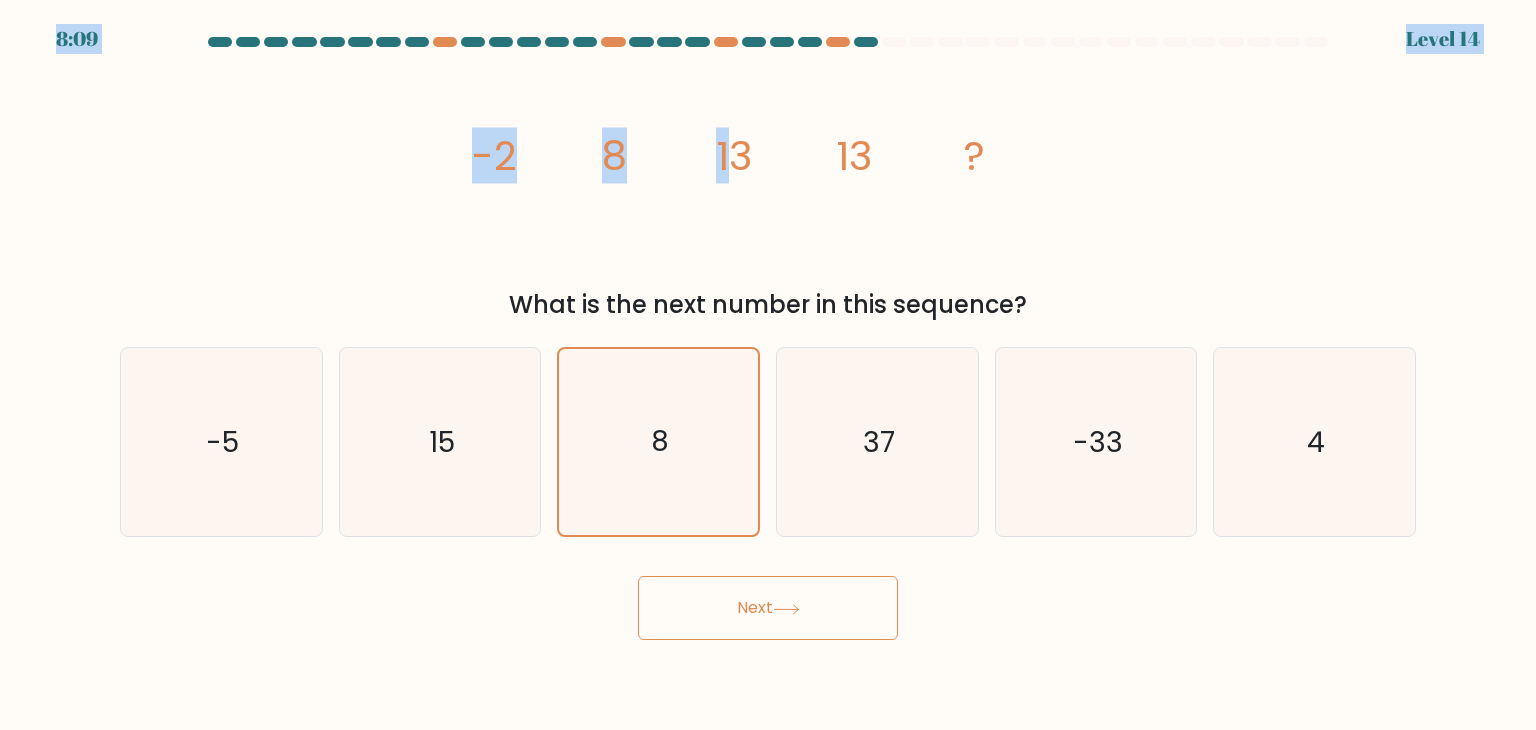 click on "Next" at bounding box center [768, 608] 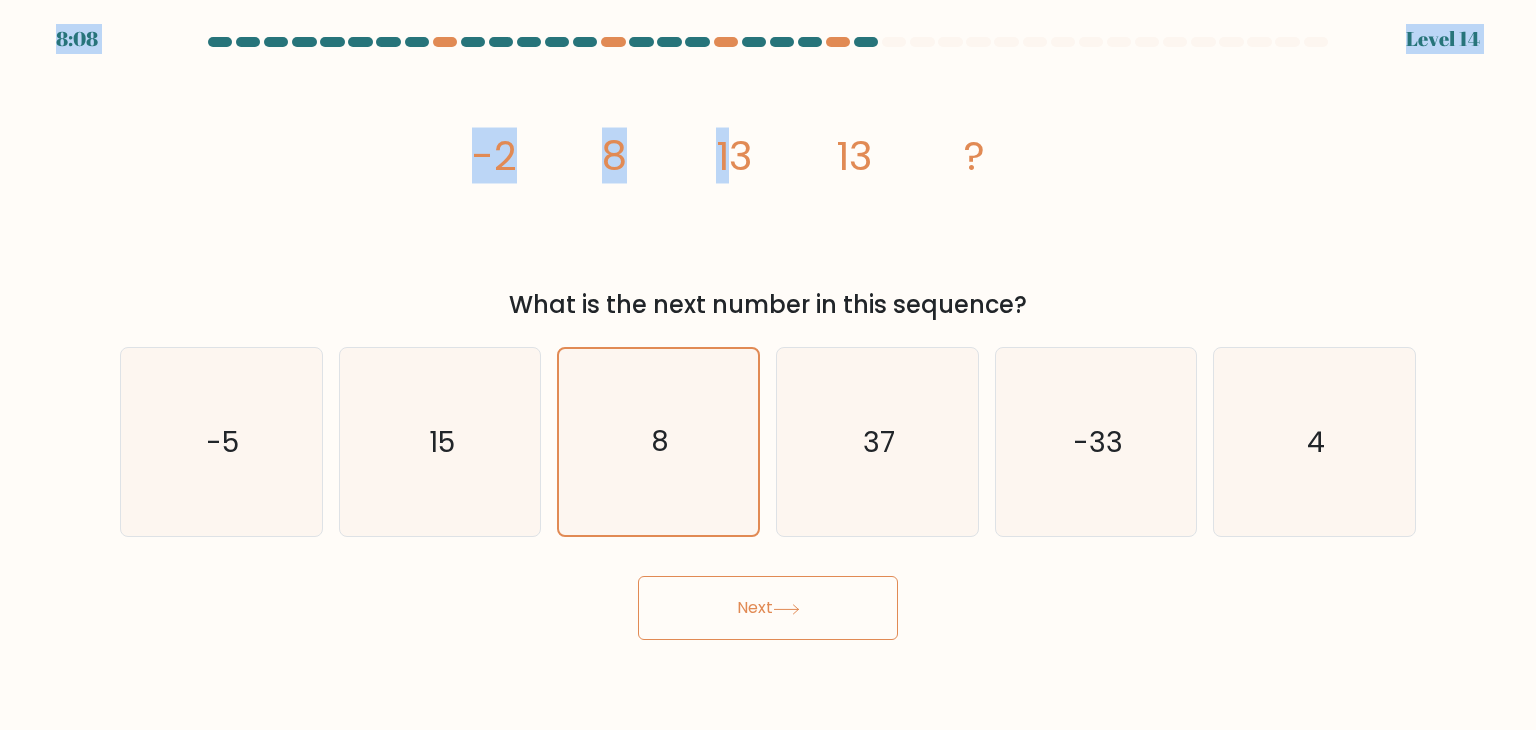 click on "Next" at bounding box center (768, 608) 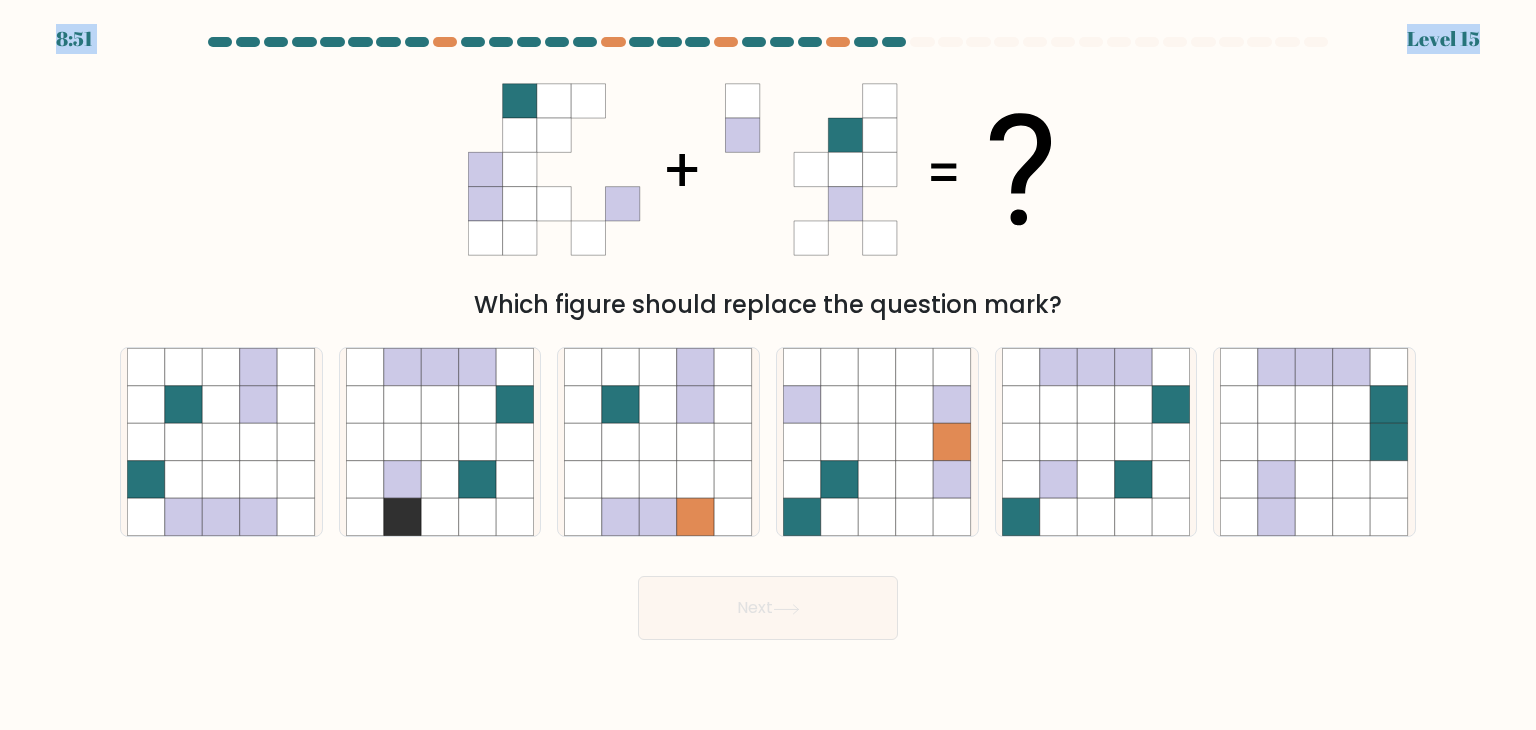 click on "Which figure should replace the question mark?" at bounding box center (768, 305) 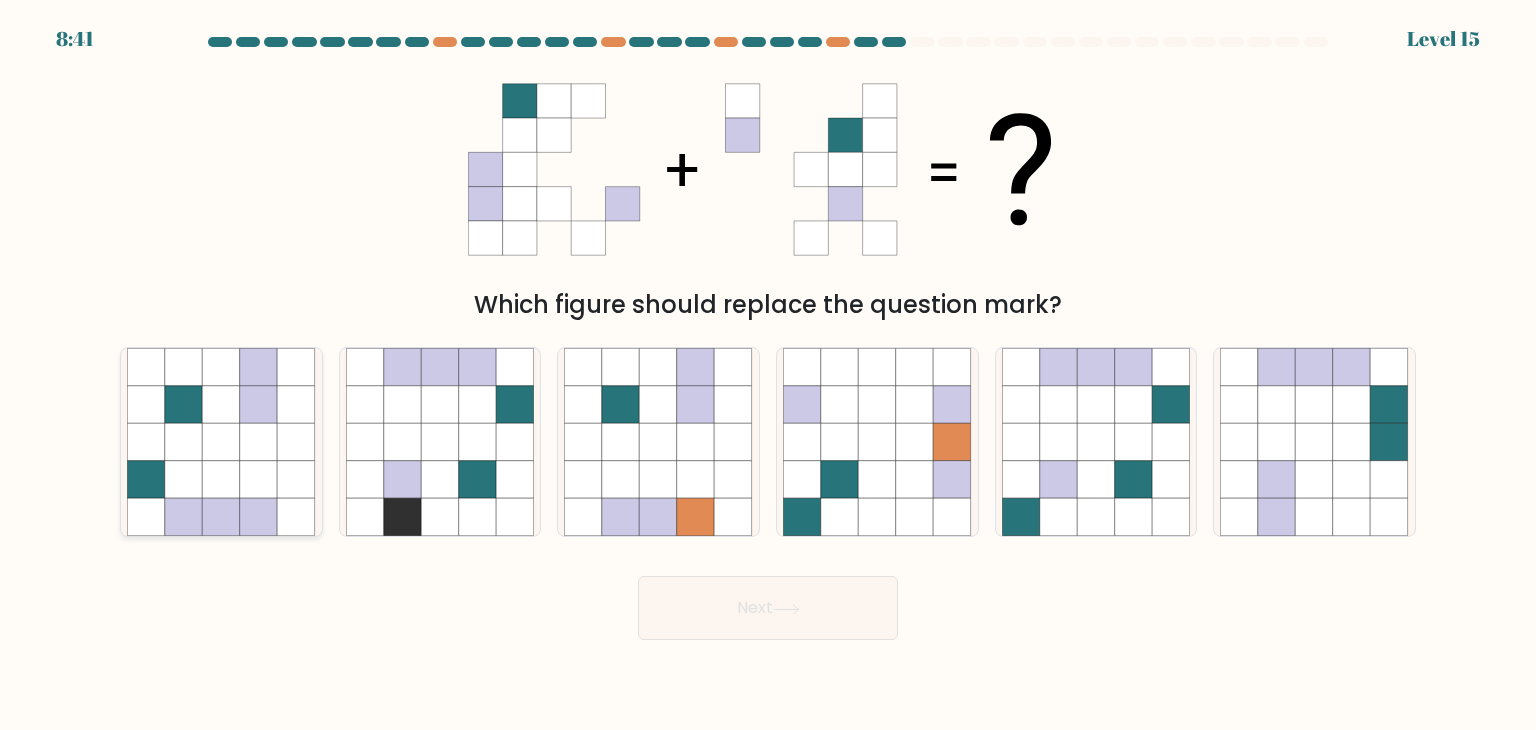 click 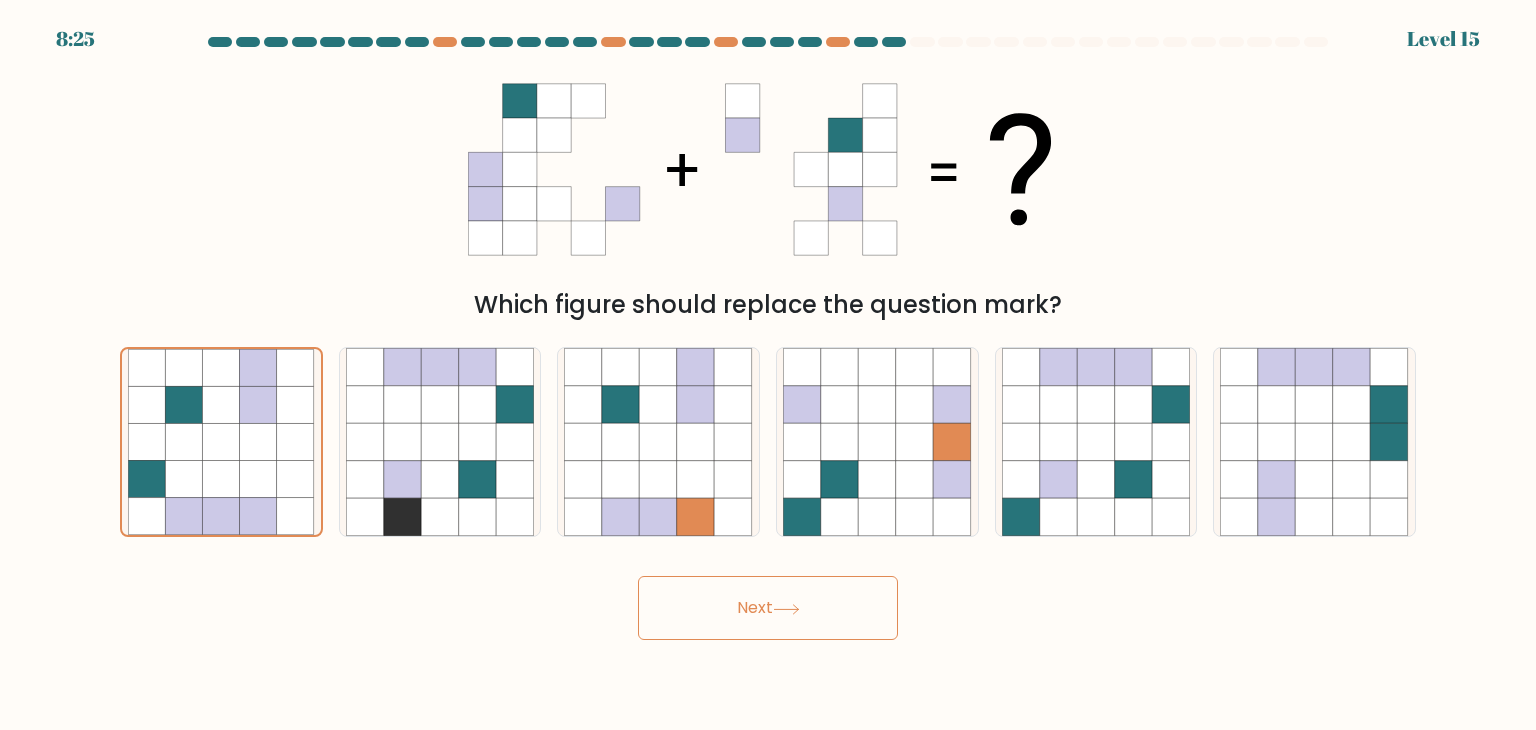 click on "Next" at bounding box center [768, 608] 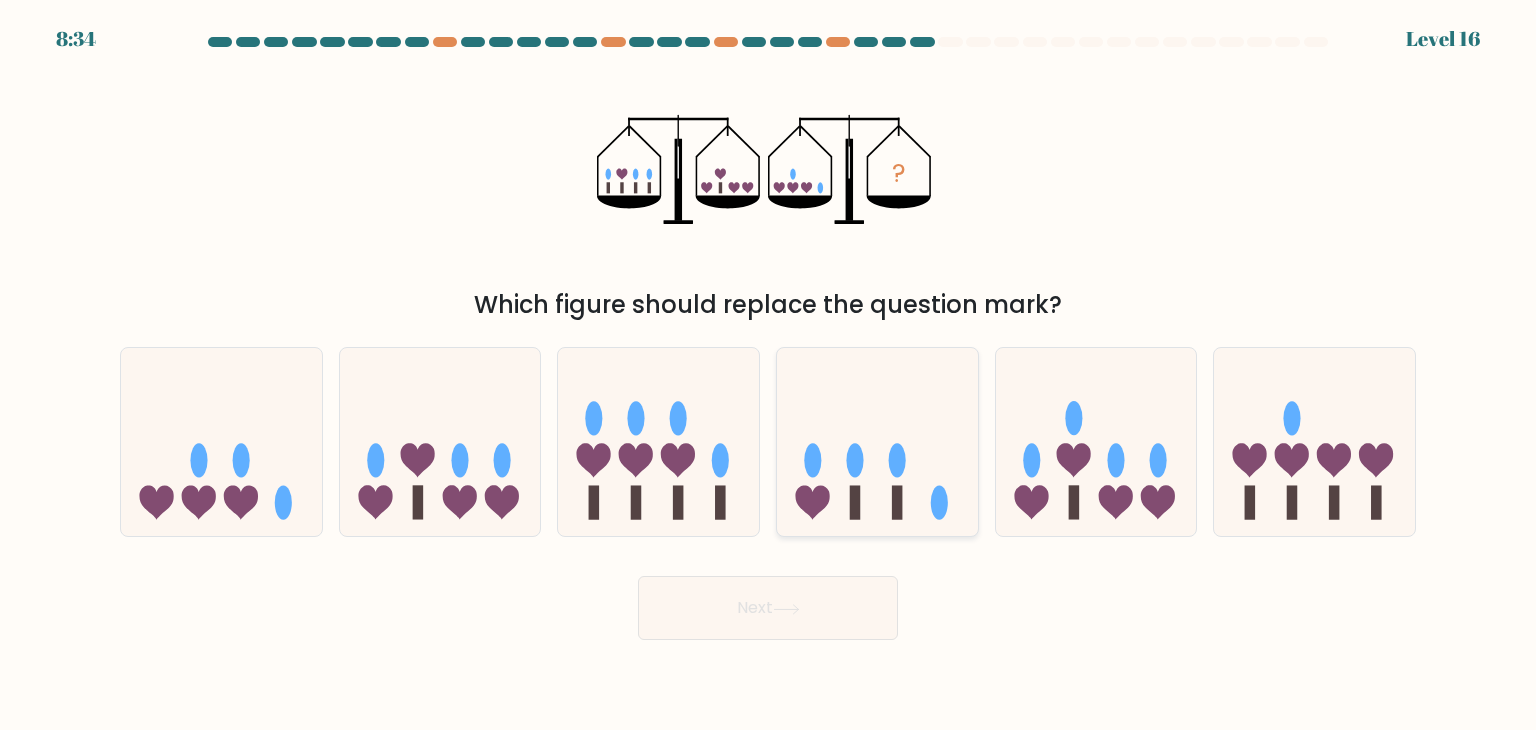 click 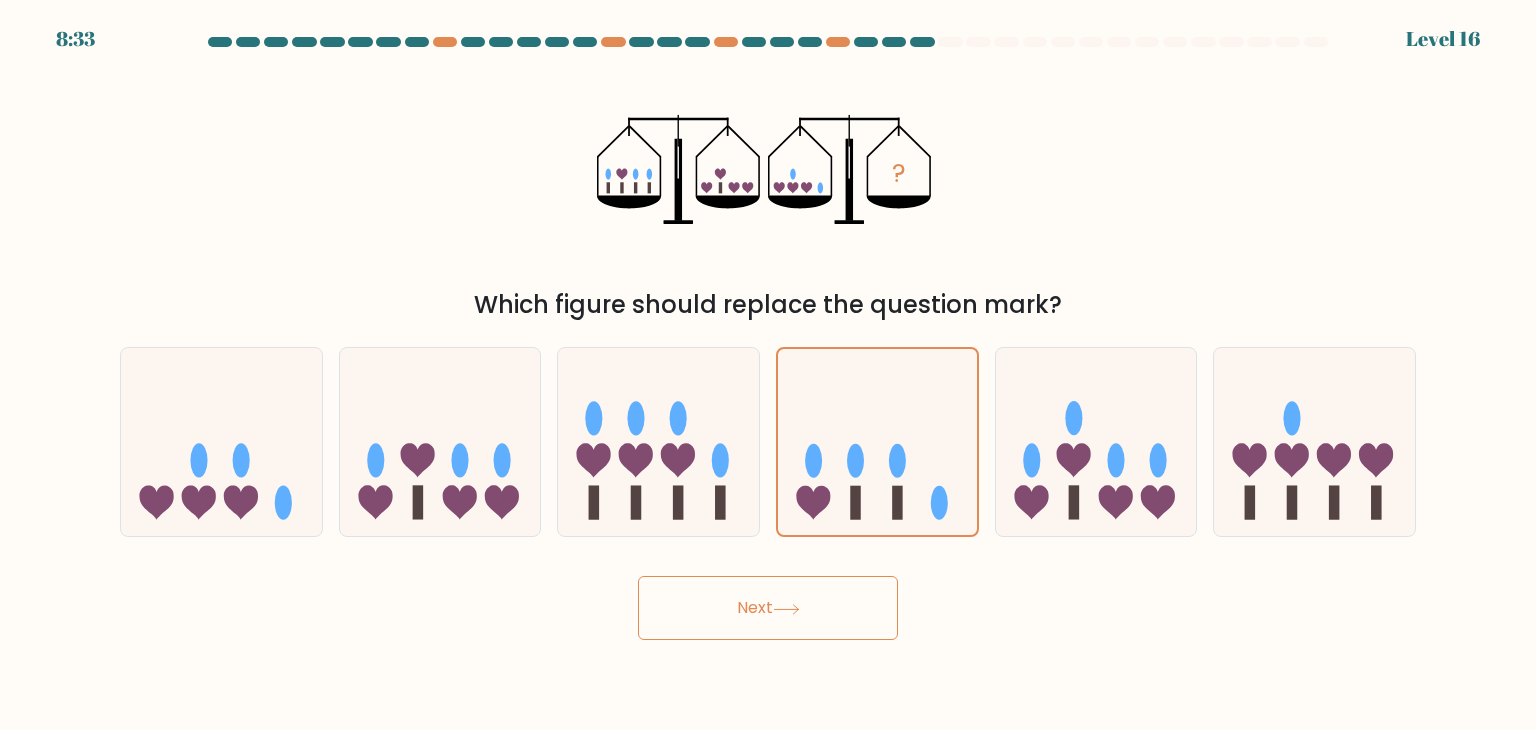 click on "Next" at bounding box center (768, 608) 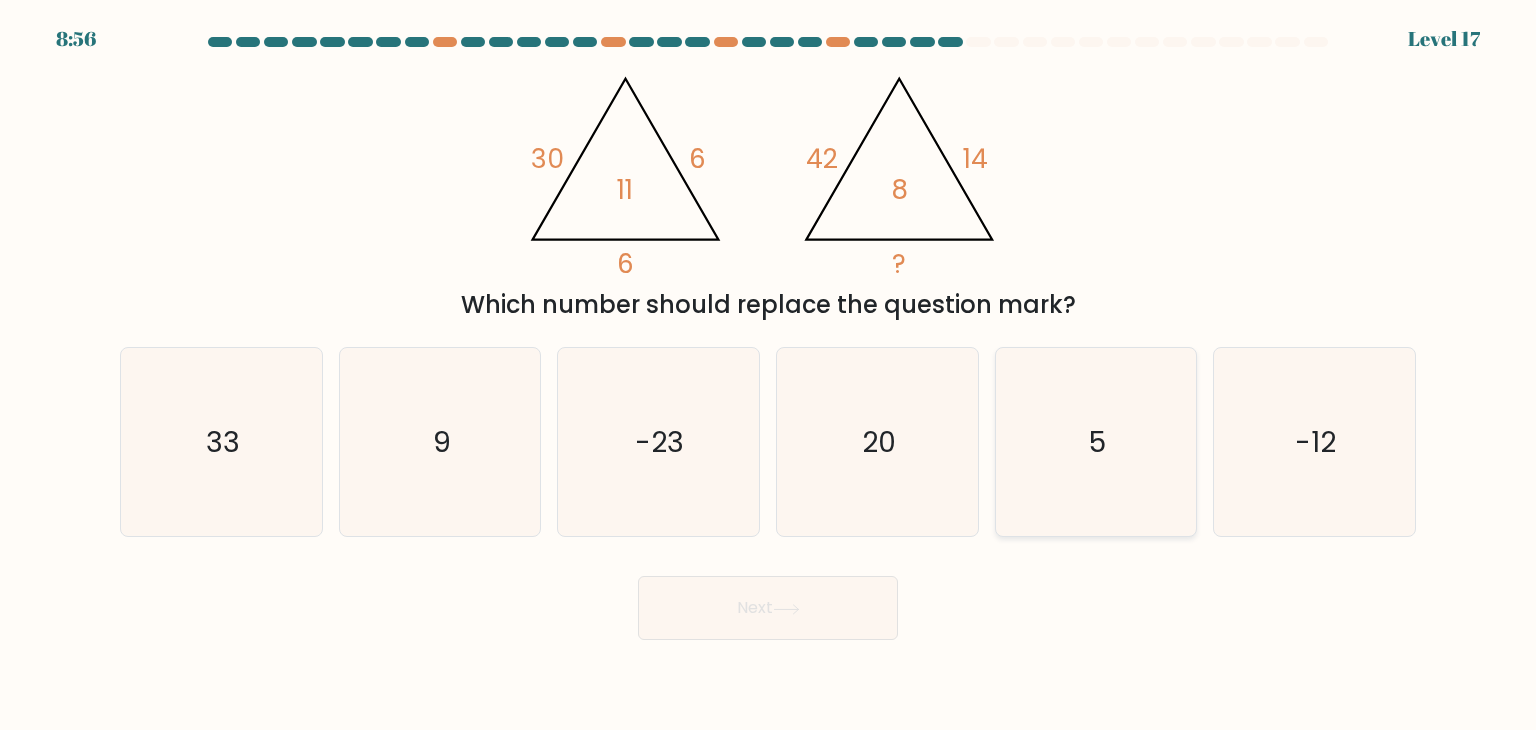 click on "5" 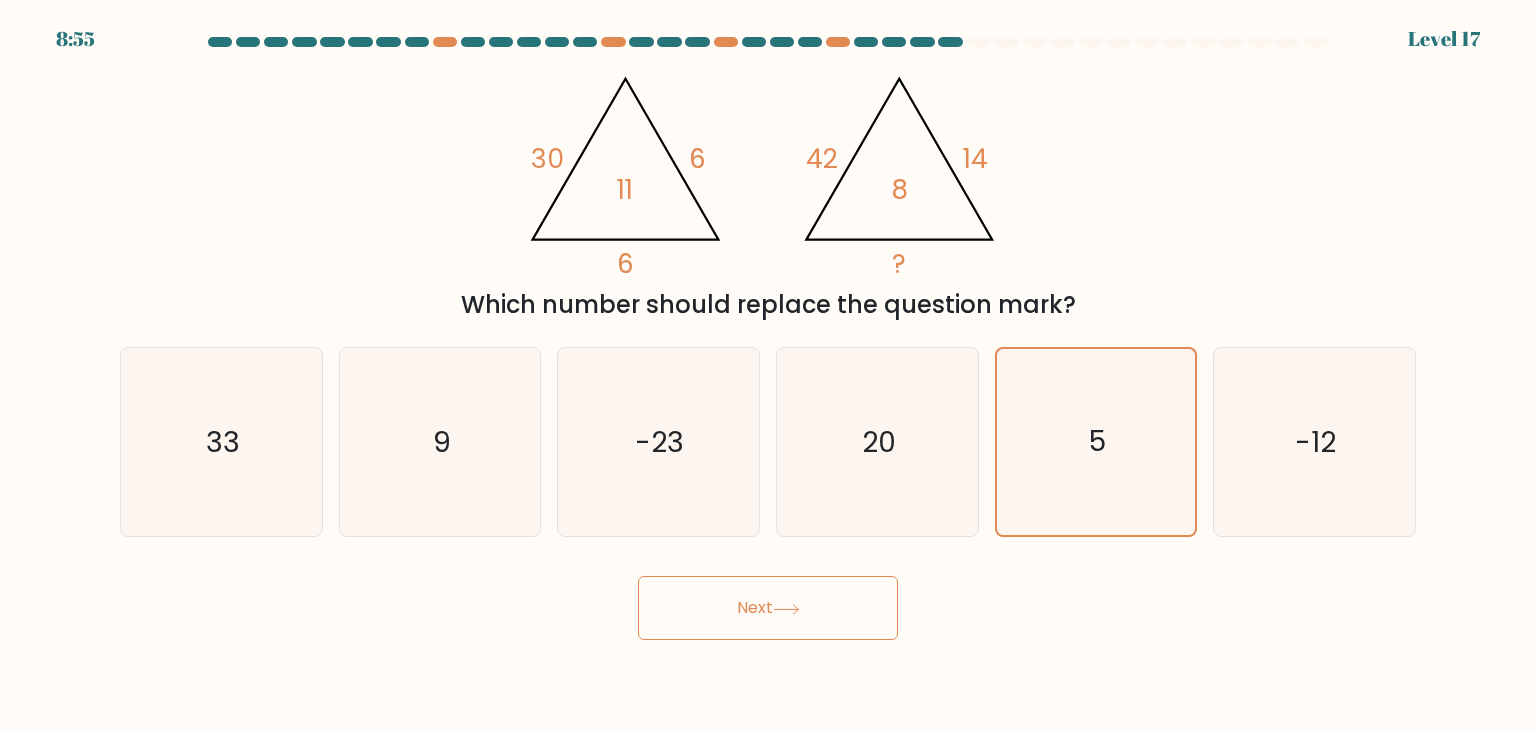 click on "Next" at bounding box center [768, 608] 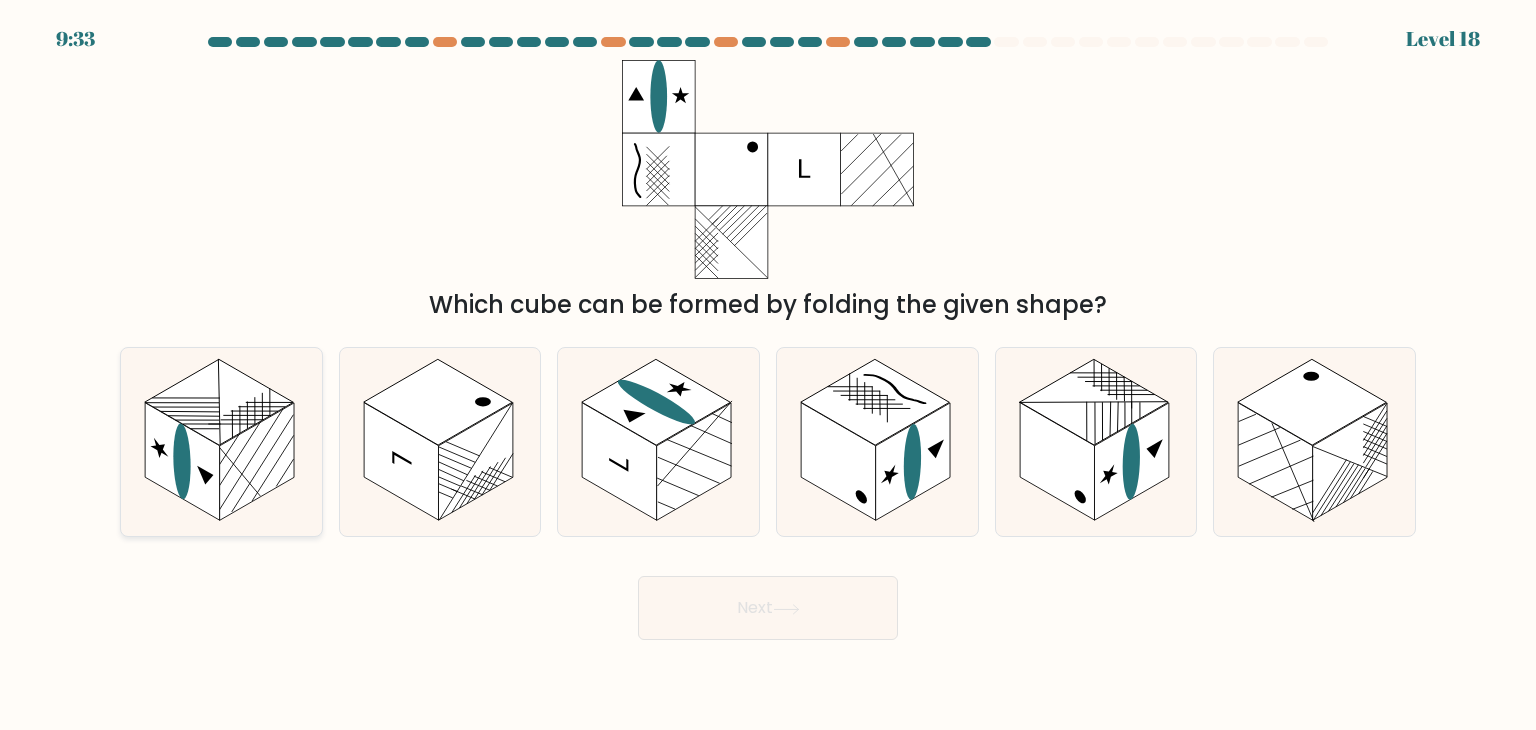 click 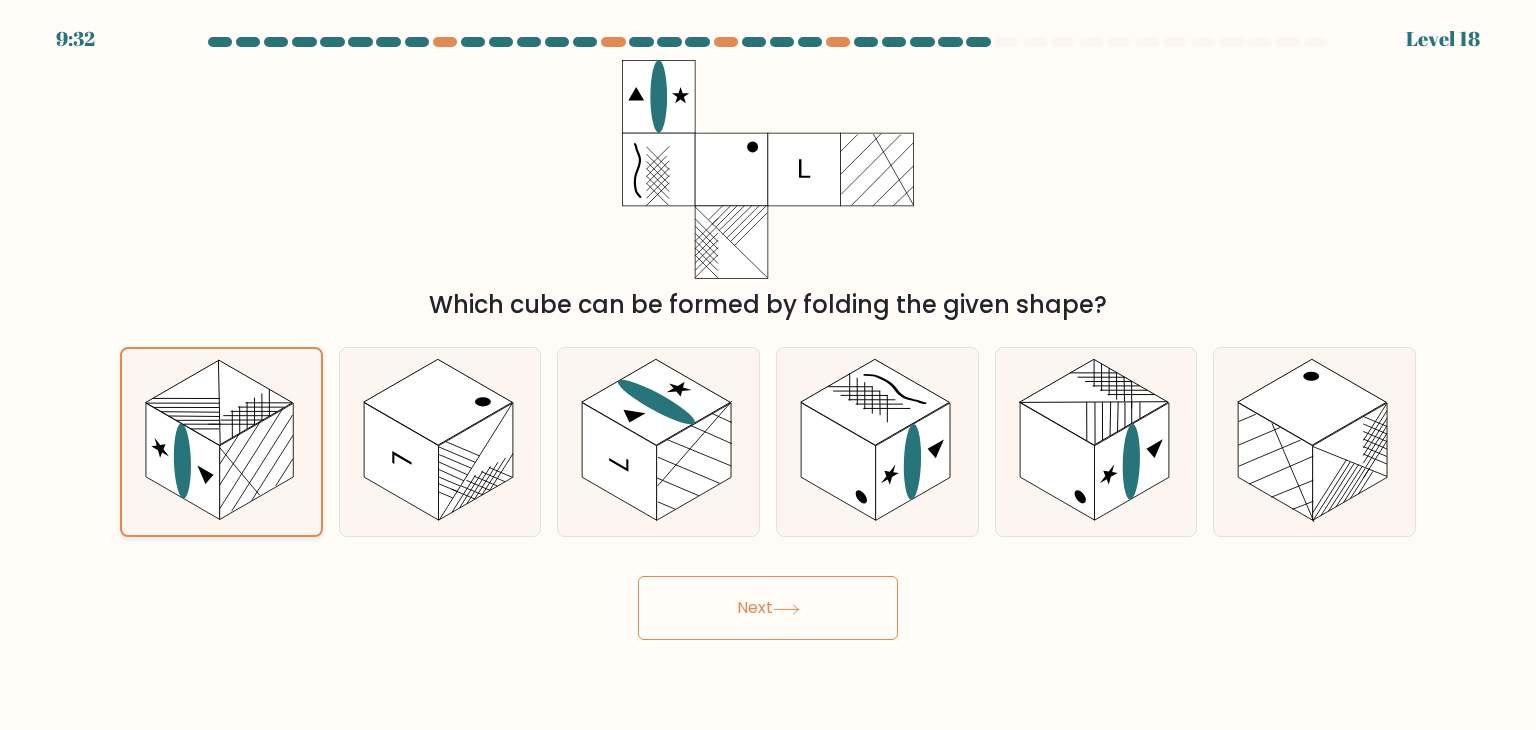 click 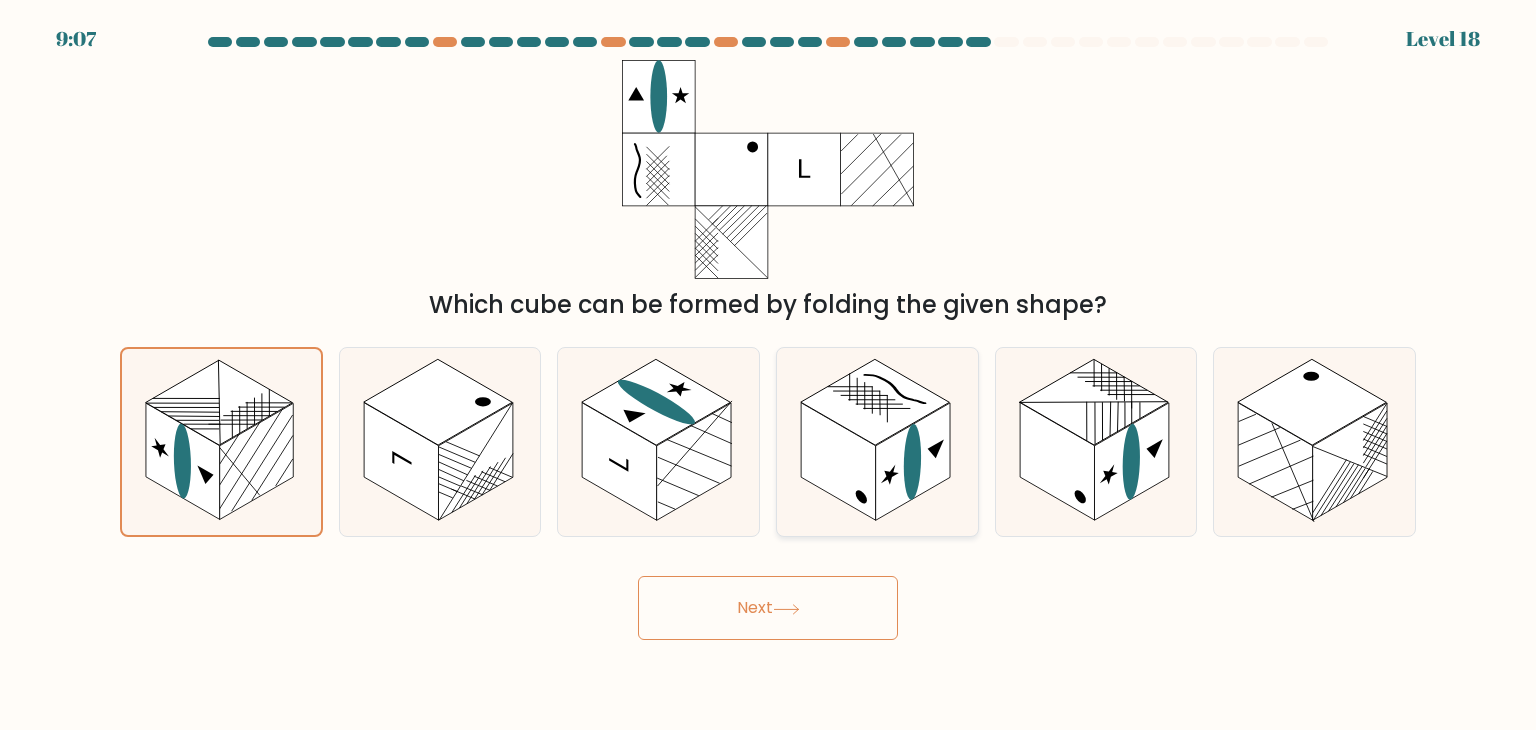 click 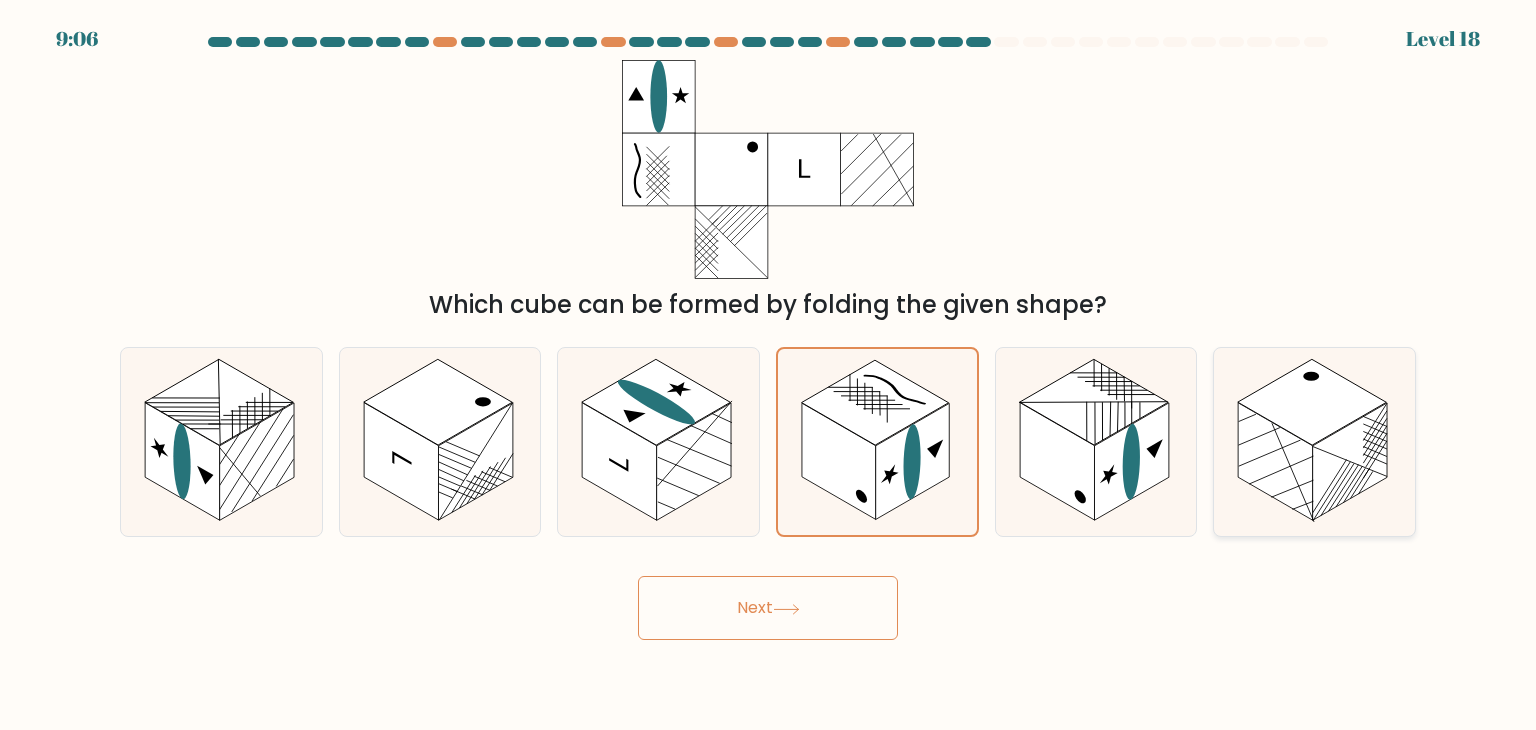 click 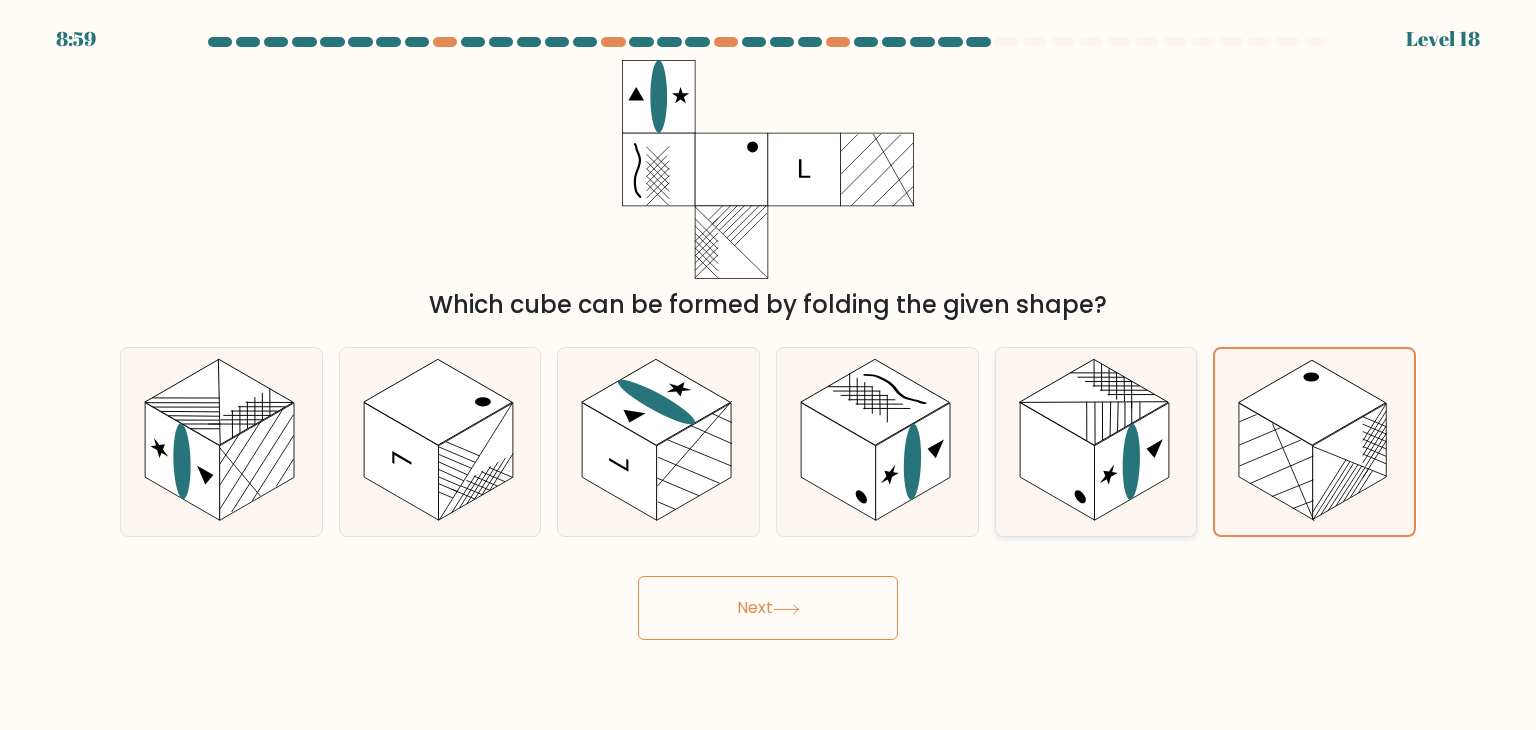 click 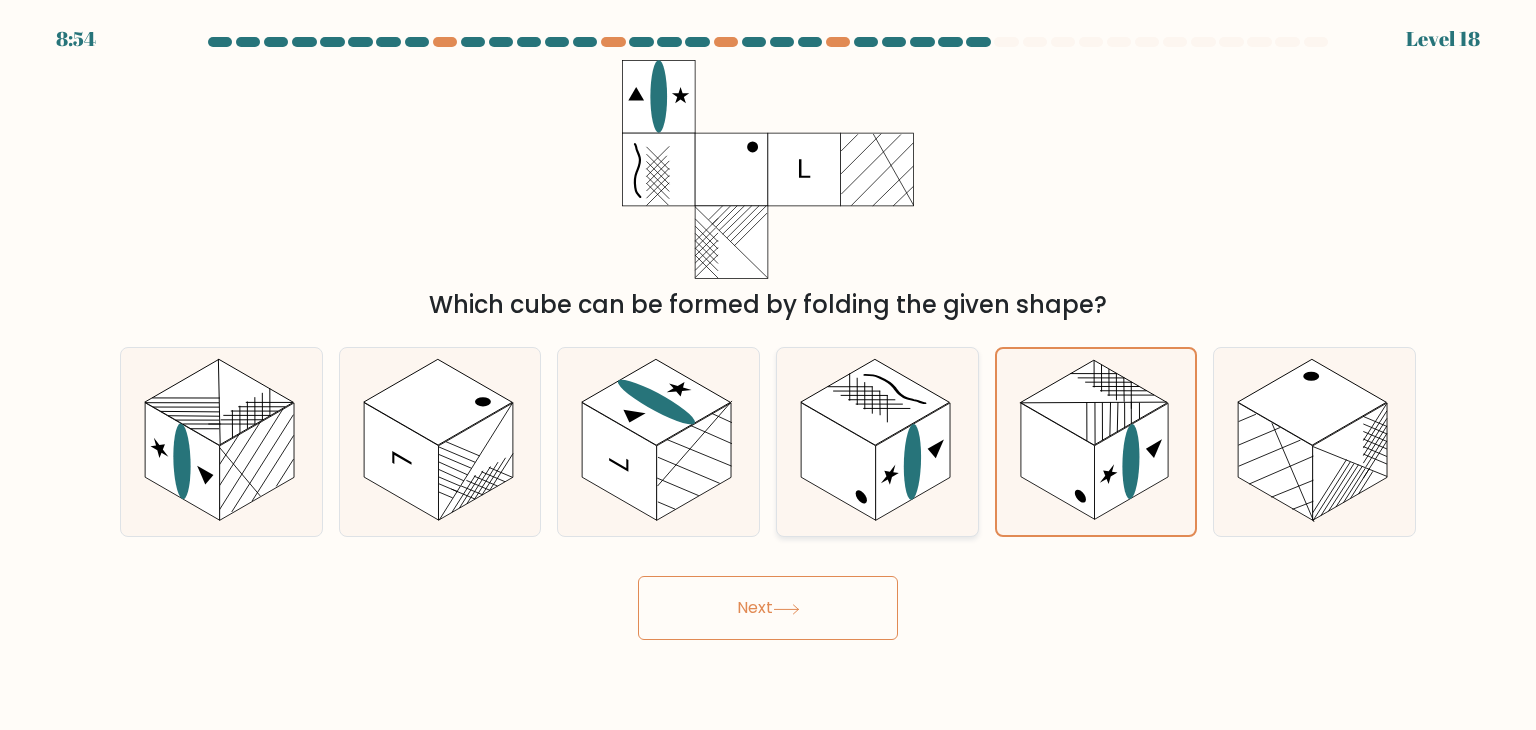 click 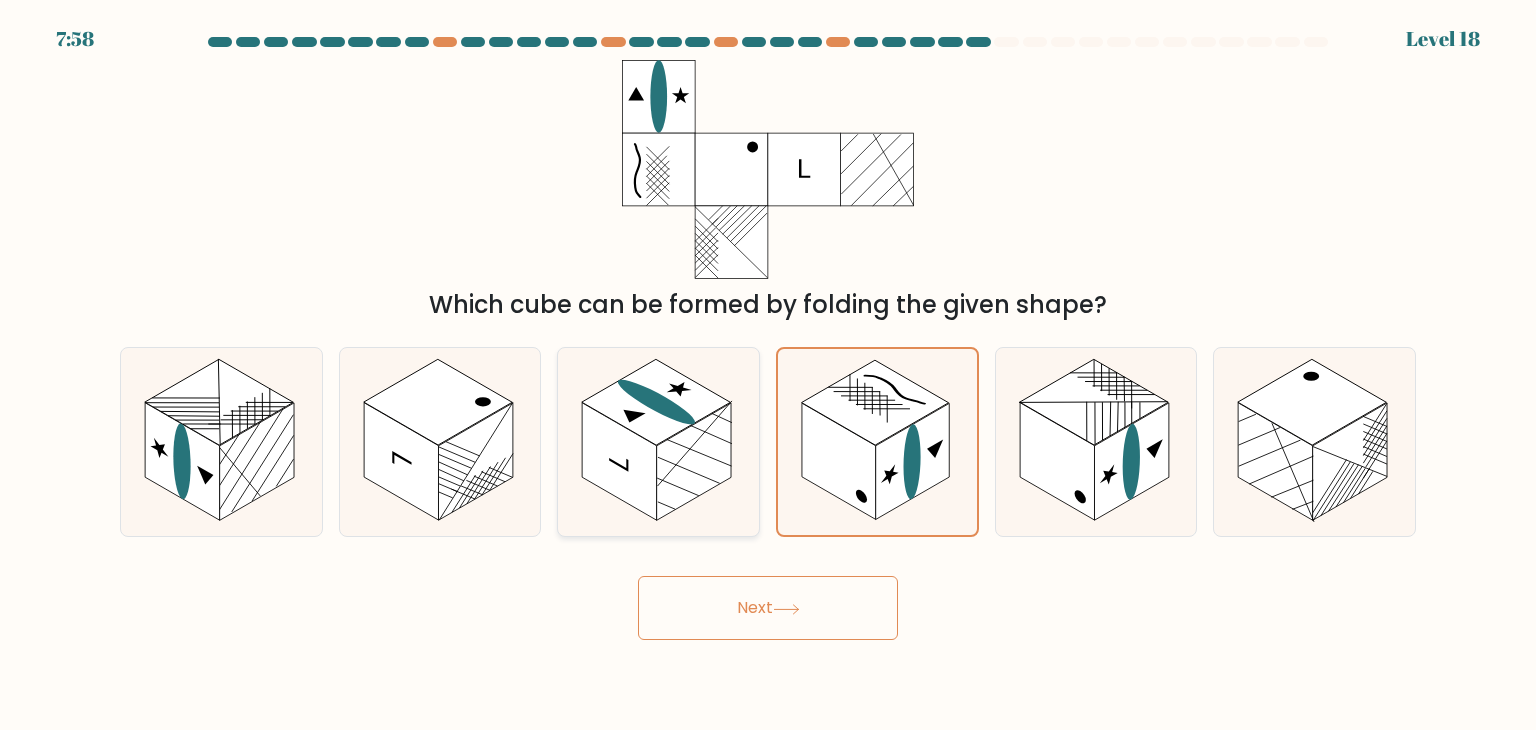click 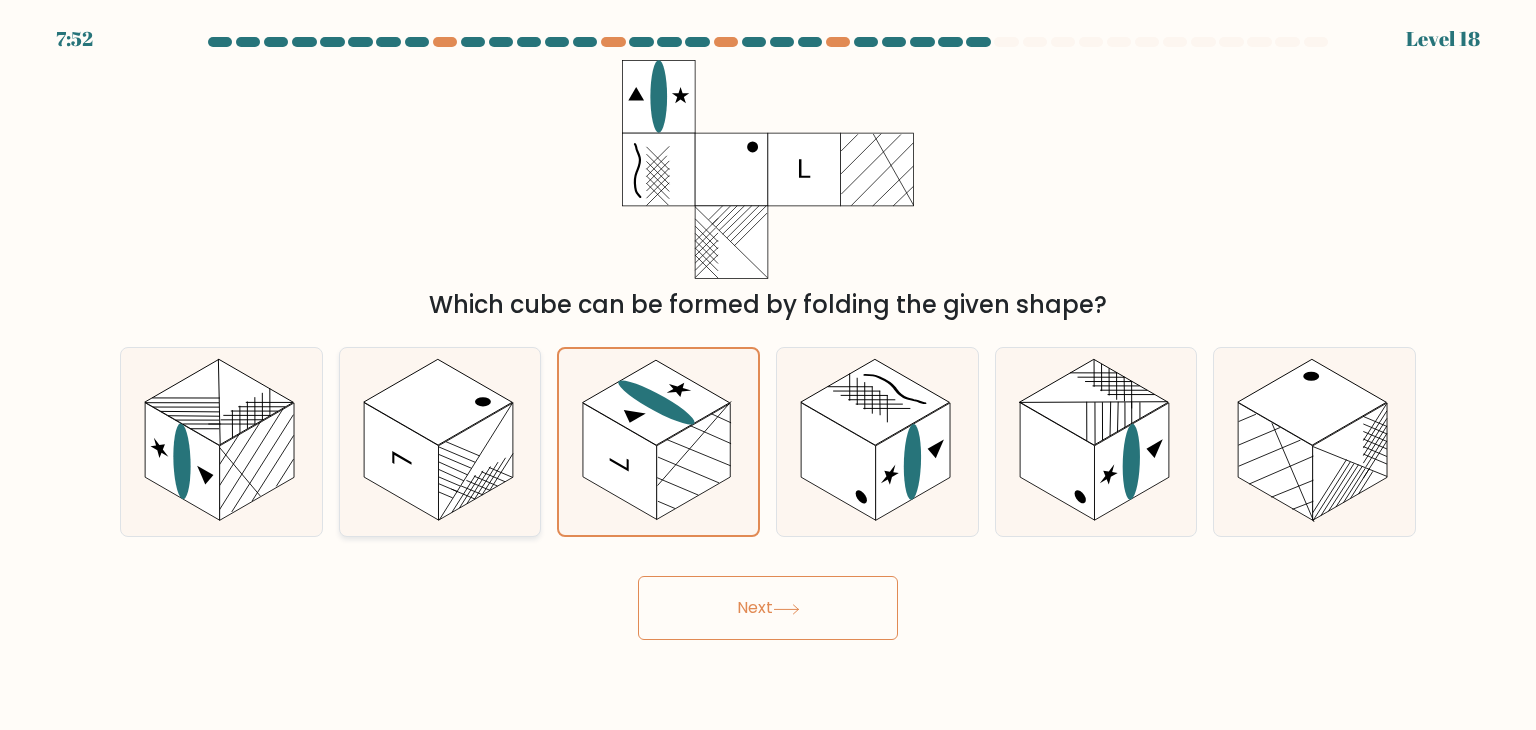 click 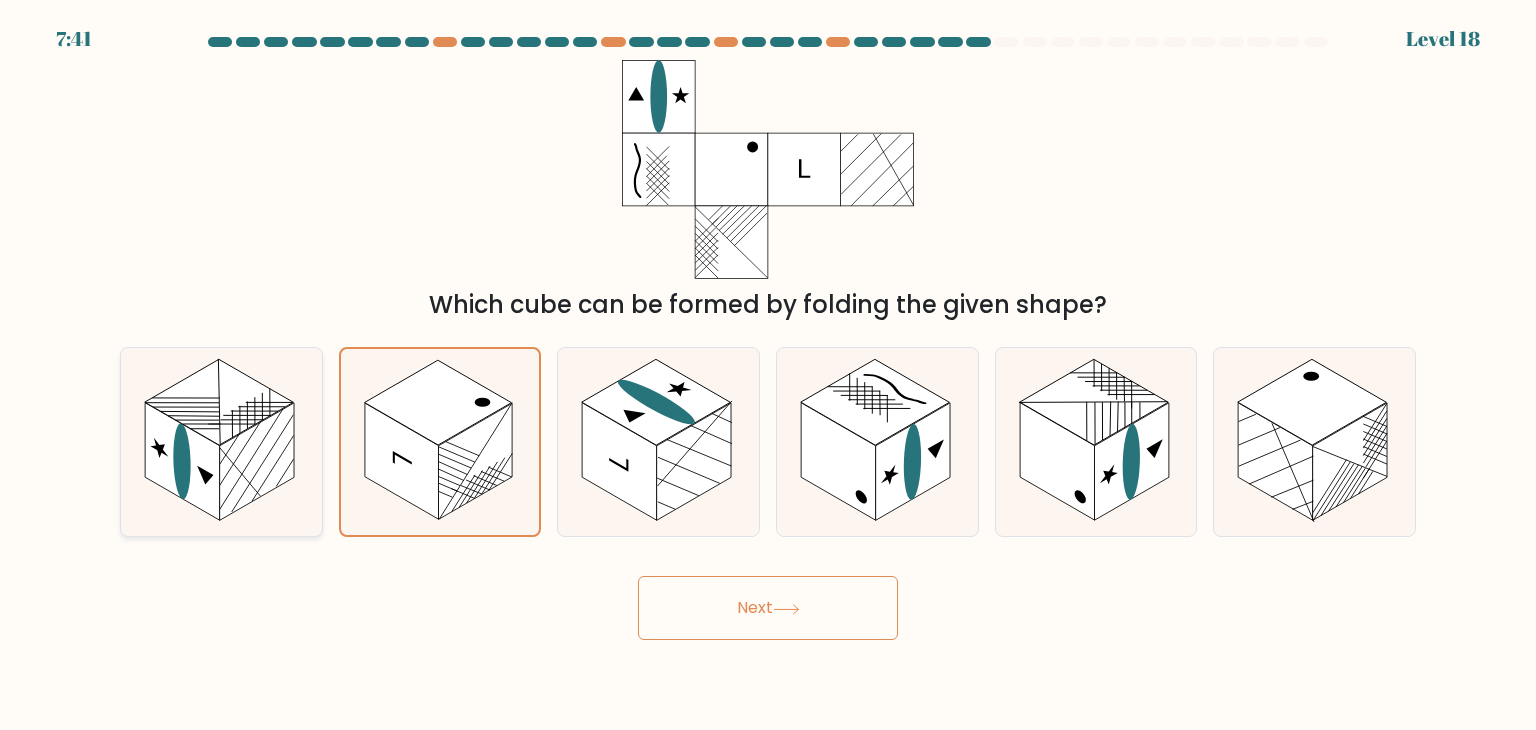 click 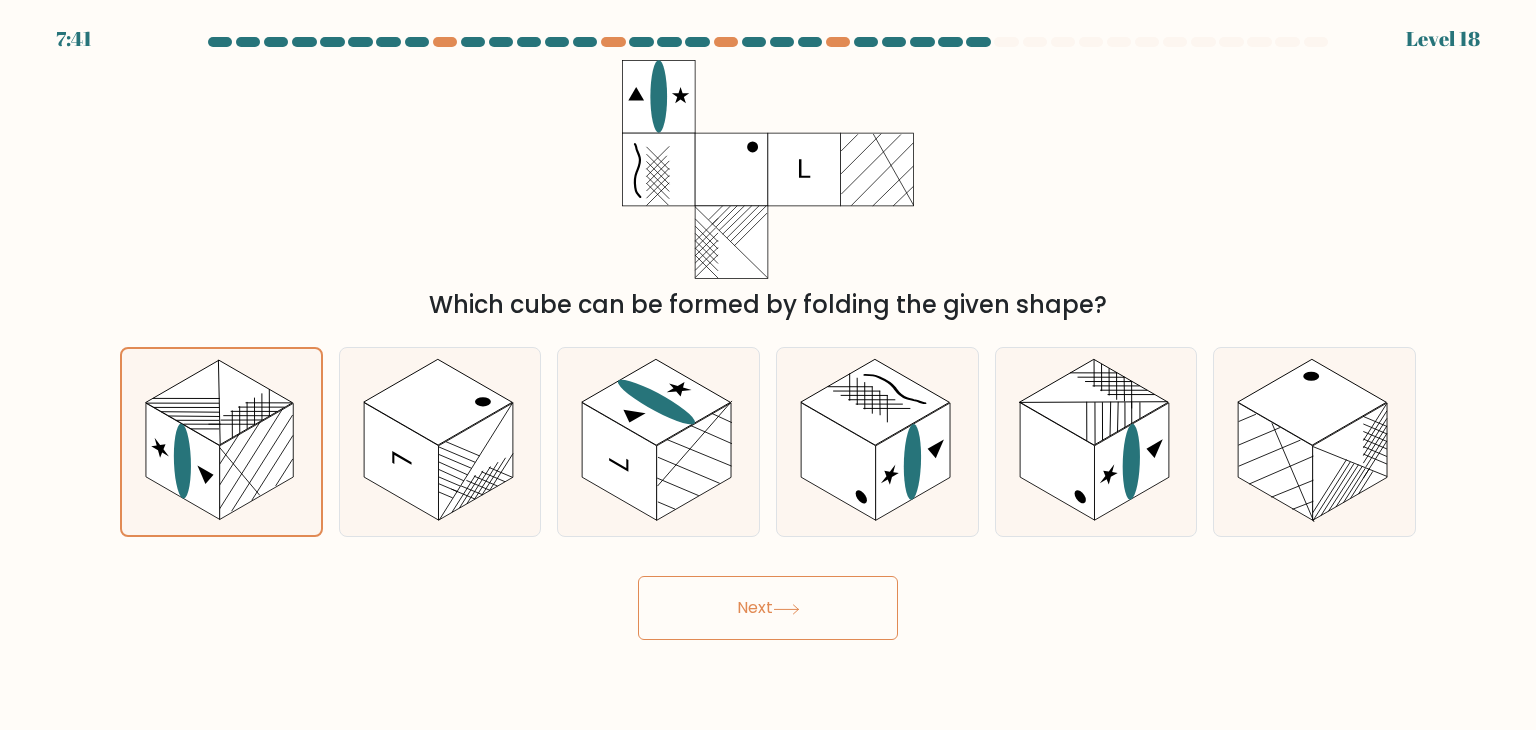 click on "Next" at bounding box center [768, 608] 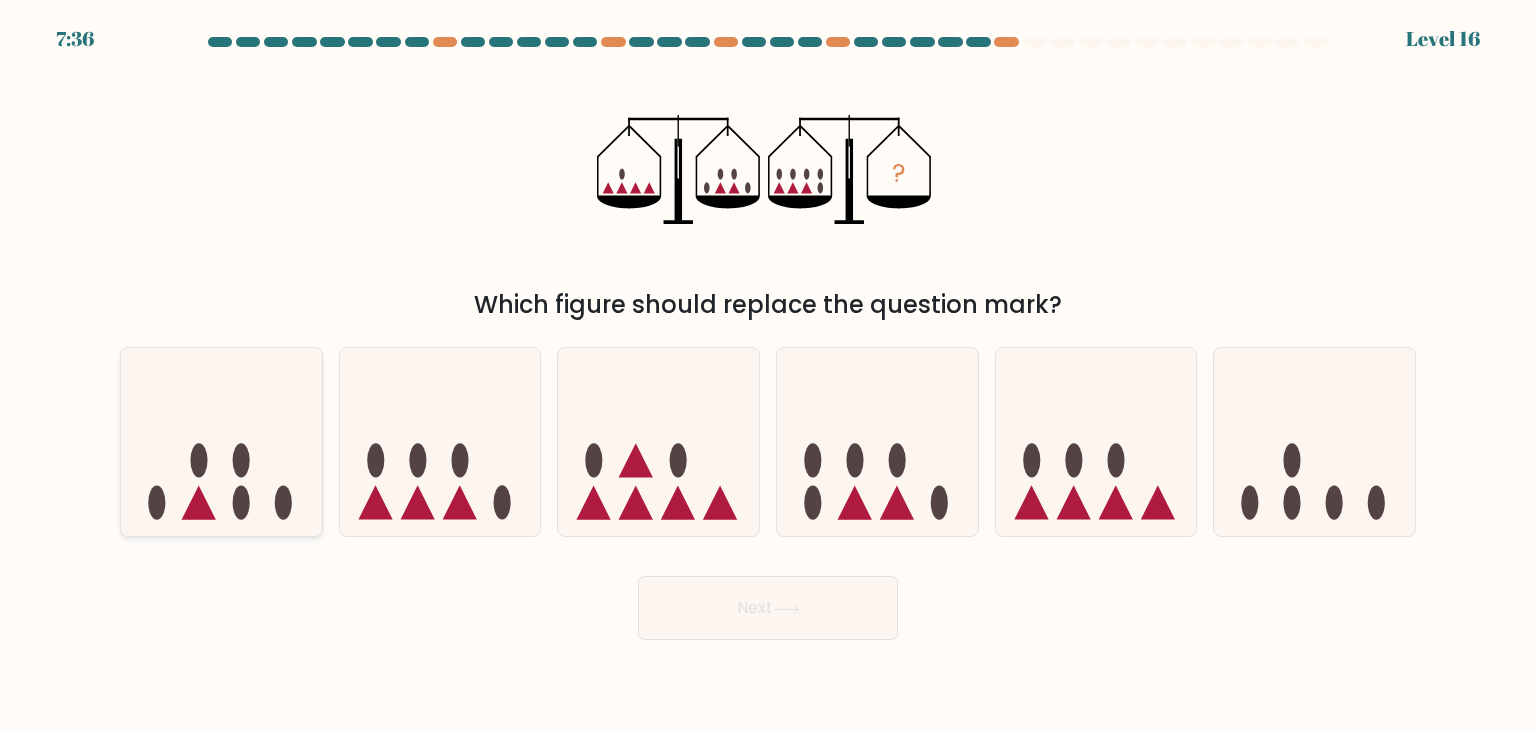click 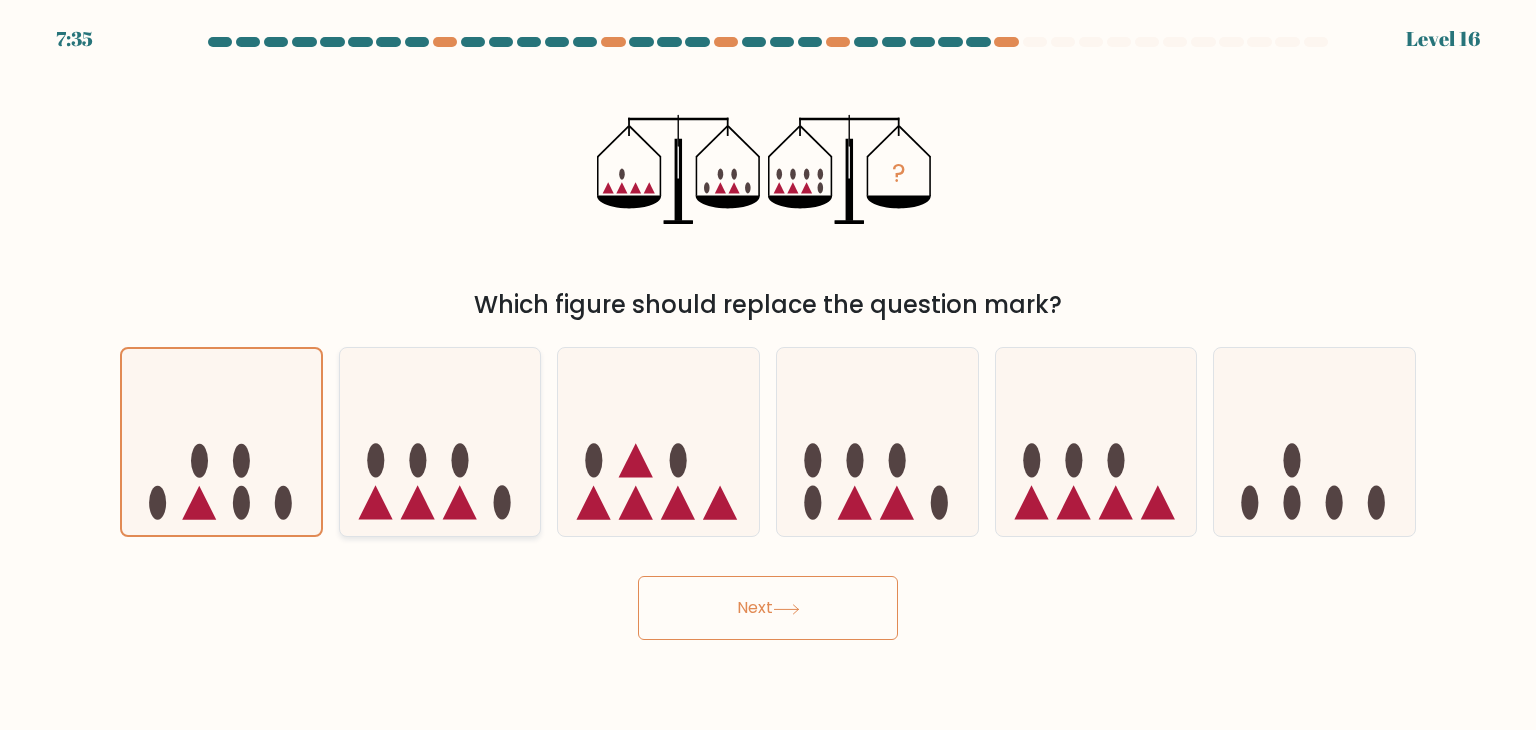 click 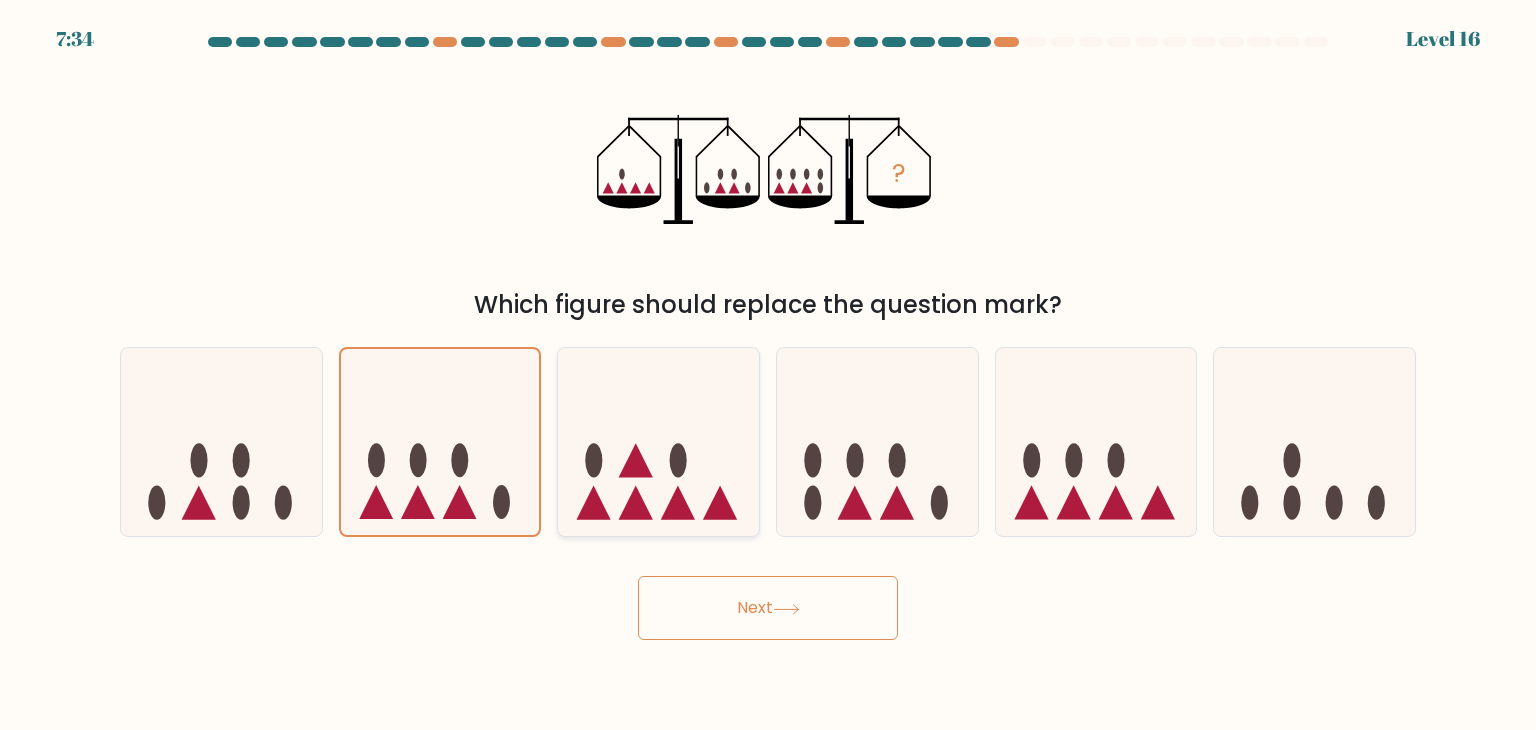 click 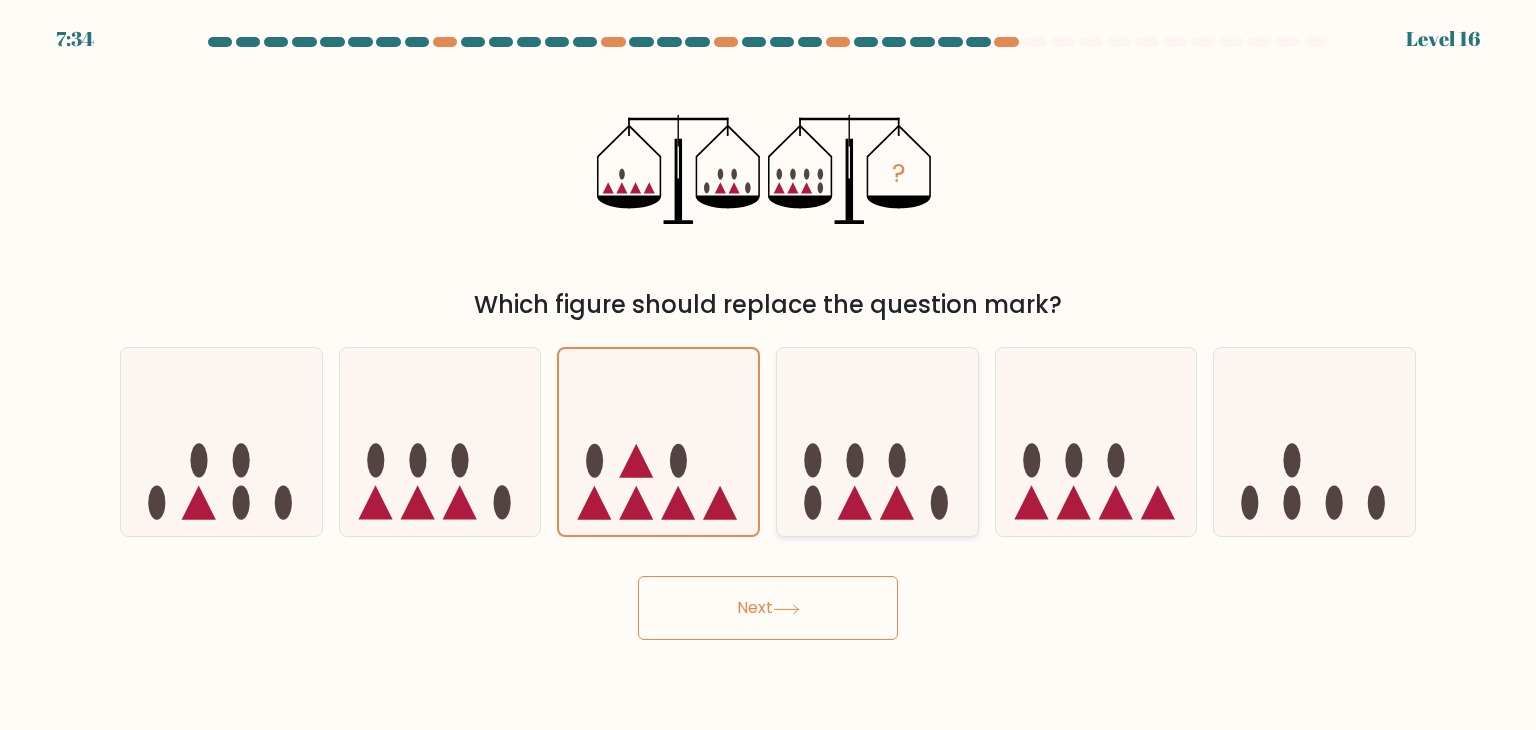click 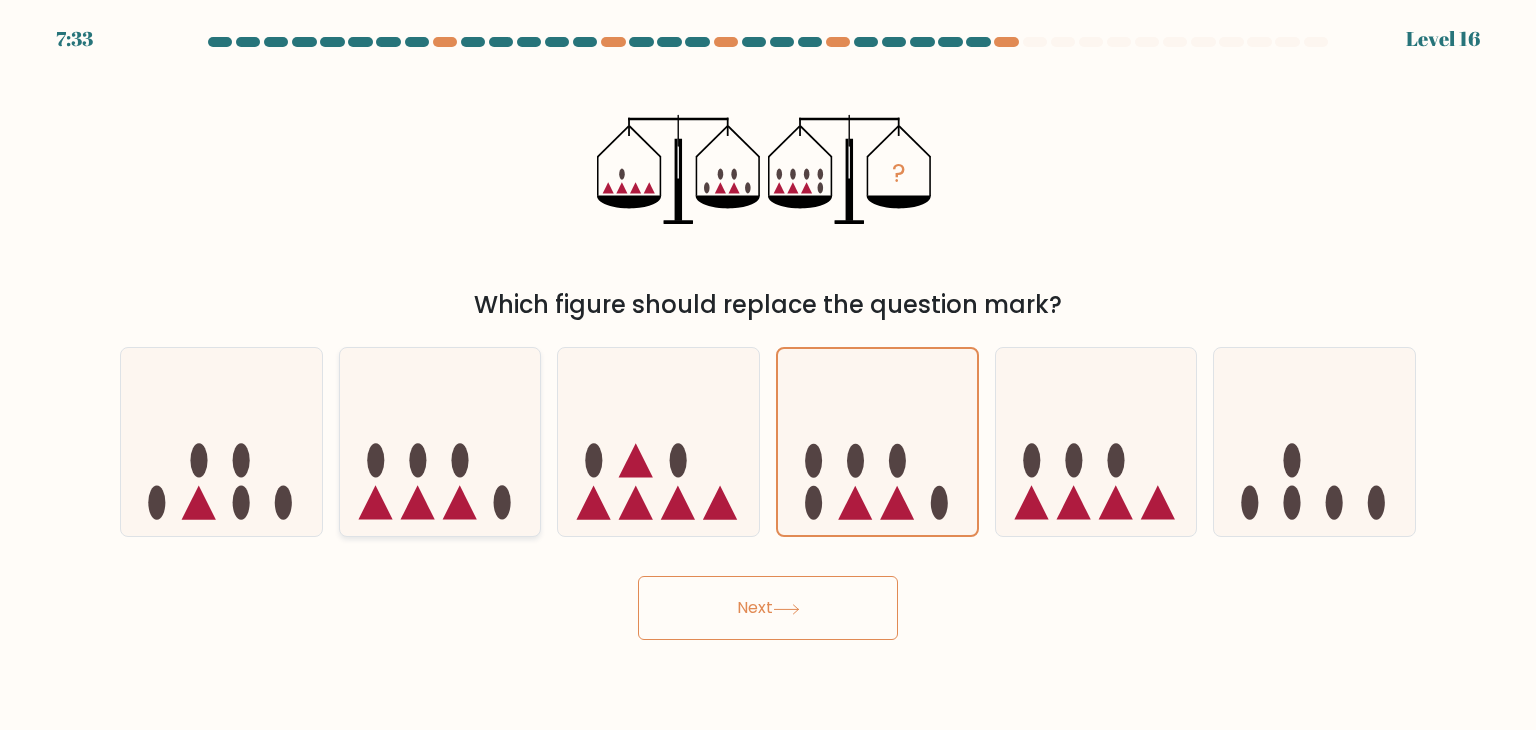 click 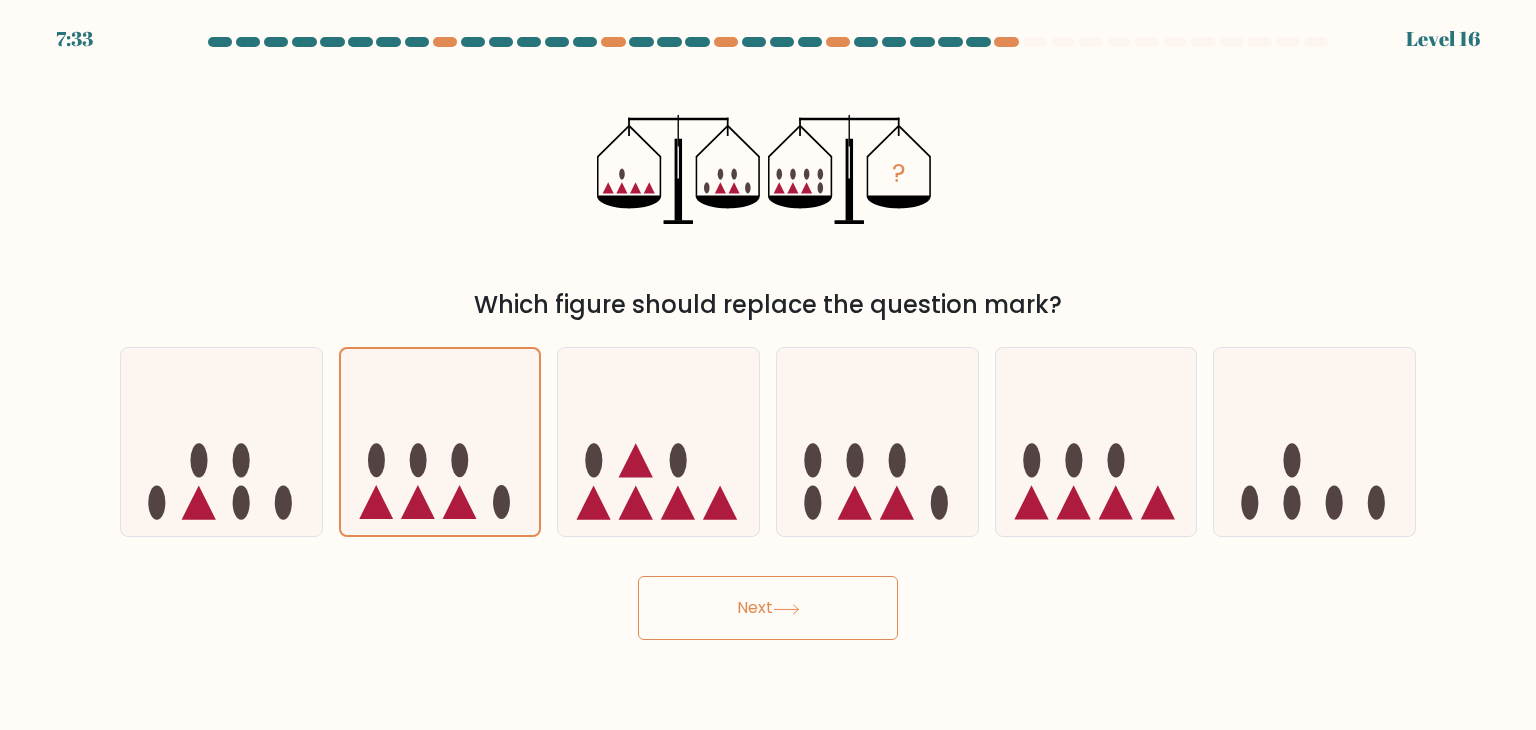 click on "Next" at bounding box center (768, 608) 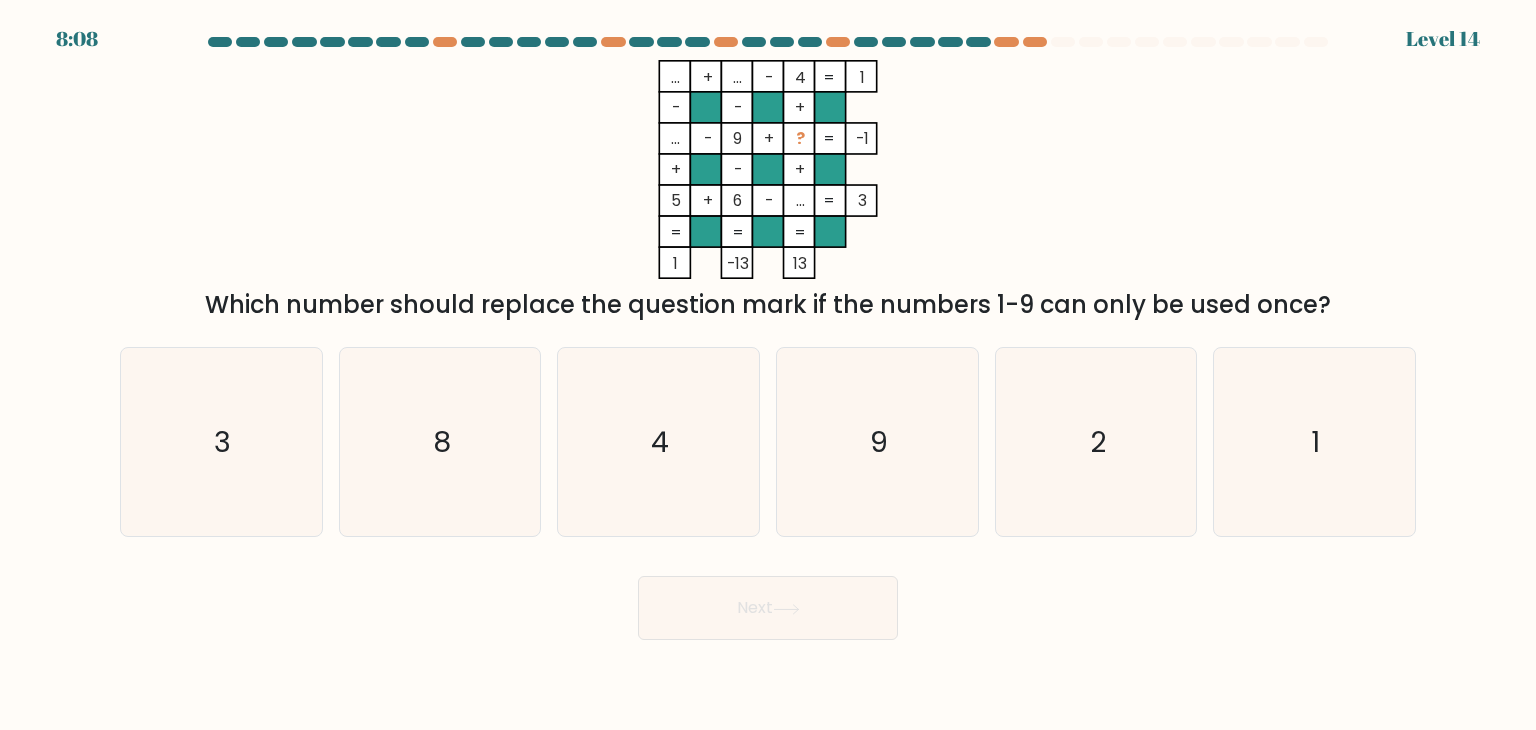 drag, startPoint x: 1336, startPoint y: 441, endPoint x: 1224, endPoint y: 585, distance: 182.42807 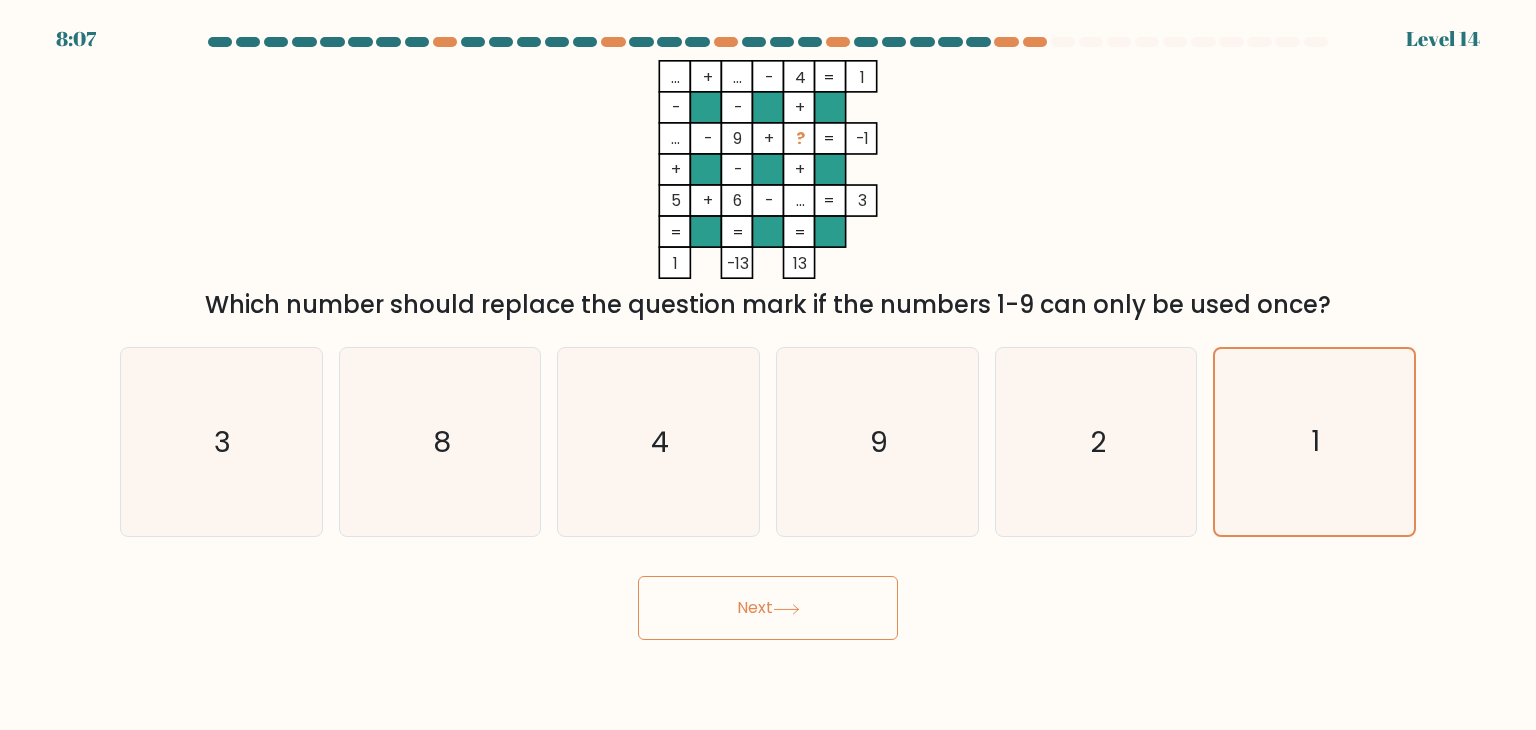 click on "Next" at bounding box center (768, 608) 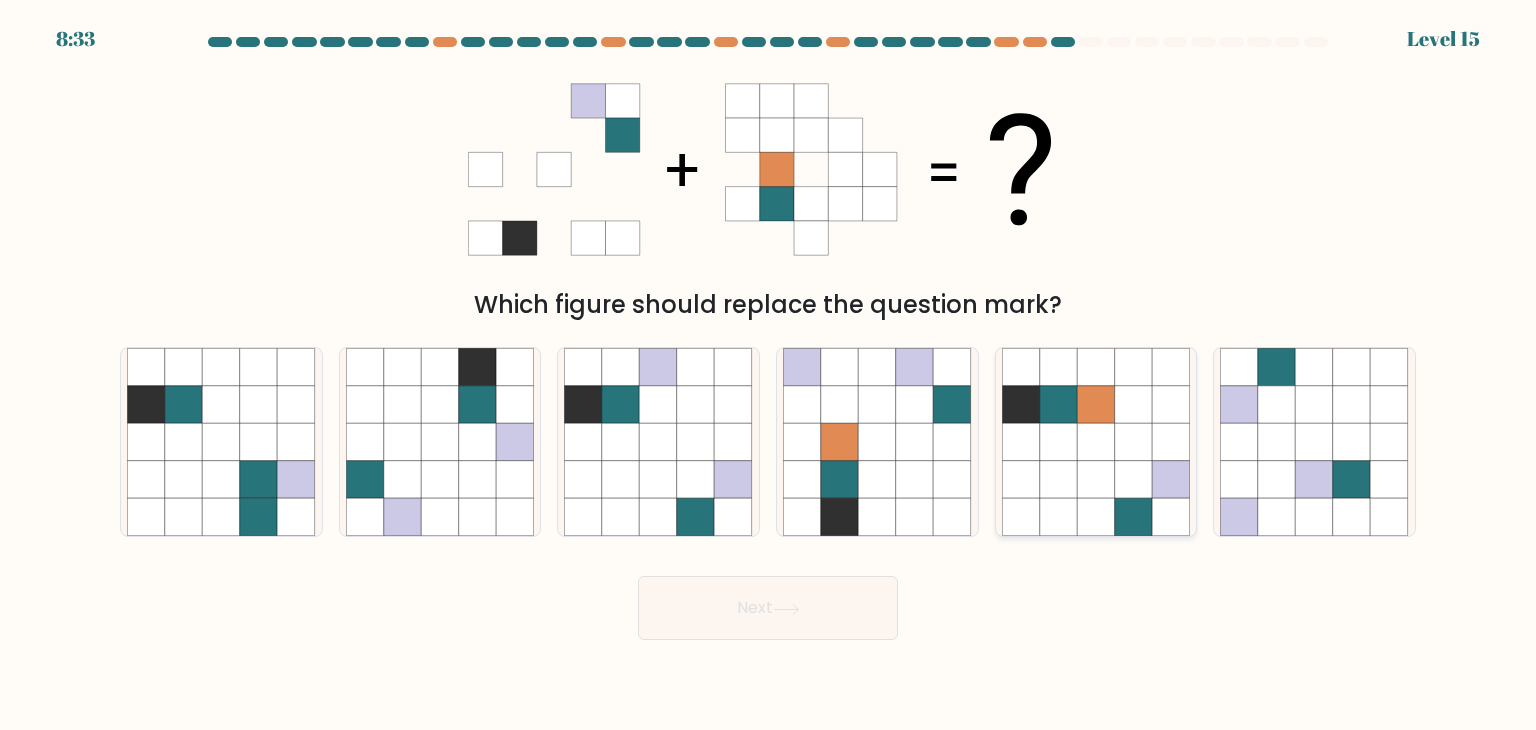 click 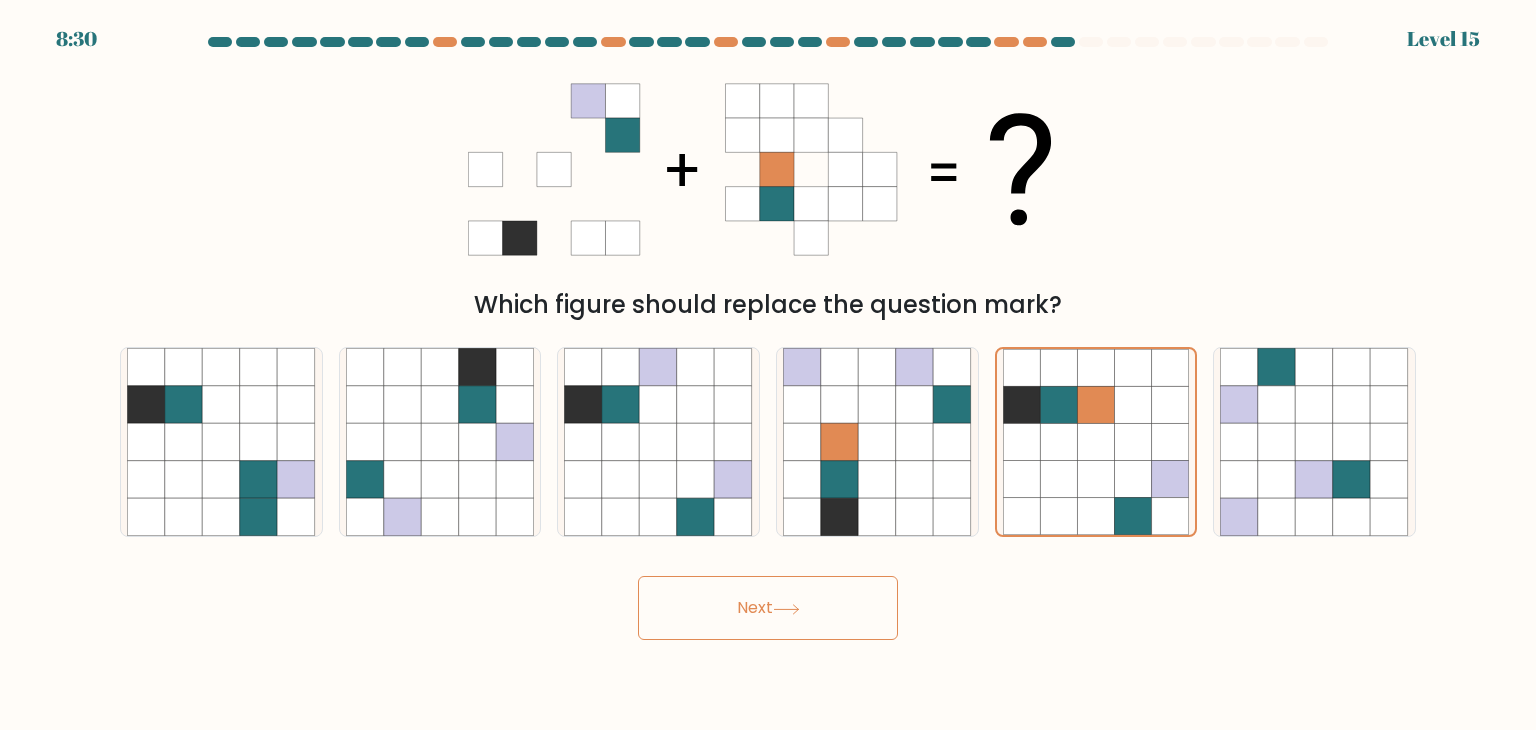 click on "Next" at bounding box center (768, 608) 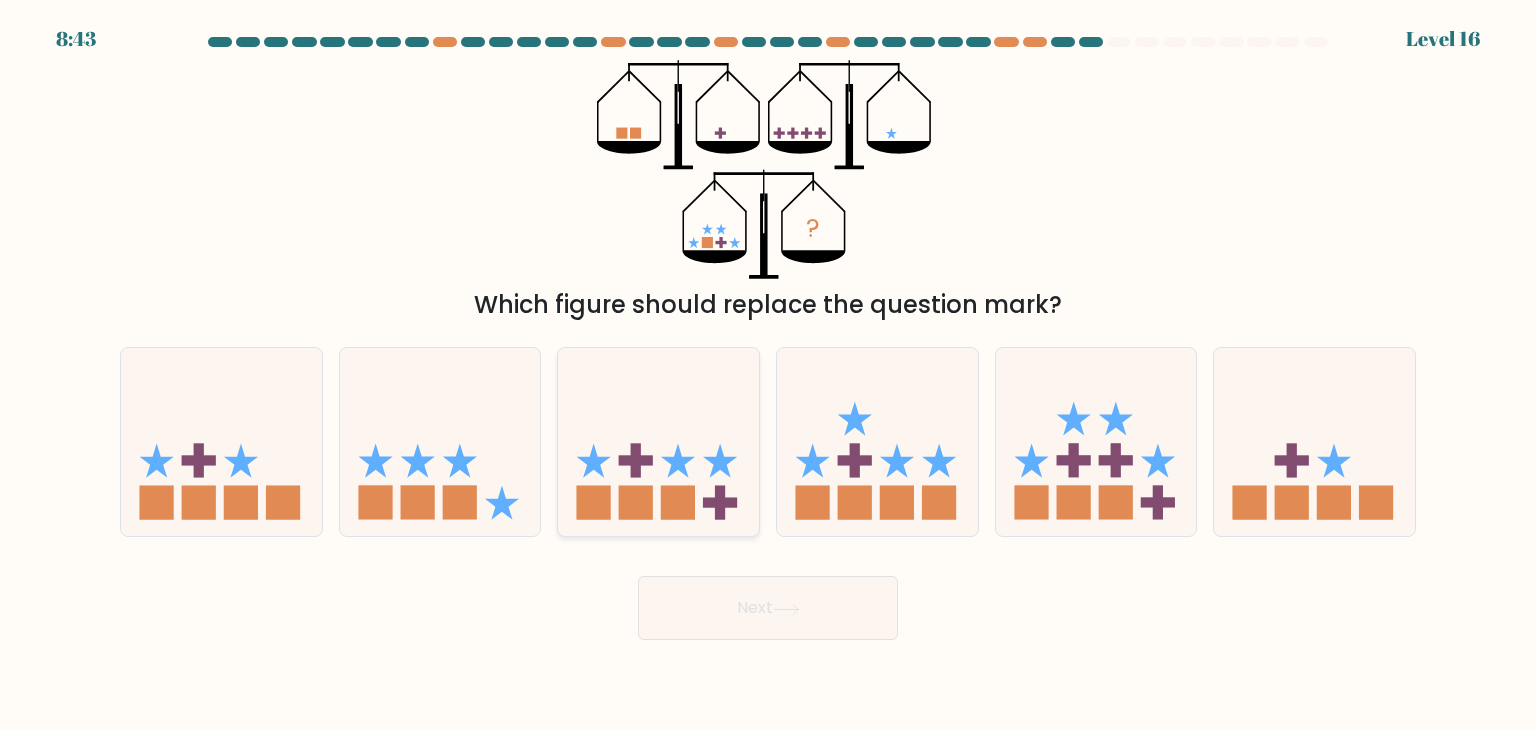 click 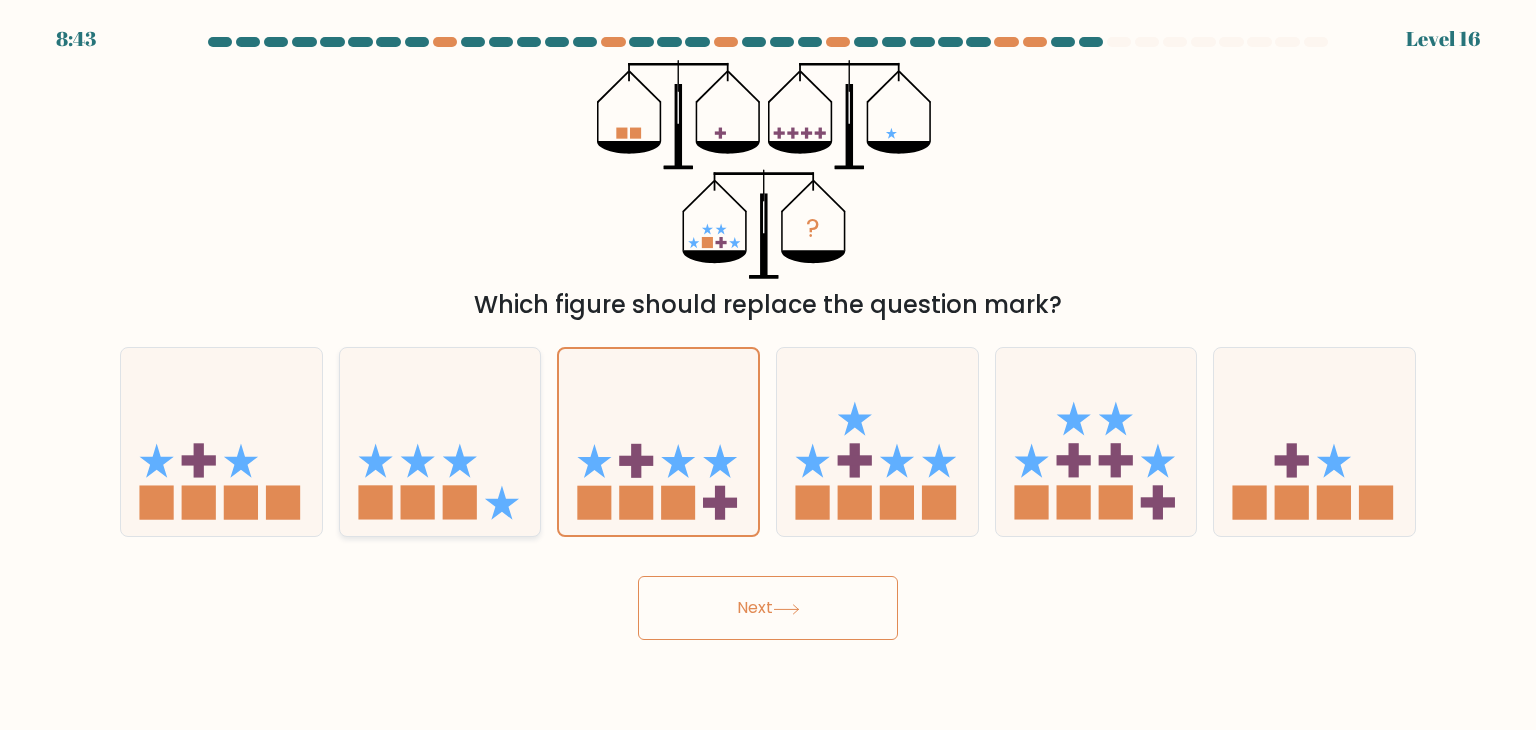 click 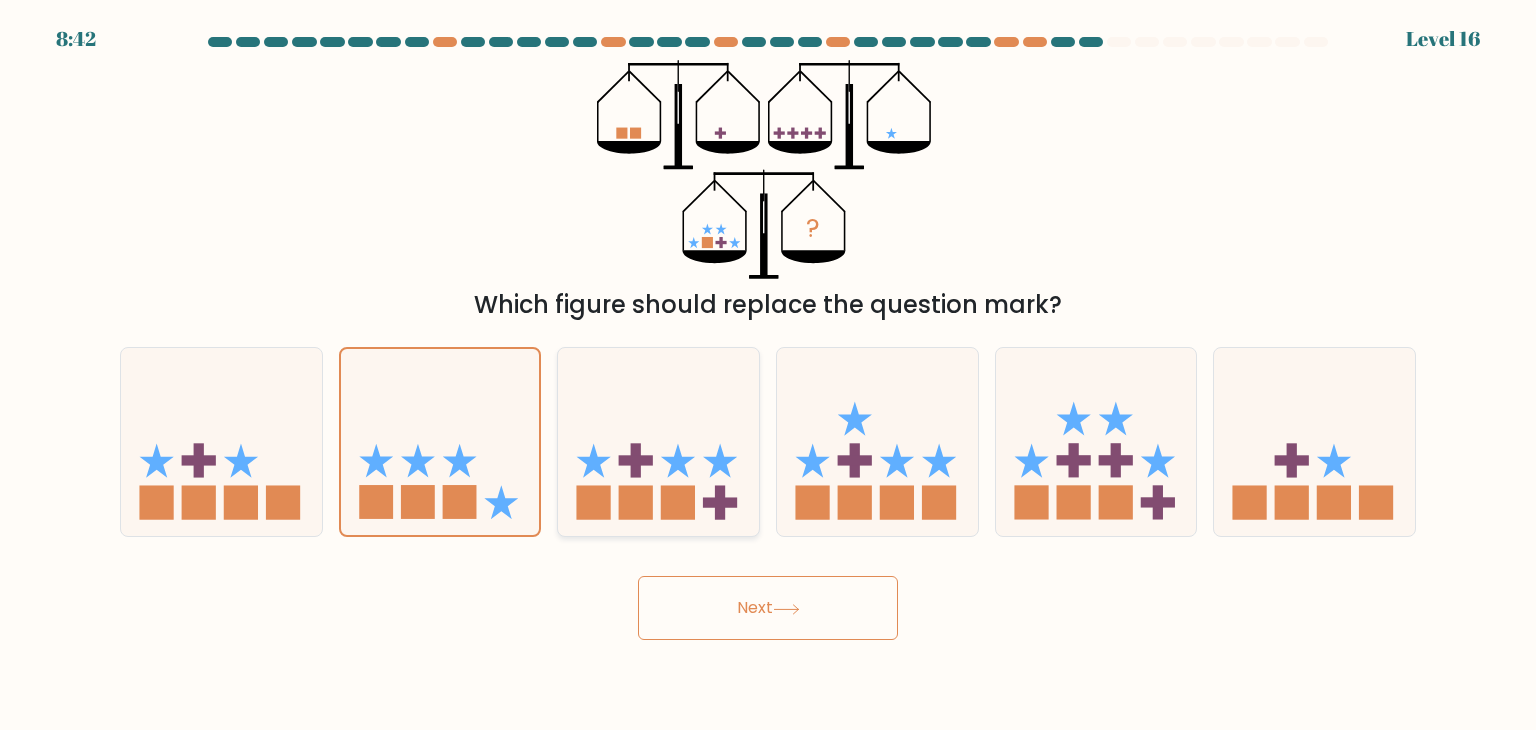 click 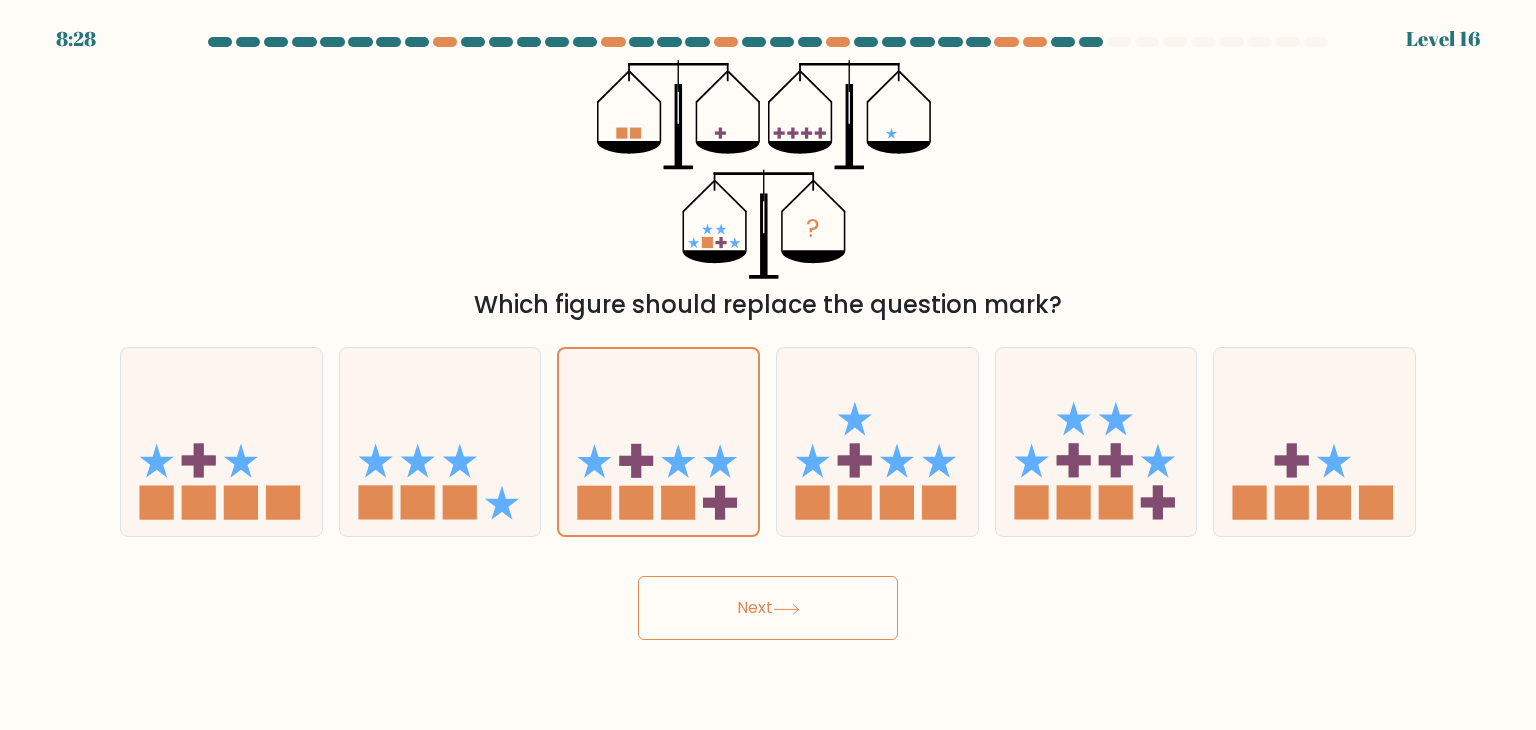 click on "Next" at bounding box center (768, 608) 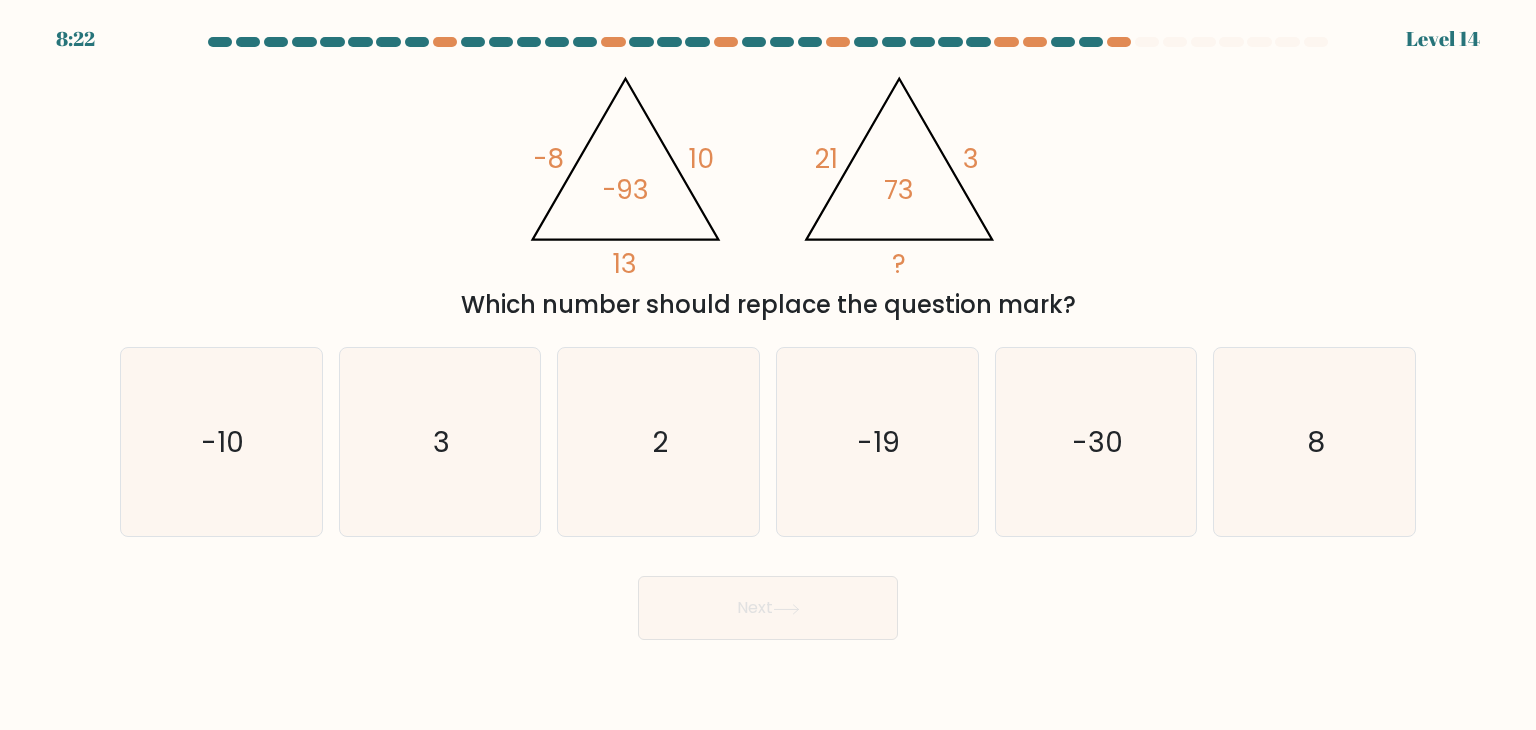 click at bounding box center [768, 338] 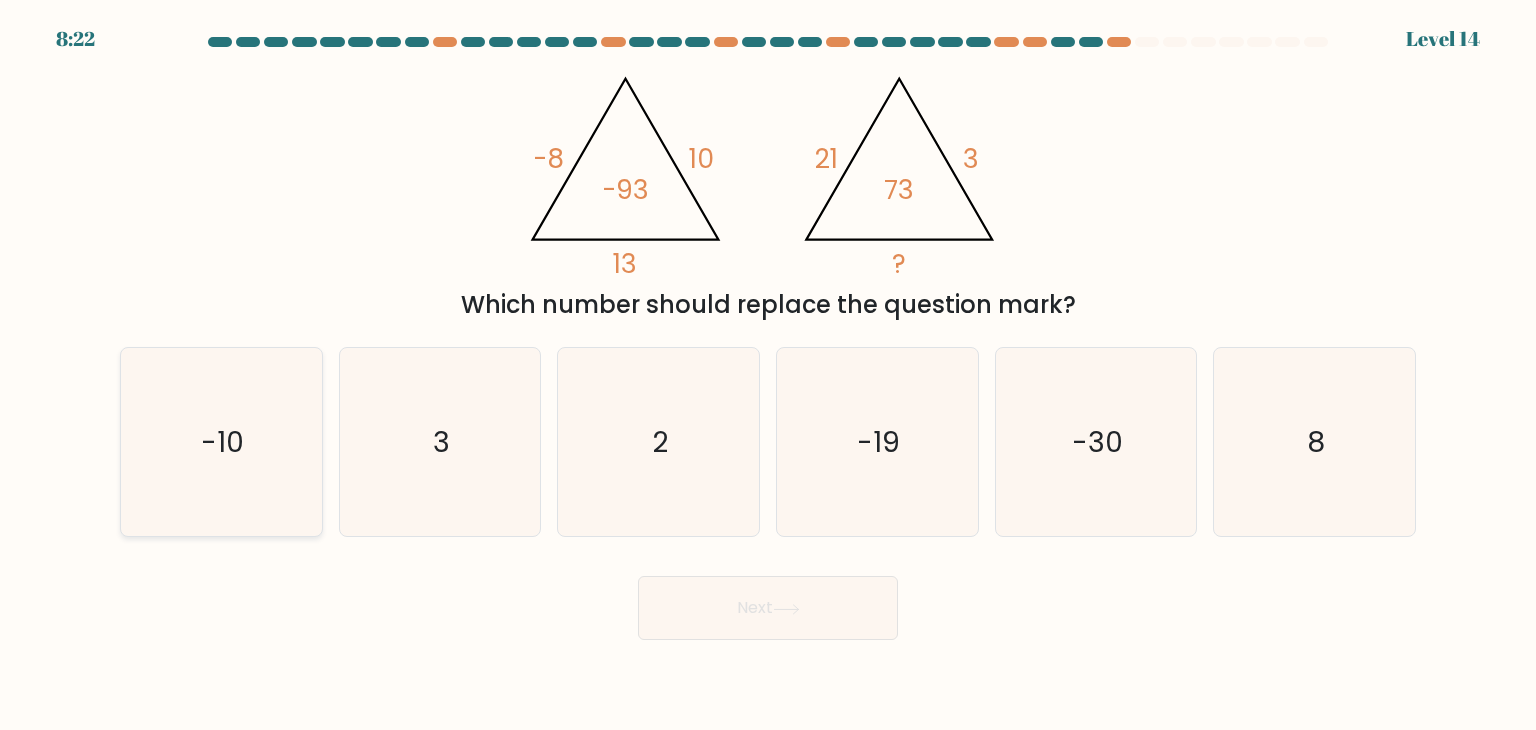 click on "-10" 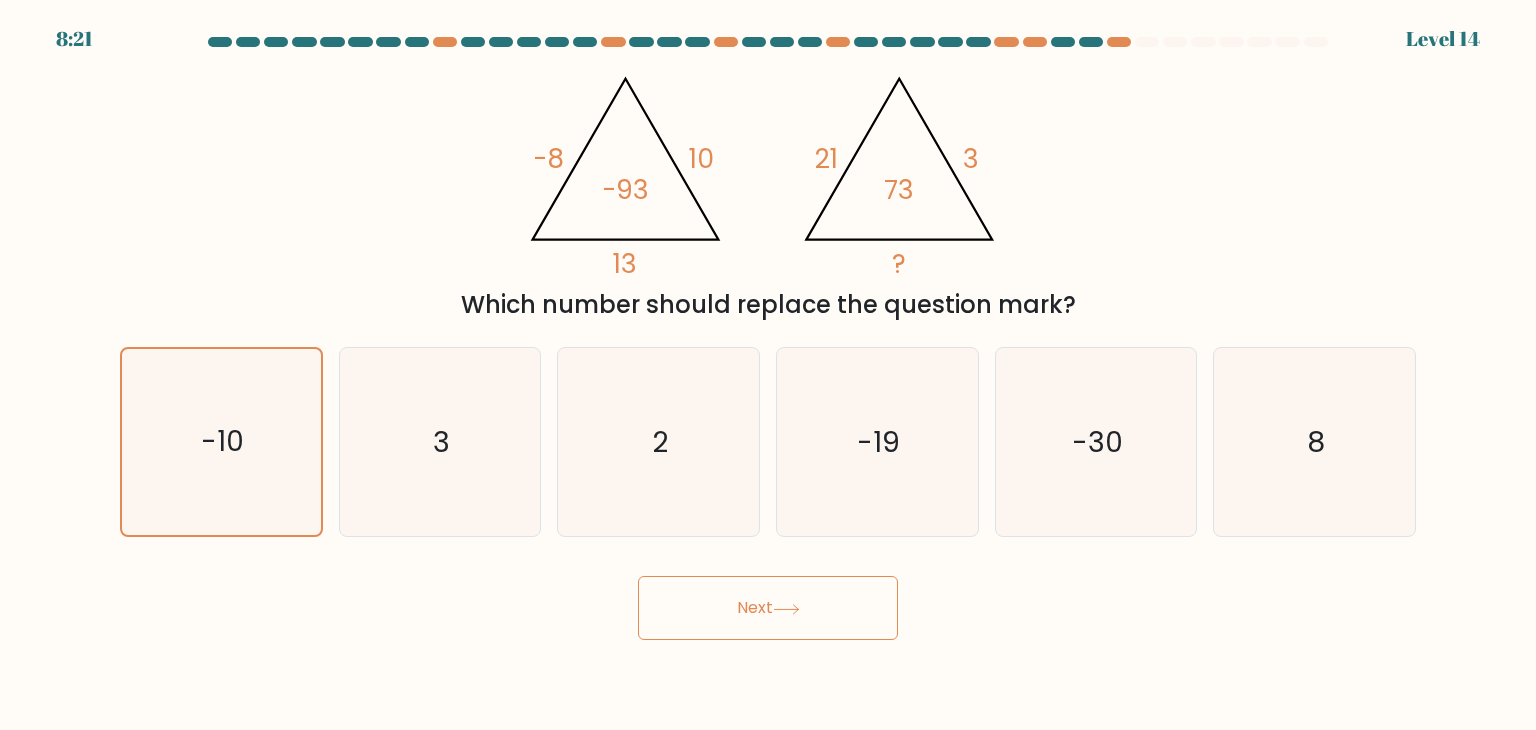 click on "8:21
Level 14" at bounding box center (768, 365) 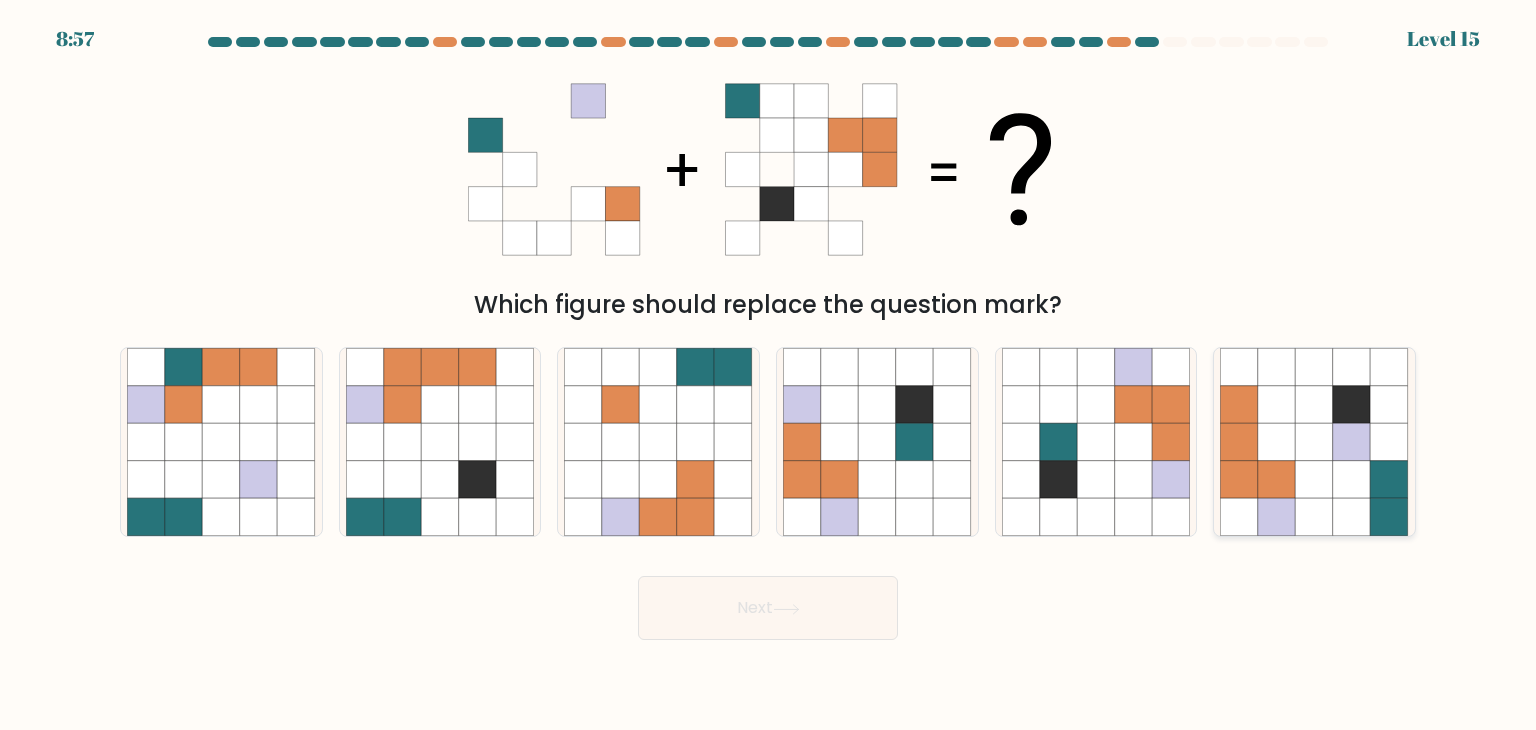 click 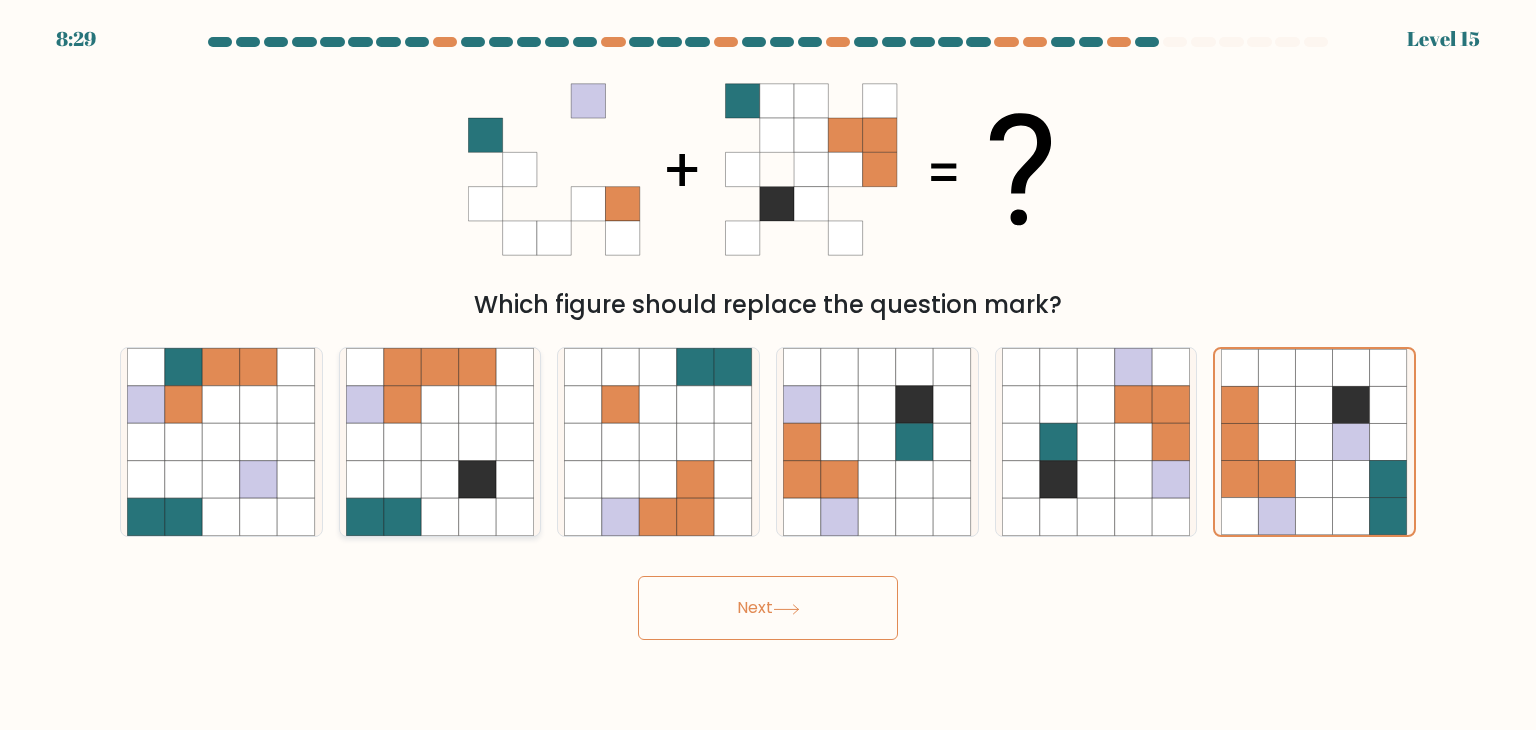 click 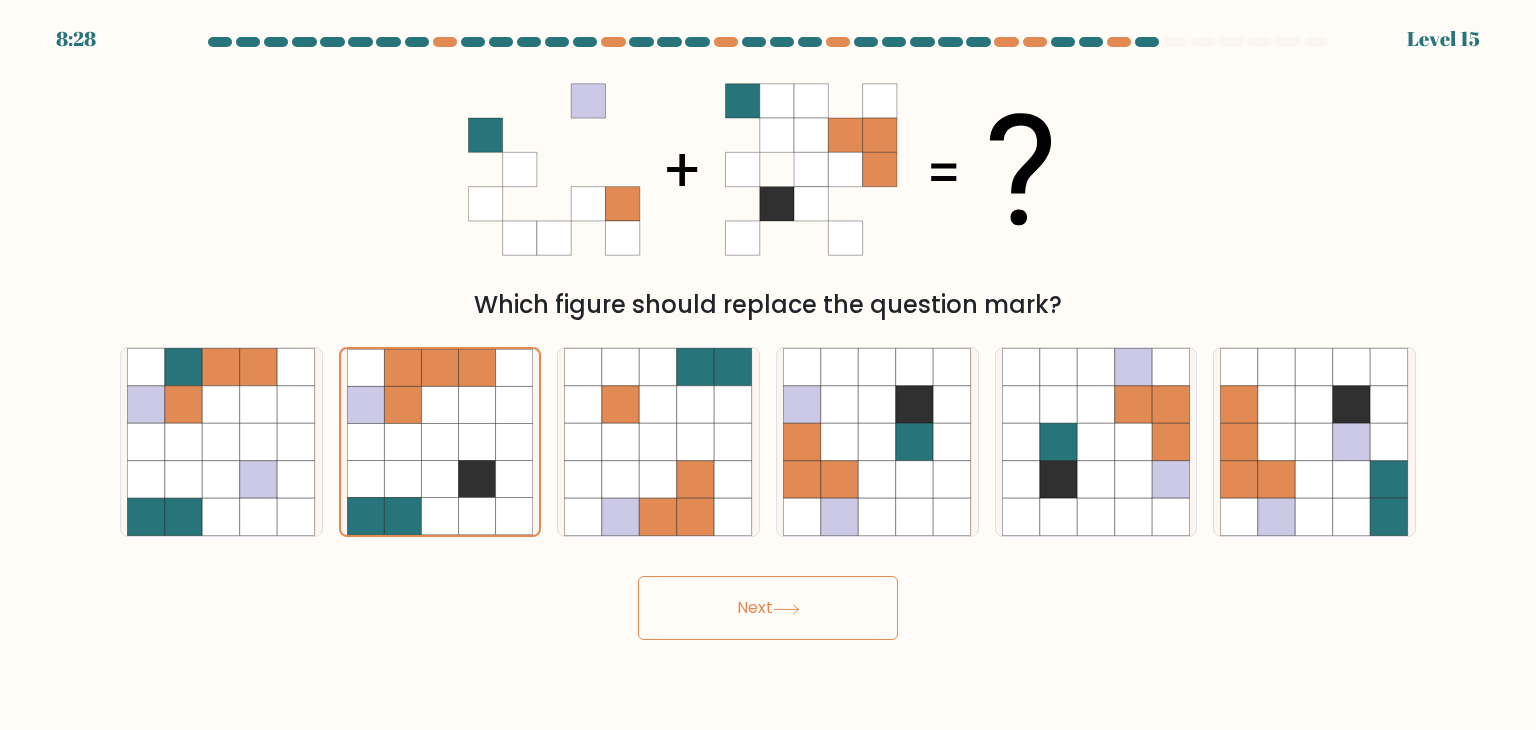 click 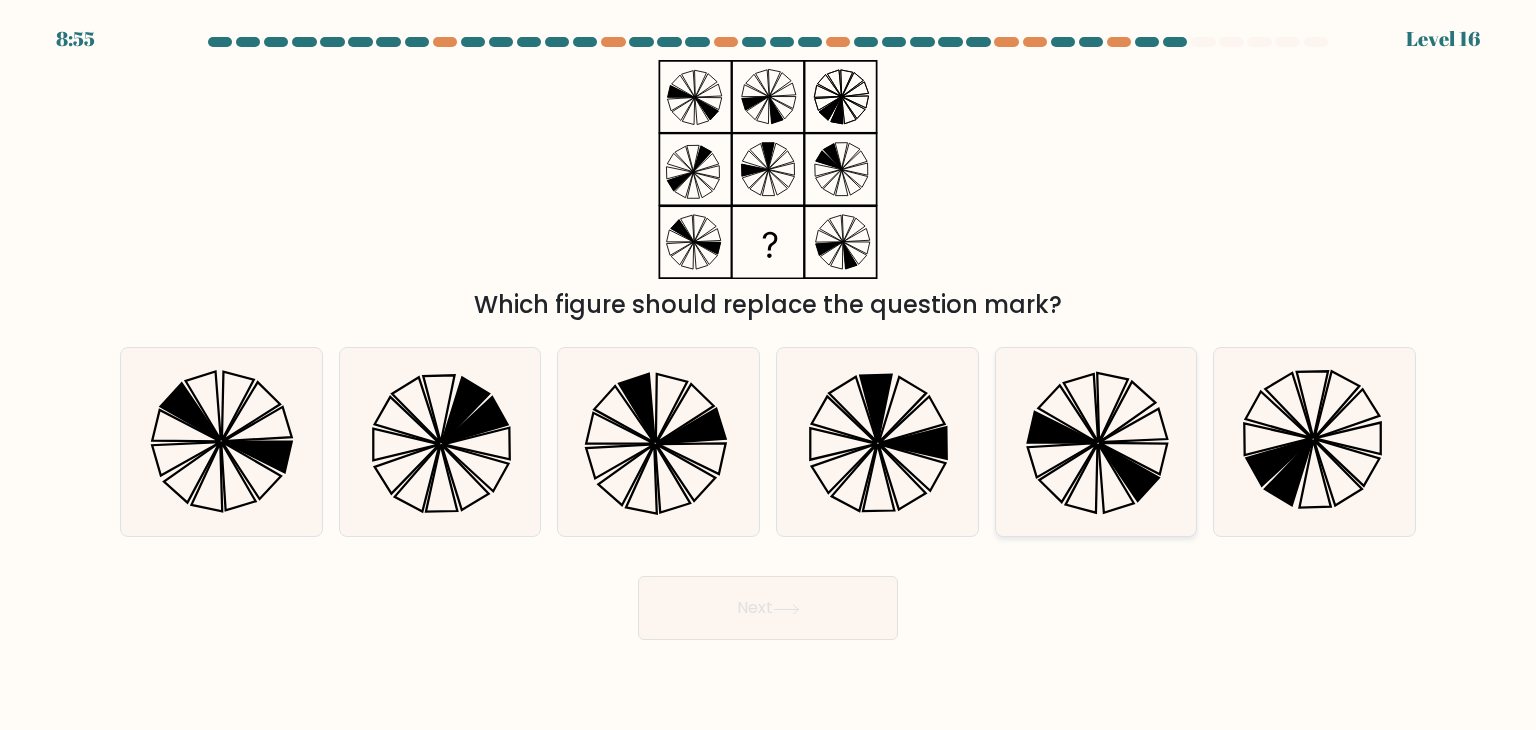 click 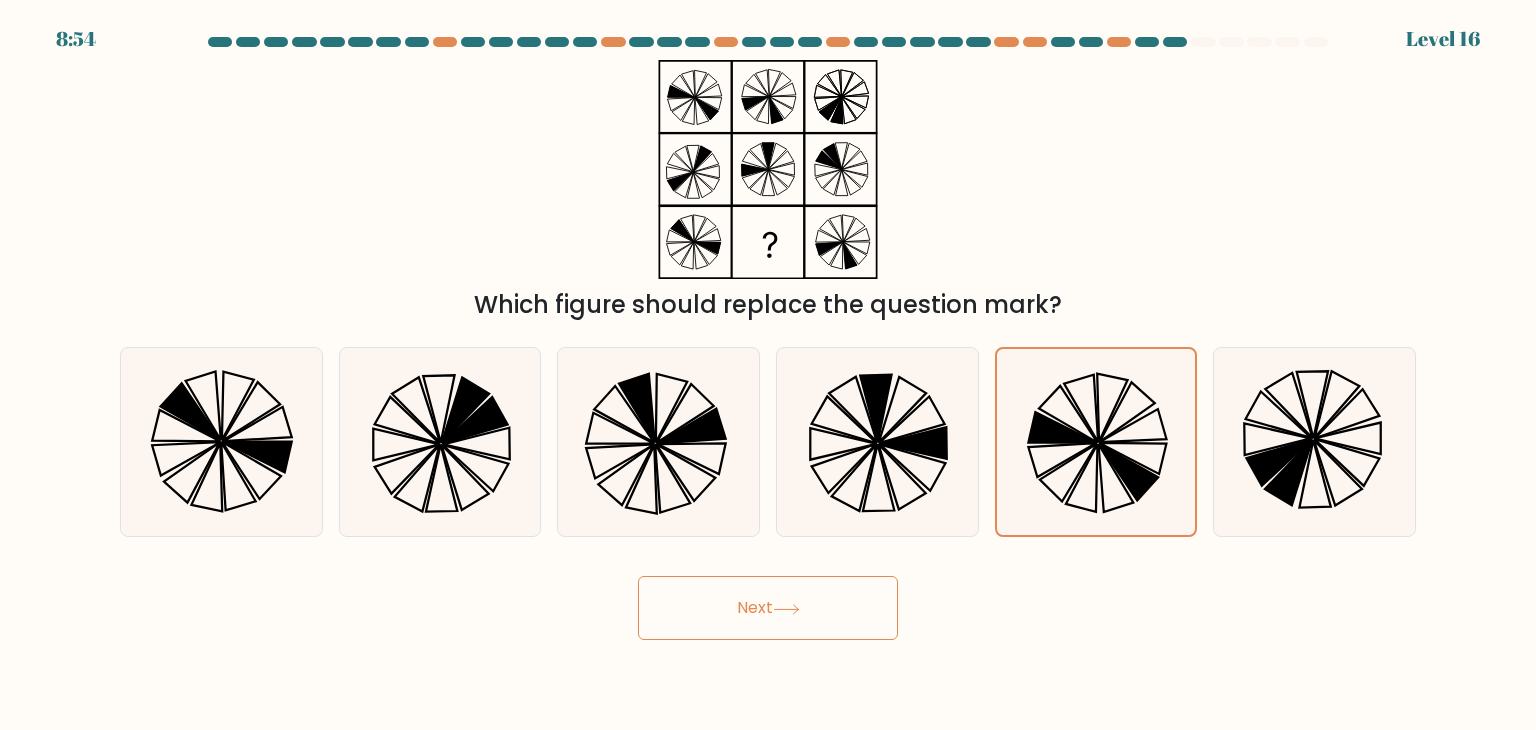 click on "Next" at bounding box center (768, 608) 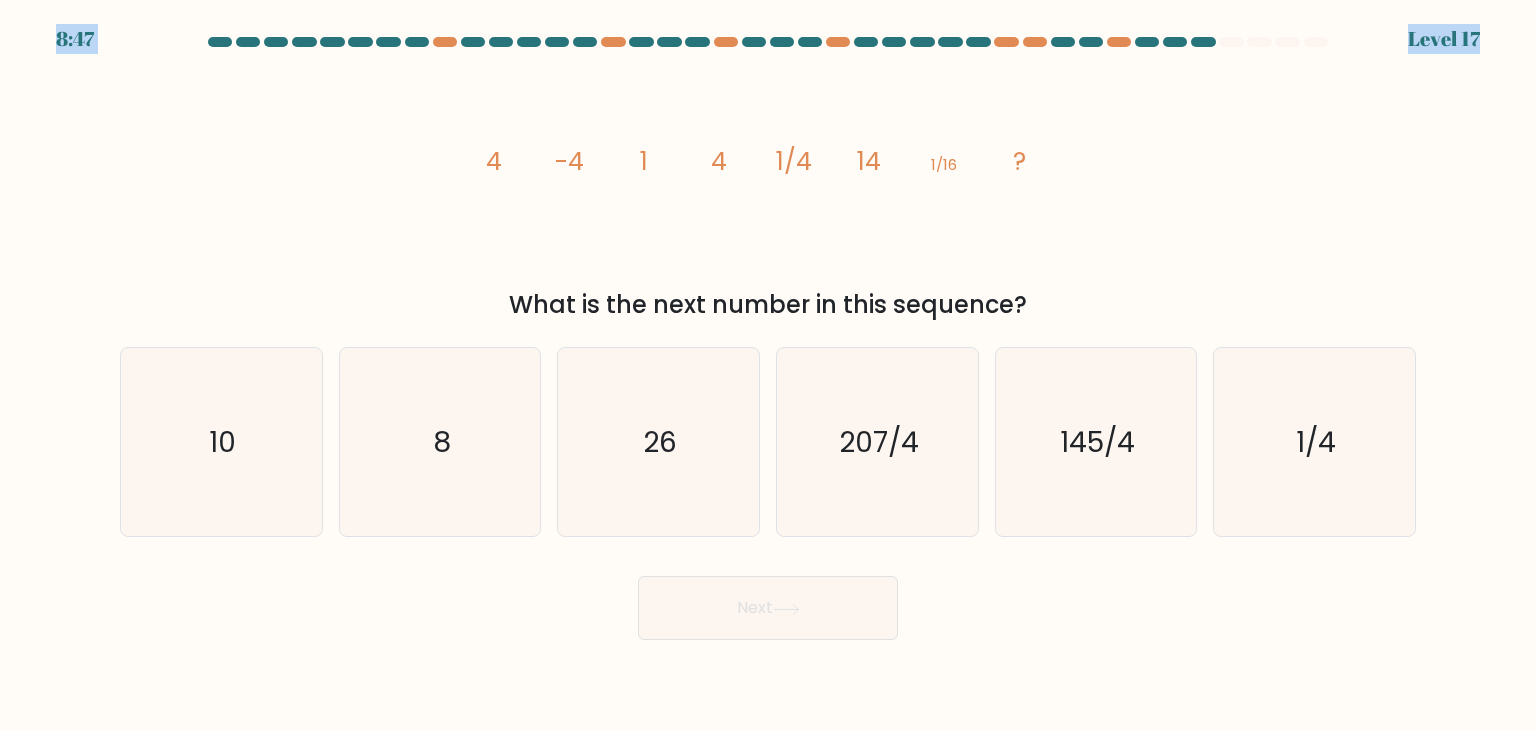 drag, startPoint x: 1241, startPoint y: 38, endPoint x: 1355, endPoint y: 28, distance: 114.43776 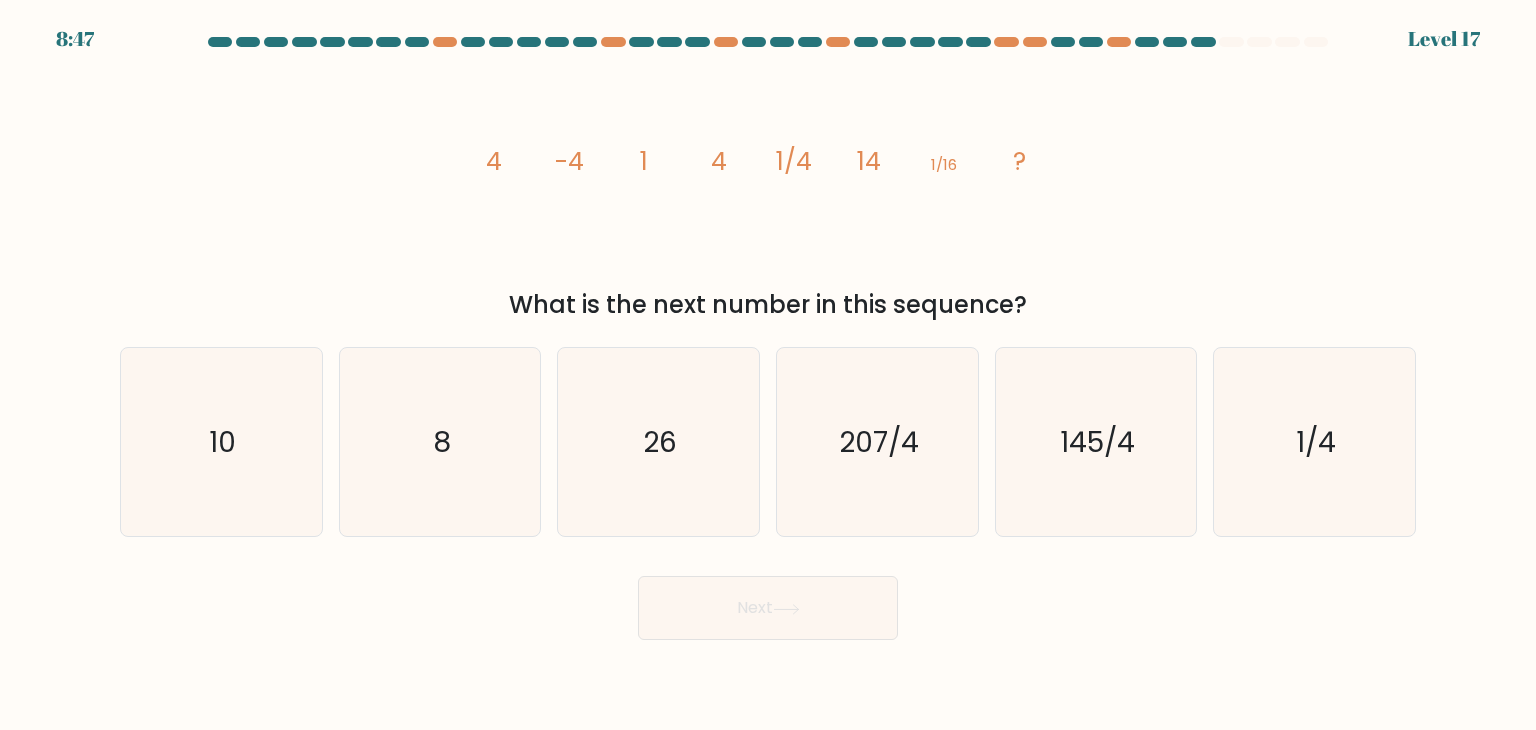 click on "8:47
Level 17" at bounding box center [768, 27] 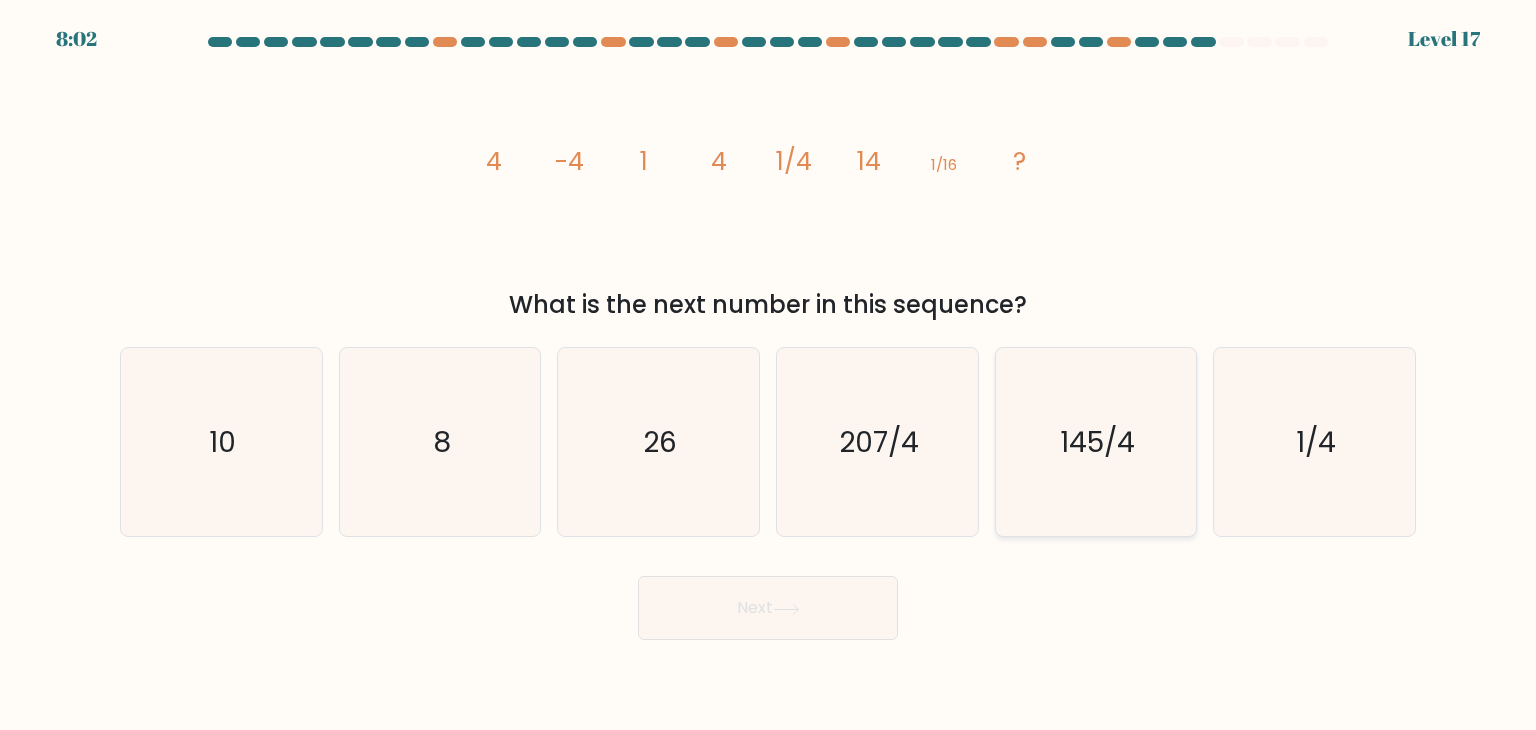 click on "145/4" 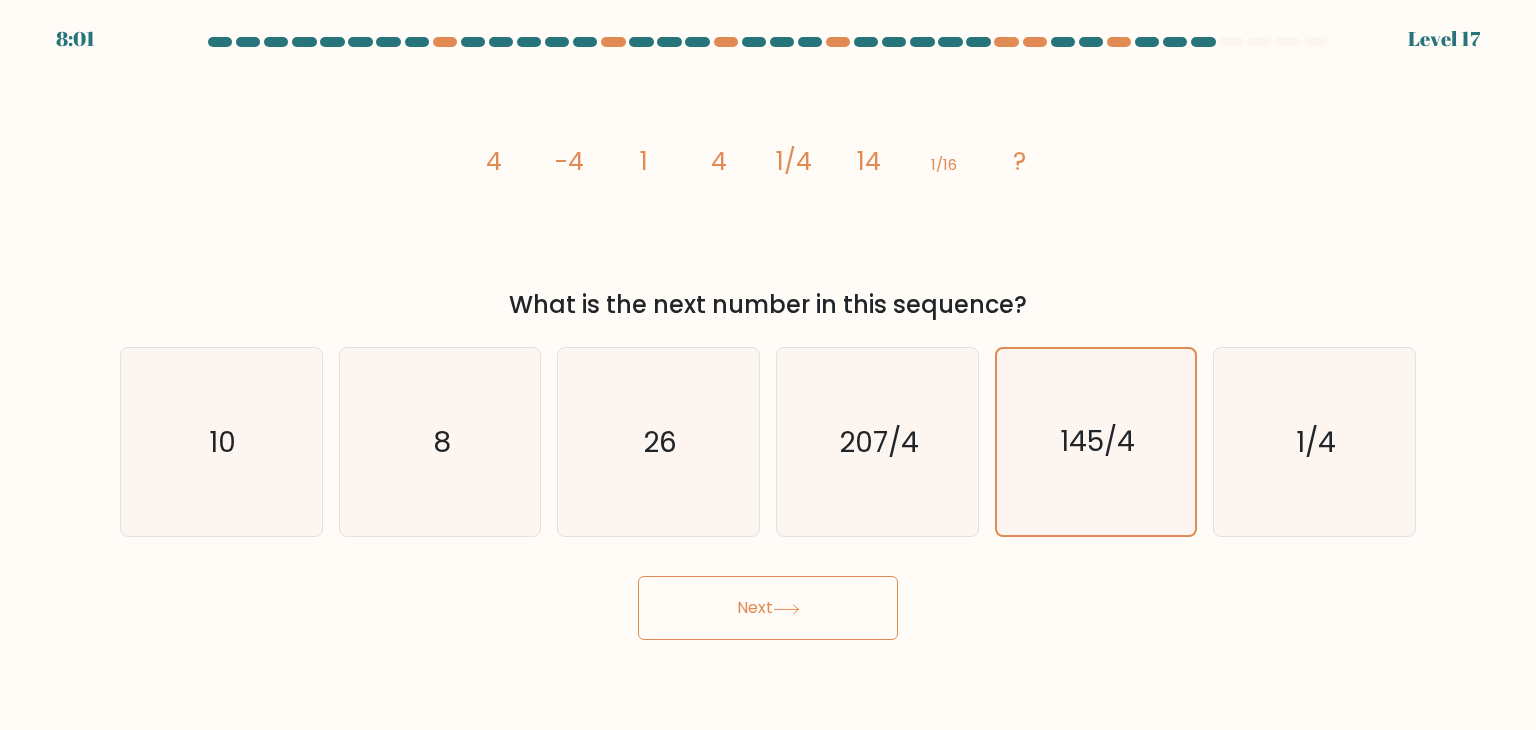 click on "Next" at bounding box center [768, 608] 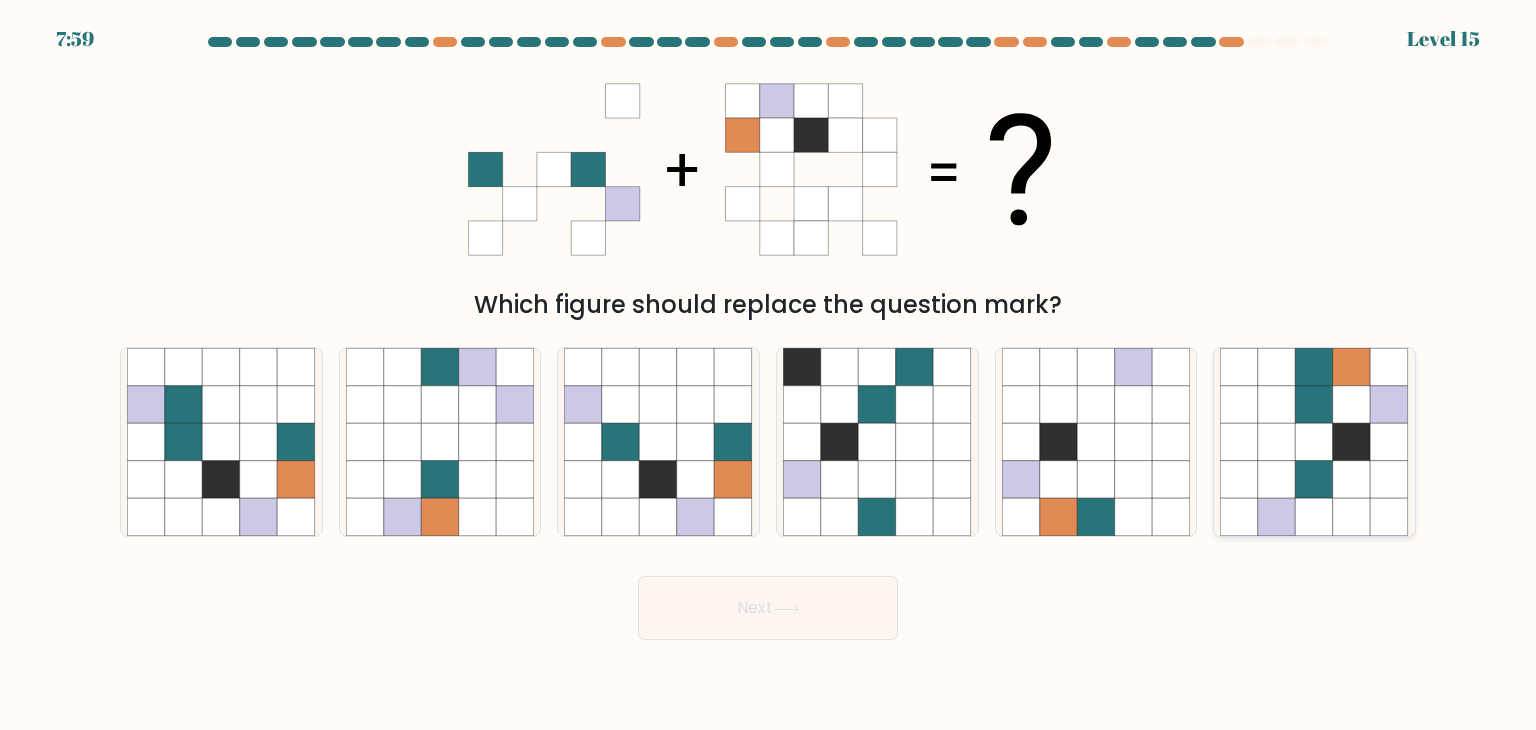 click 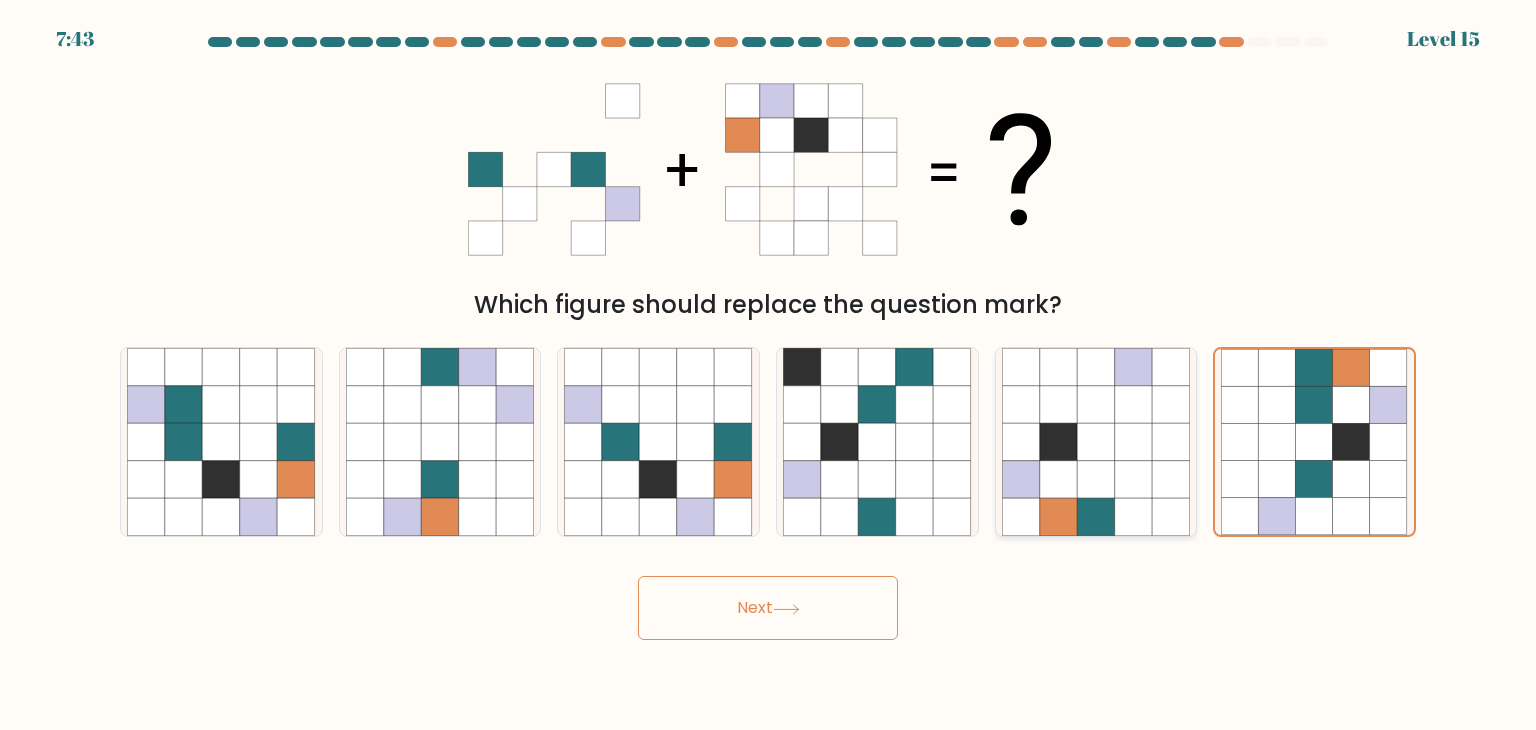 click 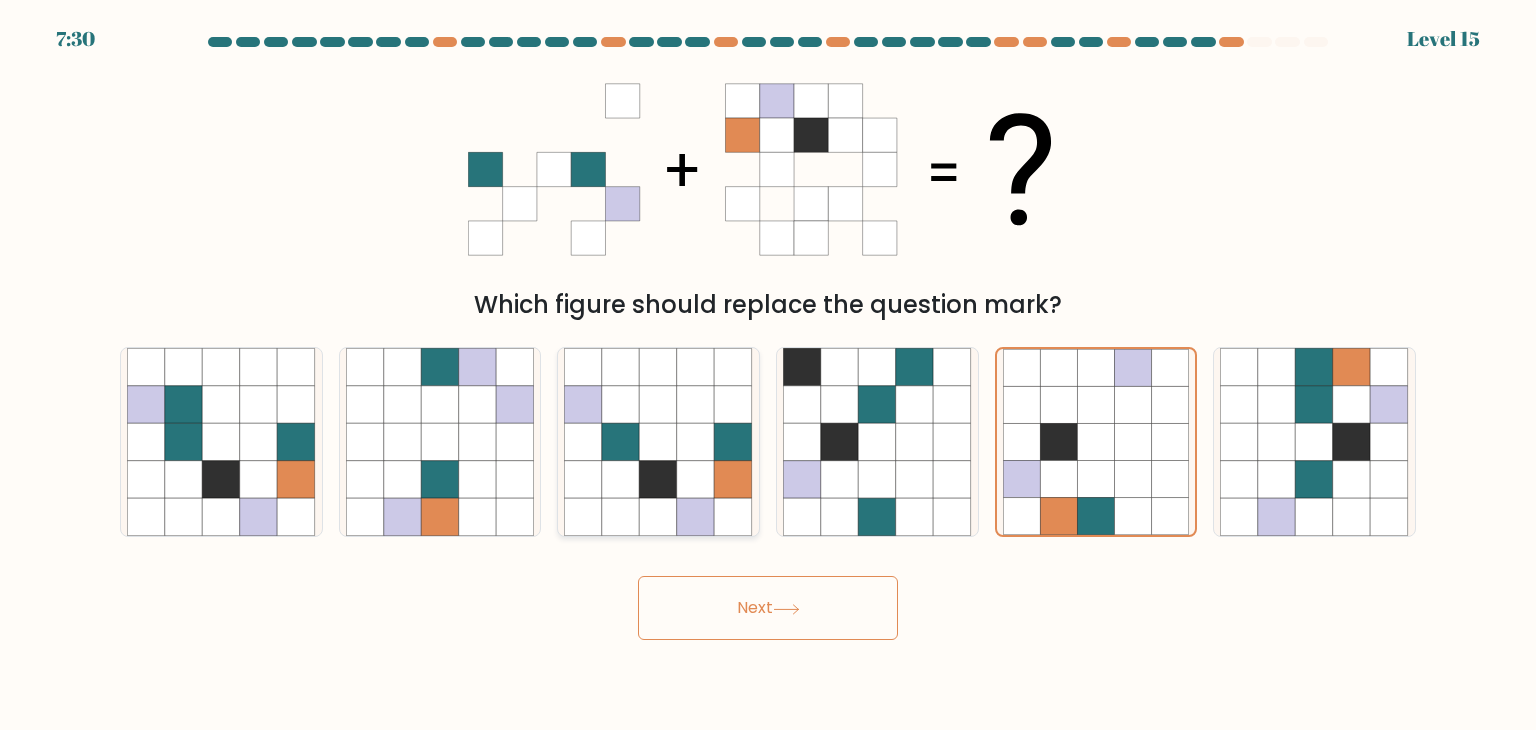 click 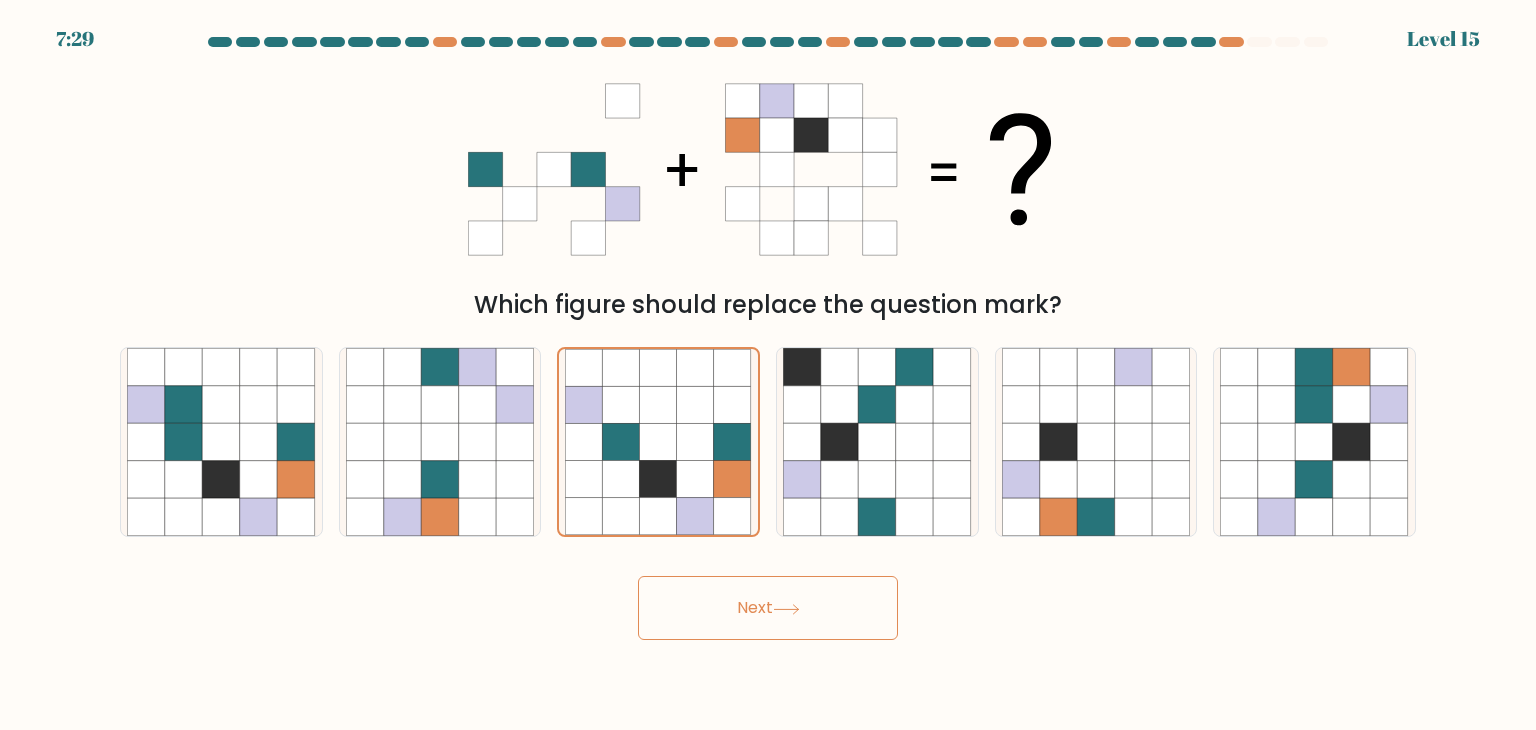 click on "Next" at bounding box center [768, 608] 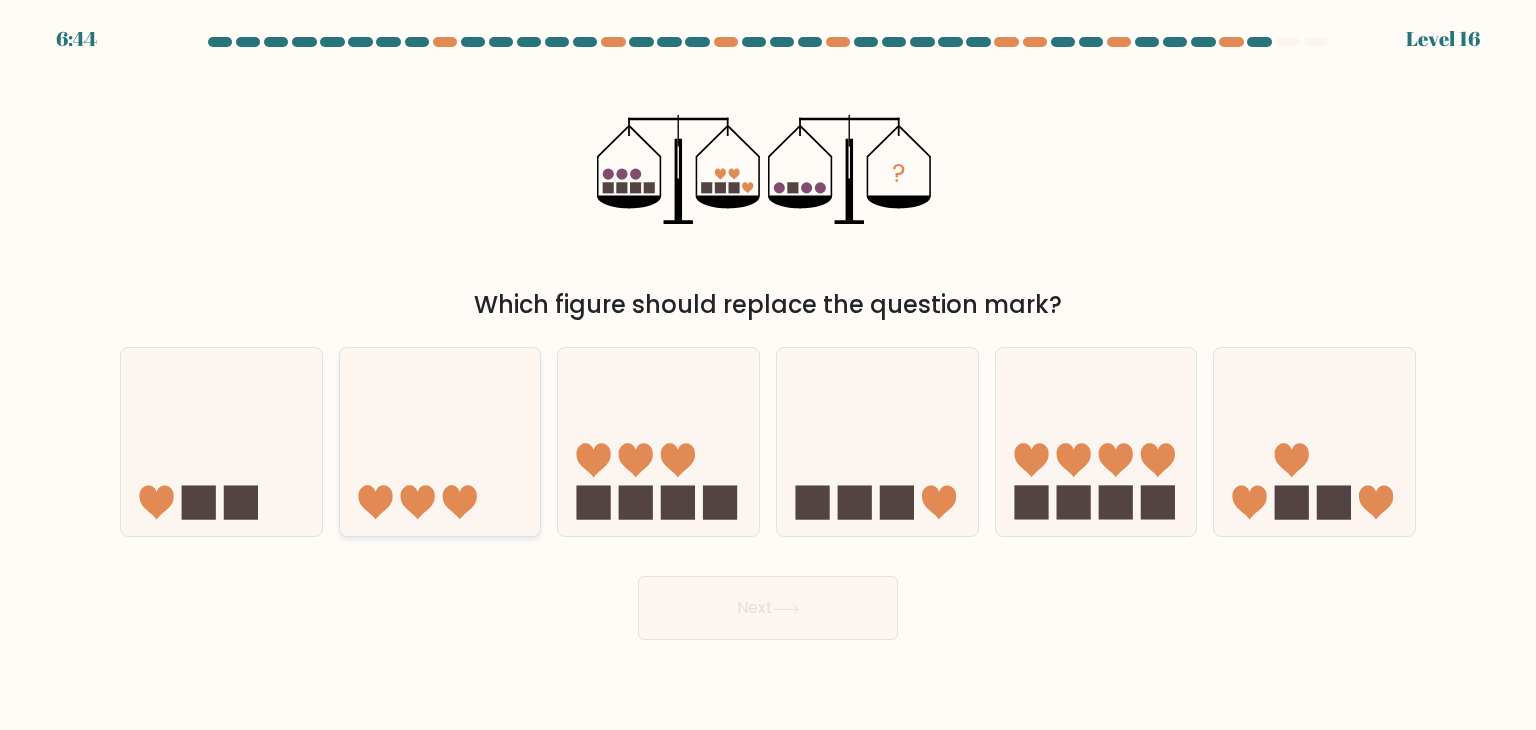 click 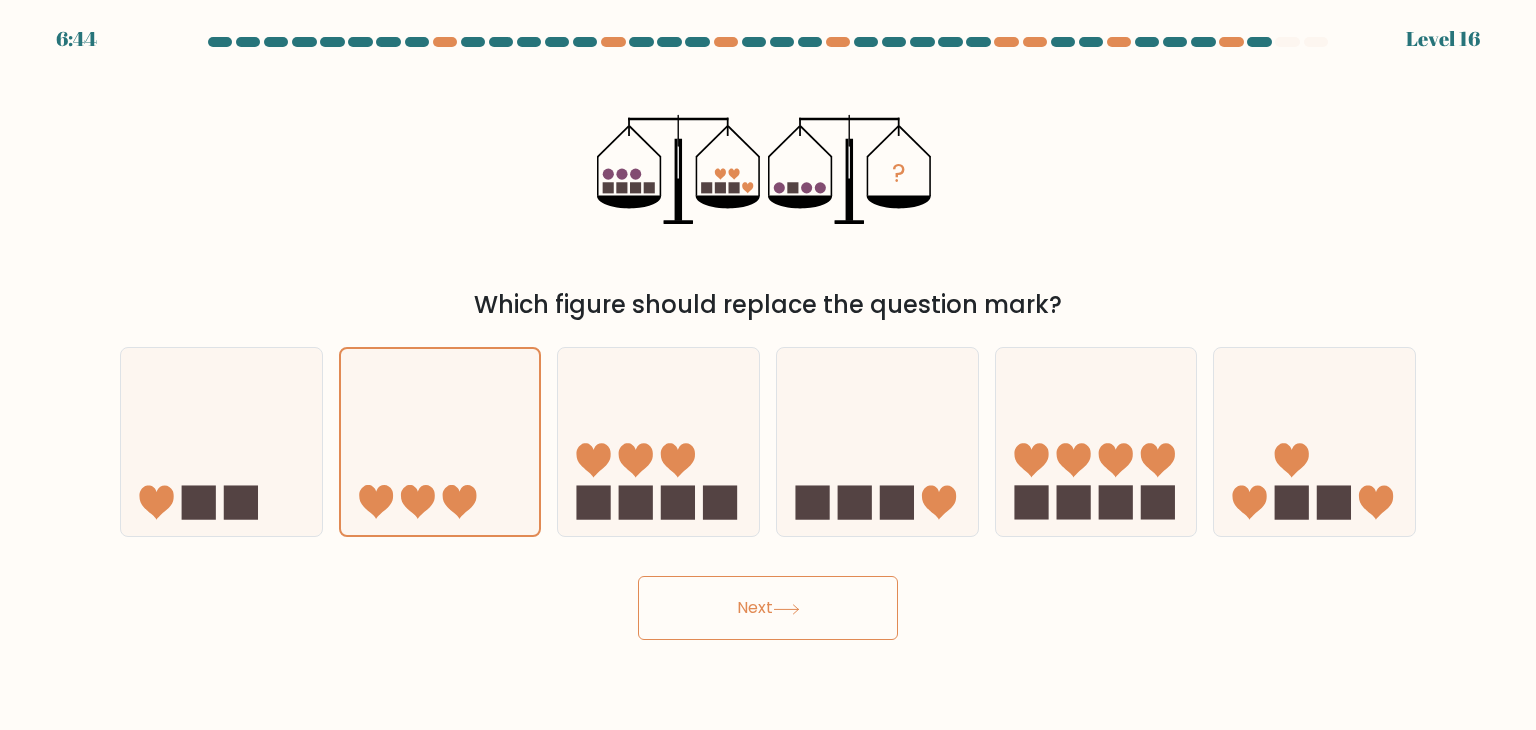 click on "Next" at bounding box center (768, 608) 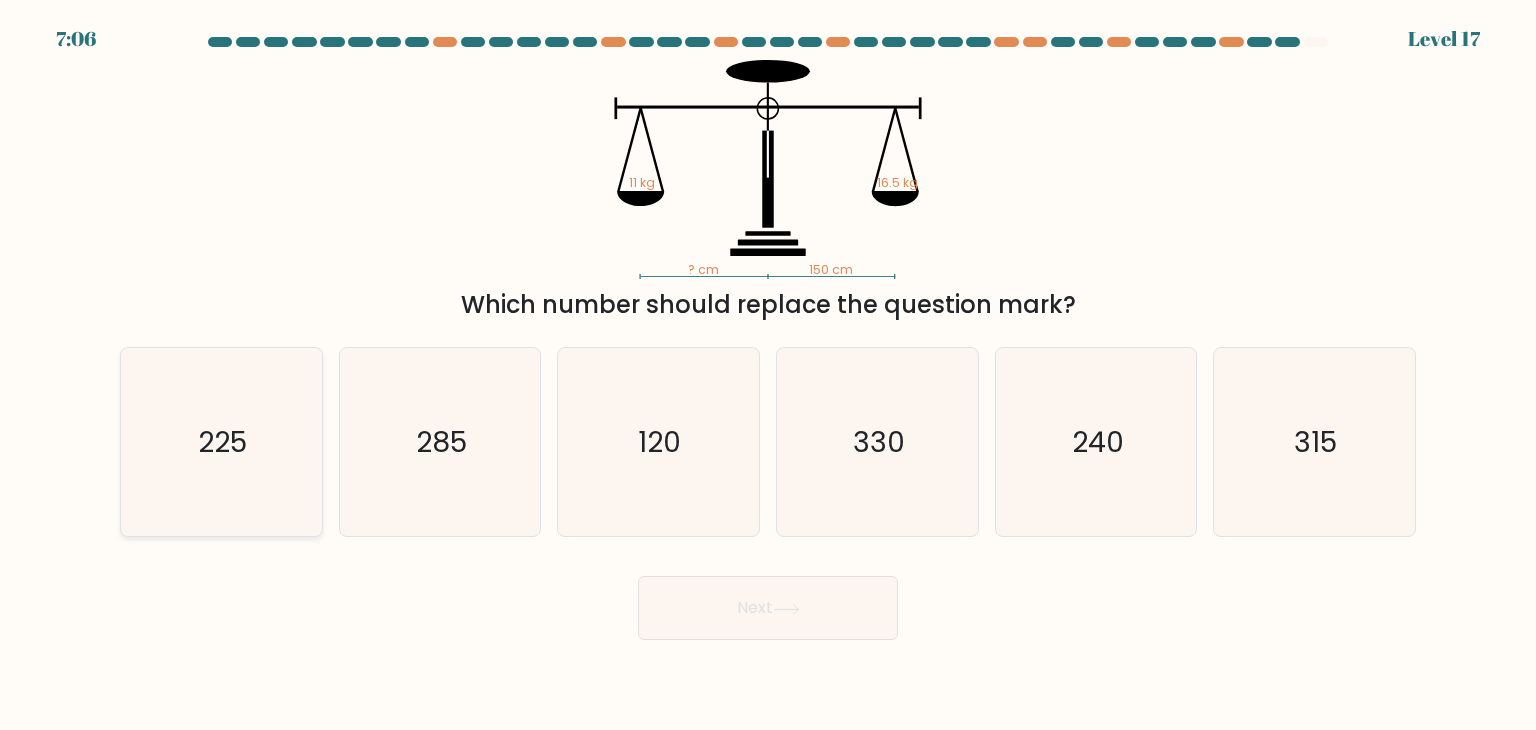click on "225" 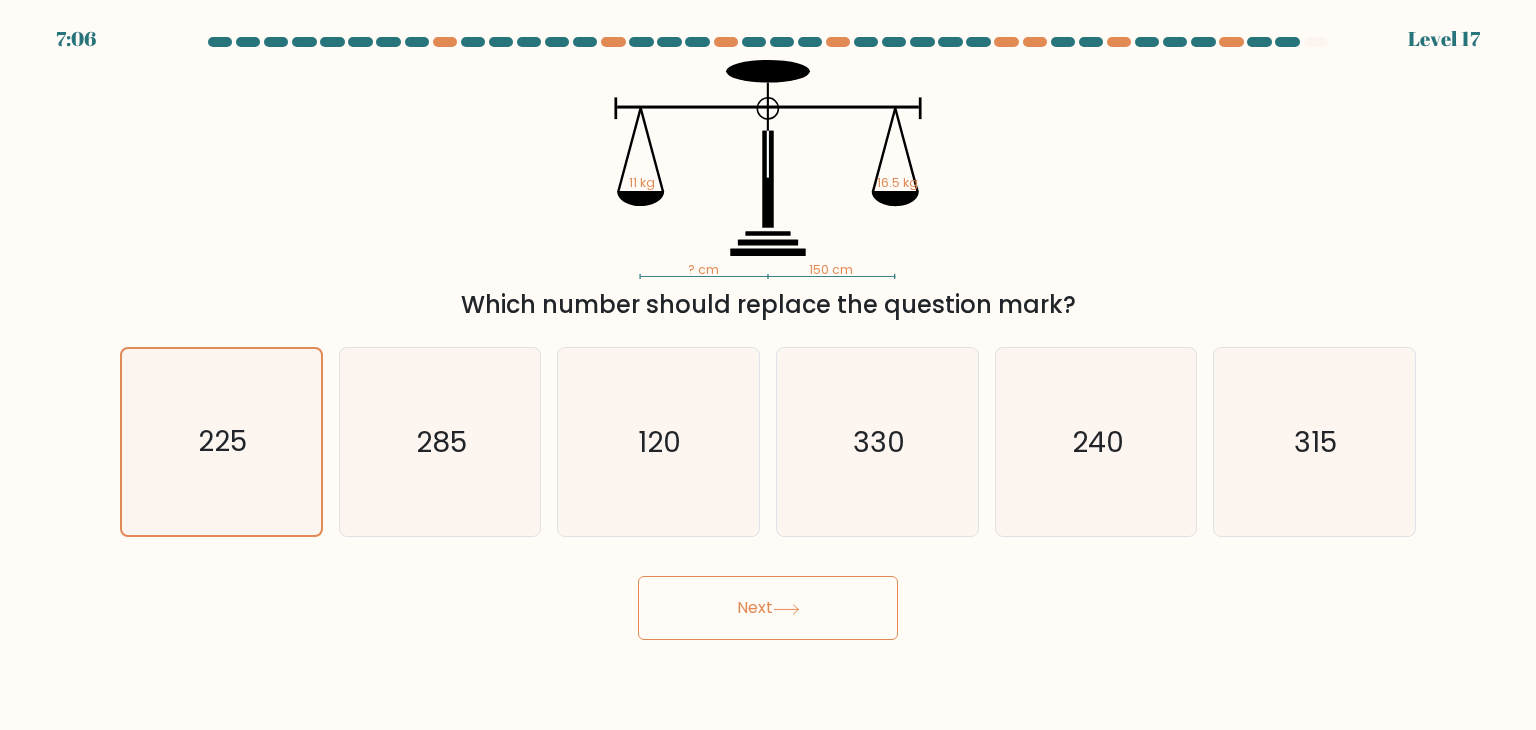 click on "Next" at bounding box center (768, 608) 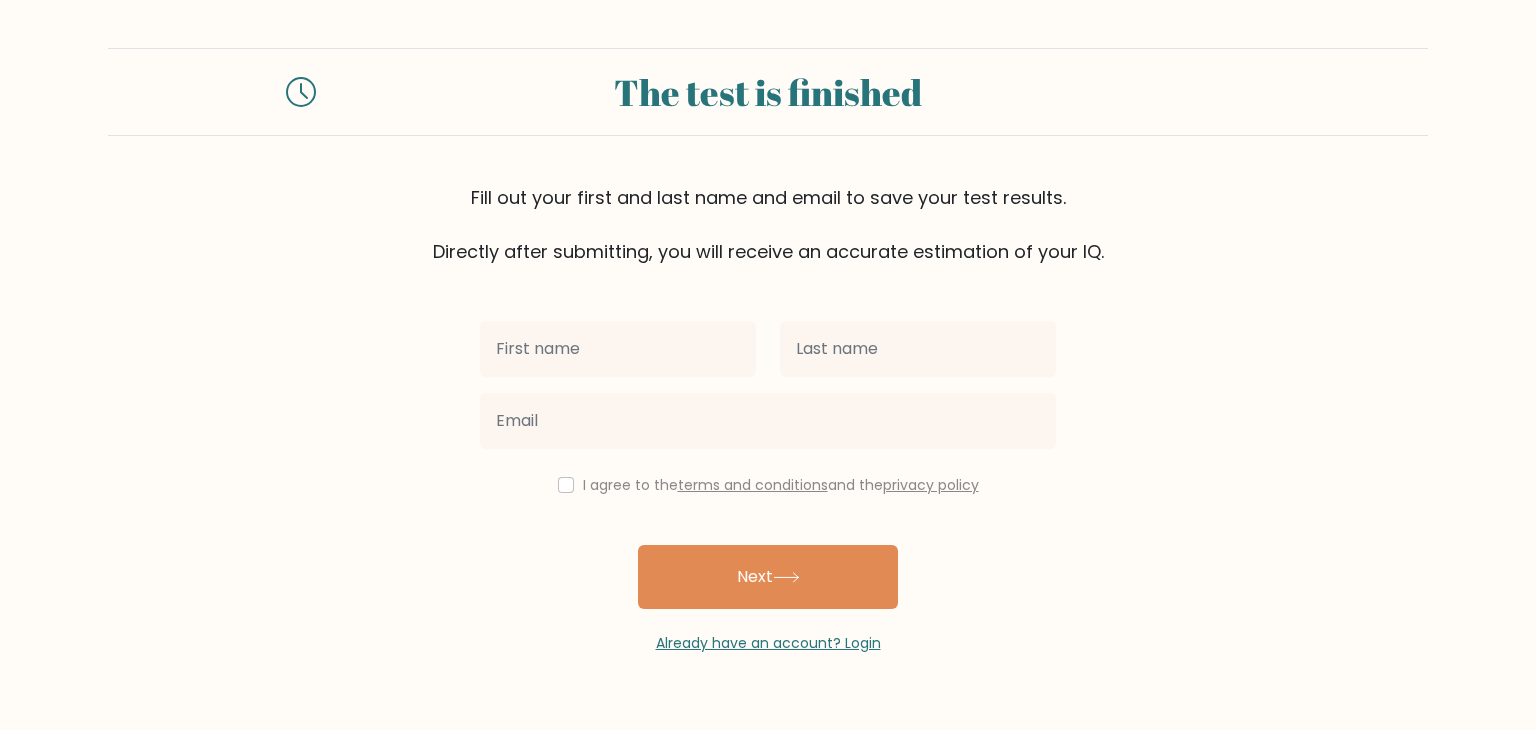 scroll, scrollTop: 0, scrollLeft: 0, axis: both 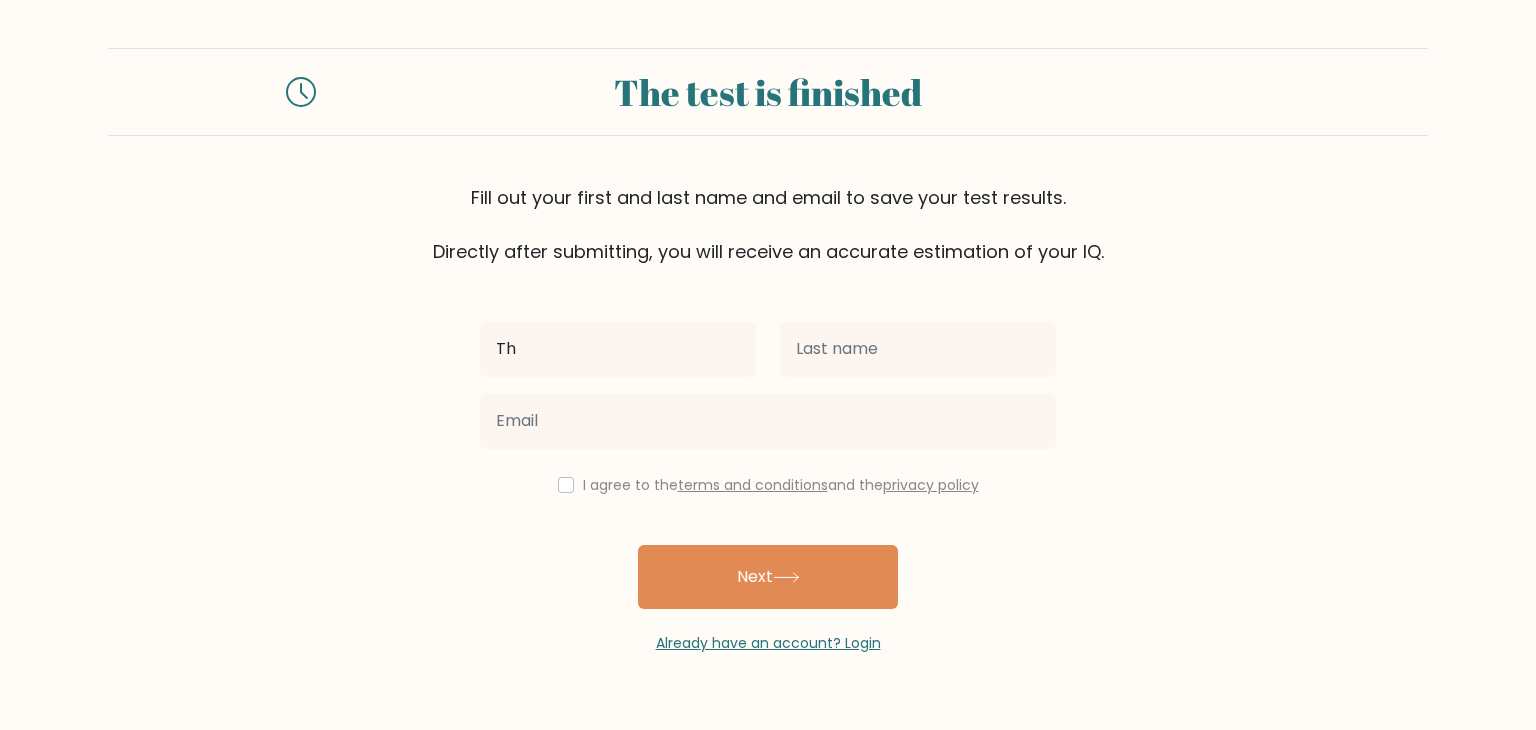 type on "T" 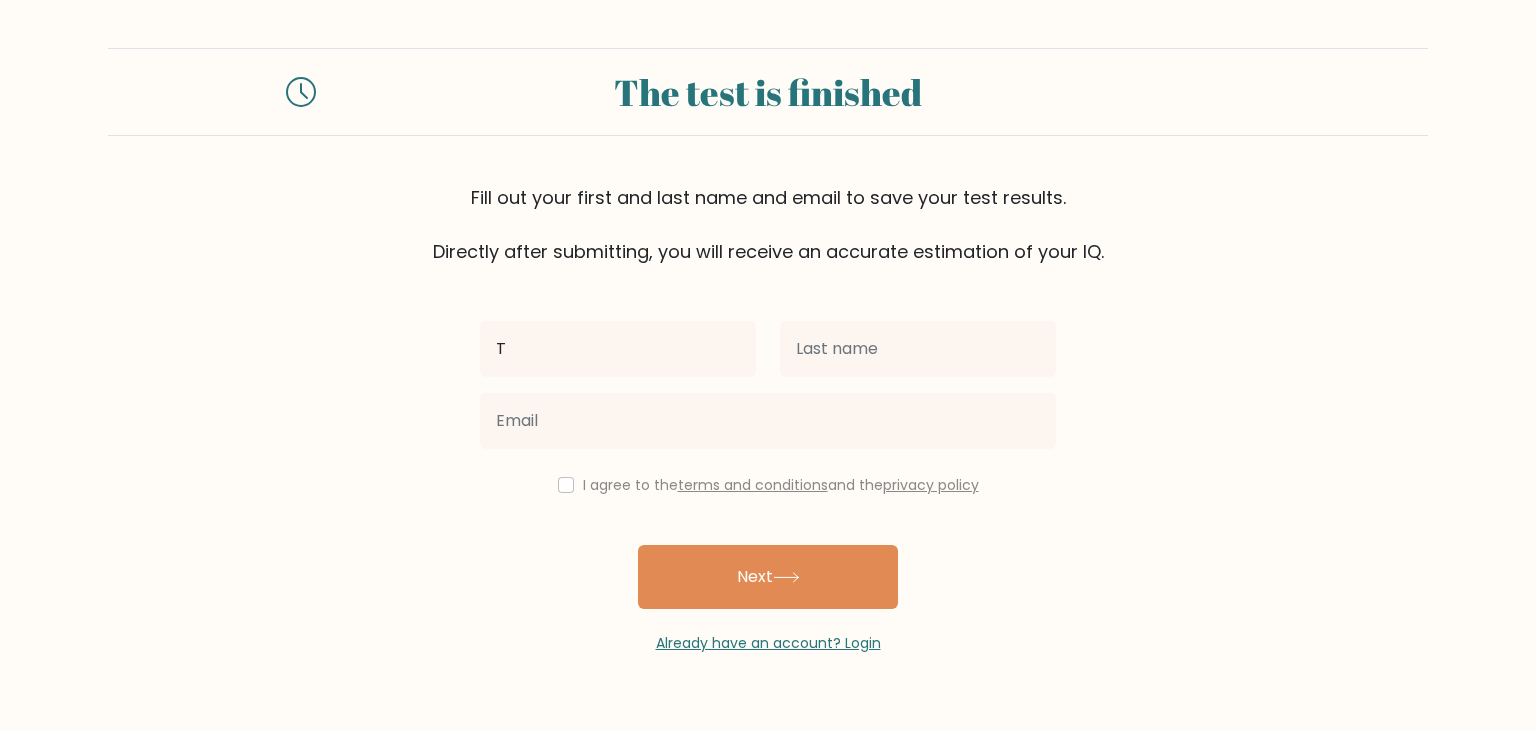 type 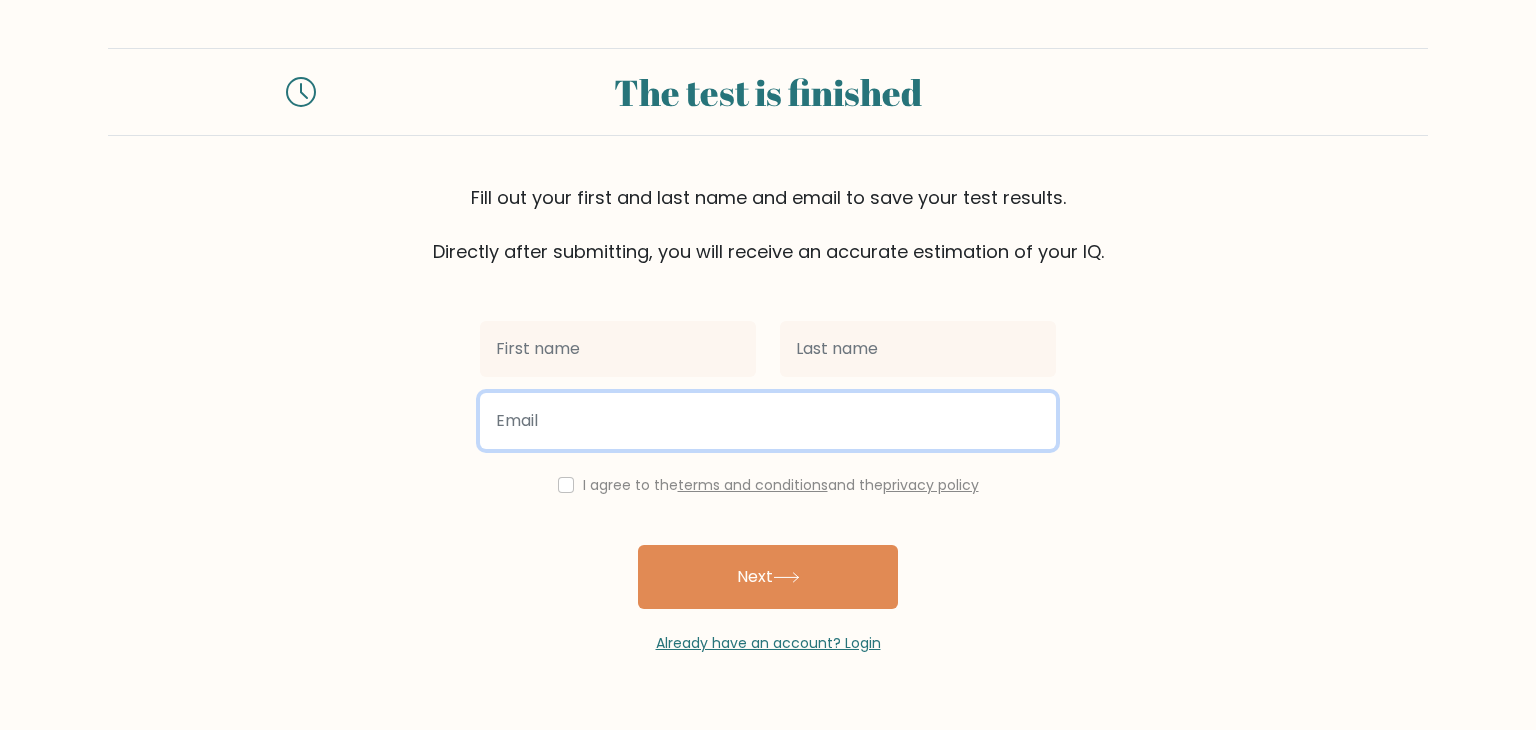 click at bounding box center [768, 421] 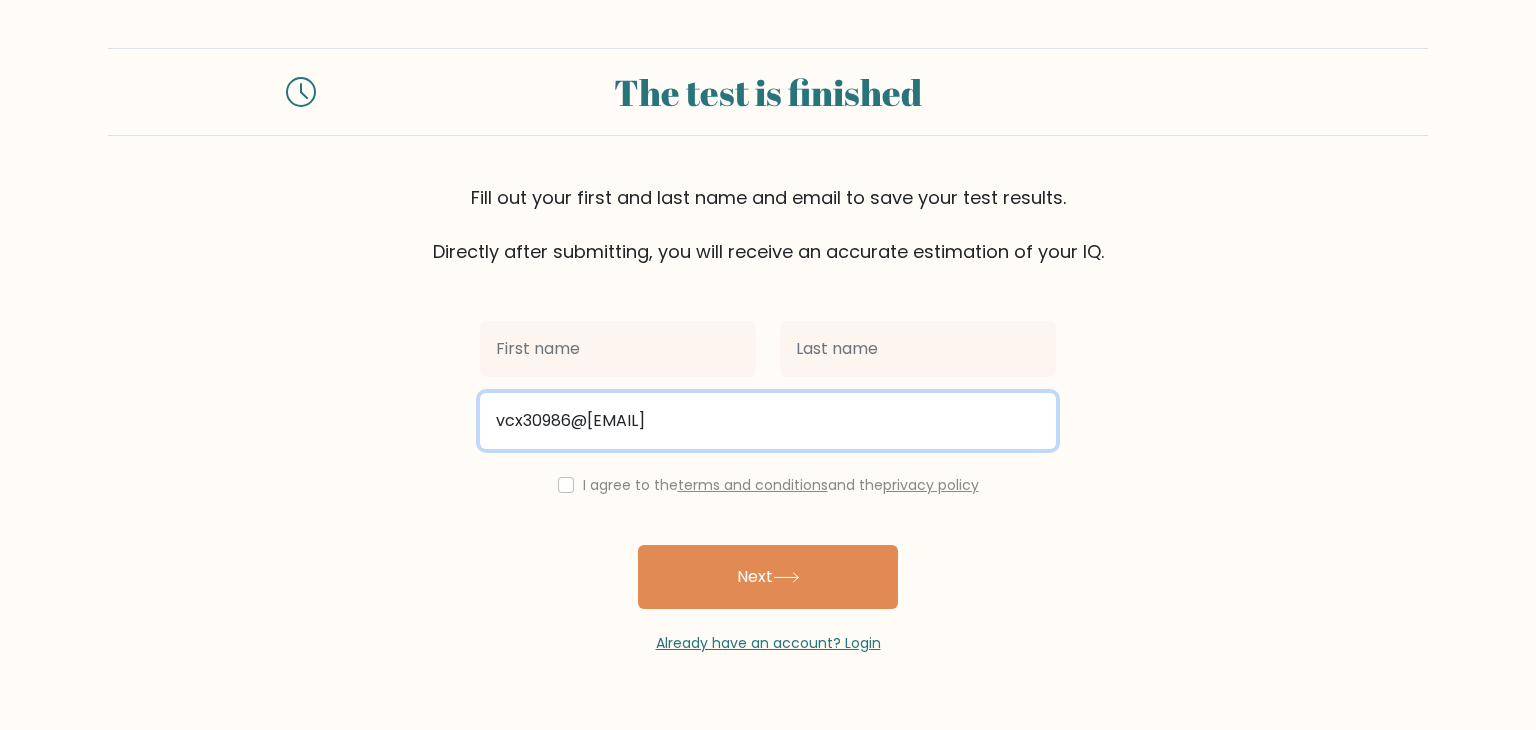 type on "vcx30986@jioso.com" 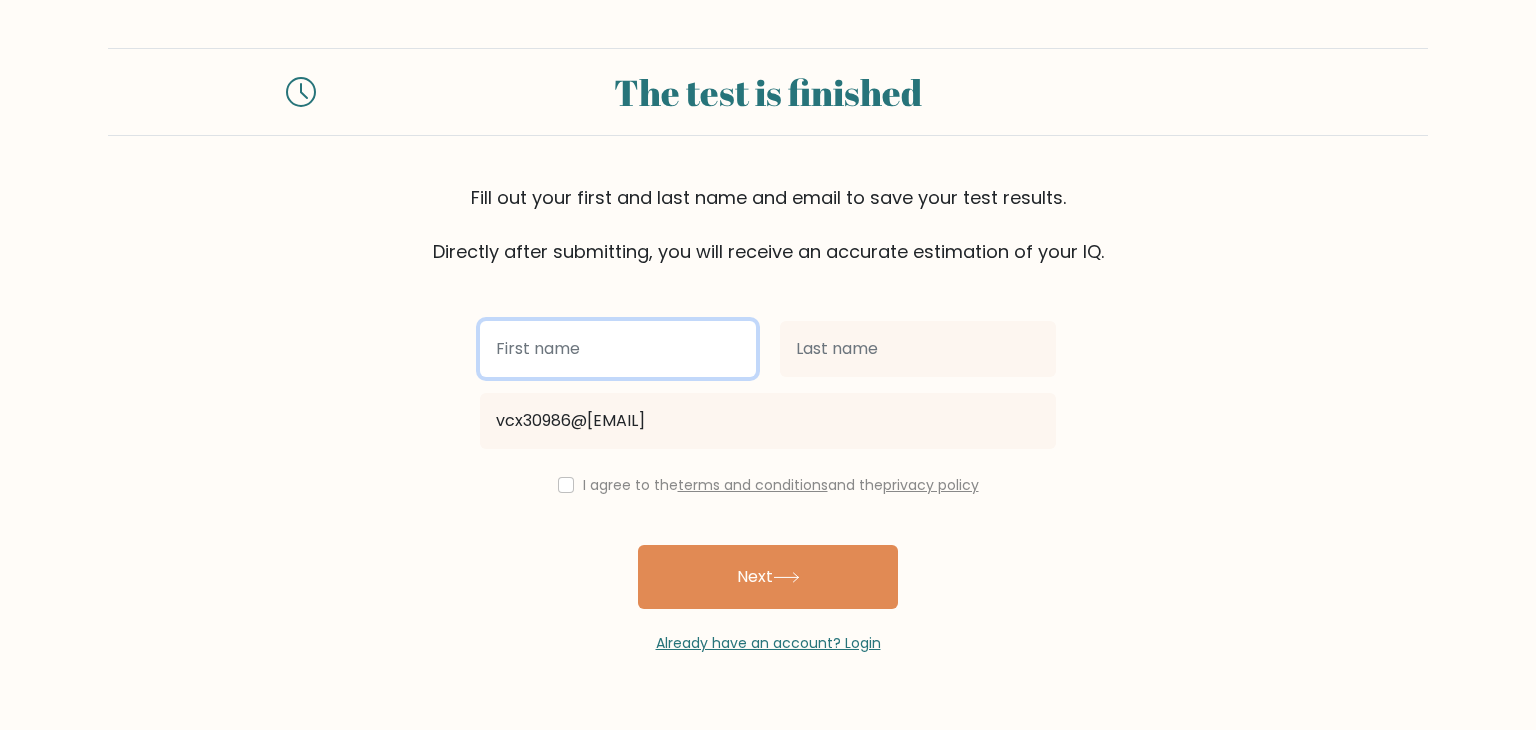 click at bounding box center (618, 349) 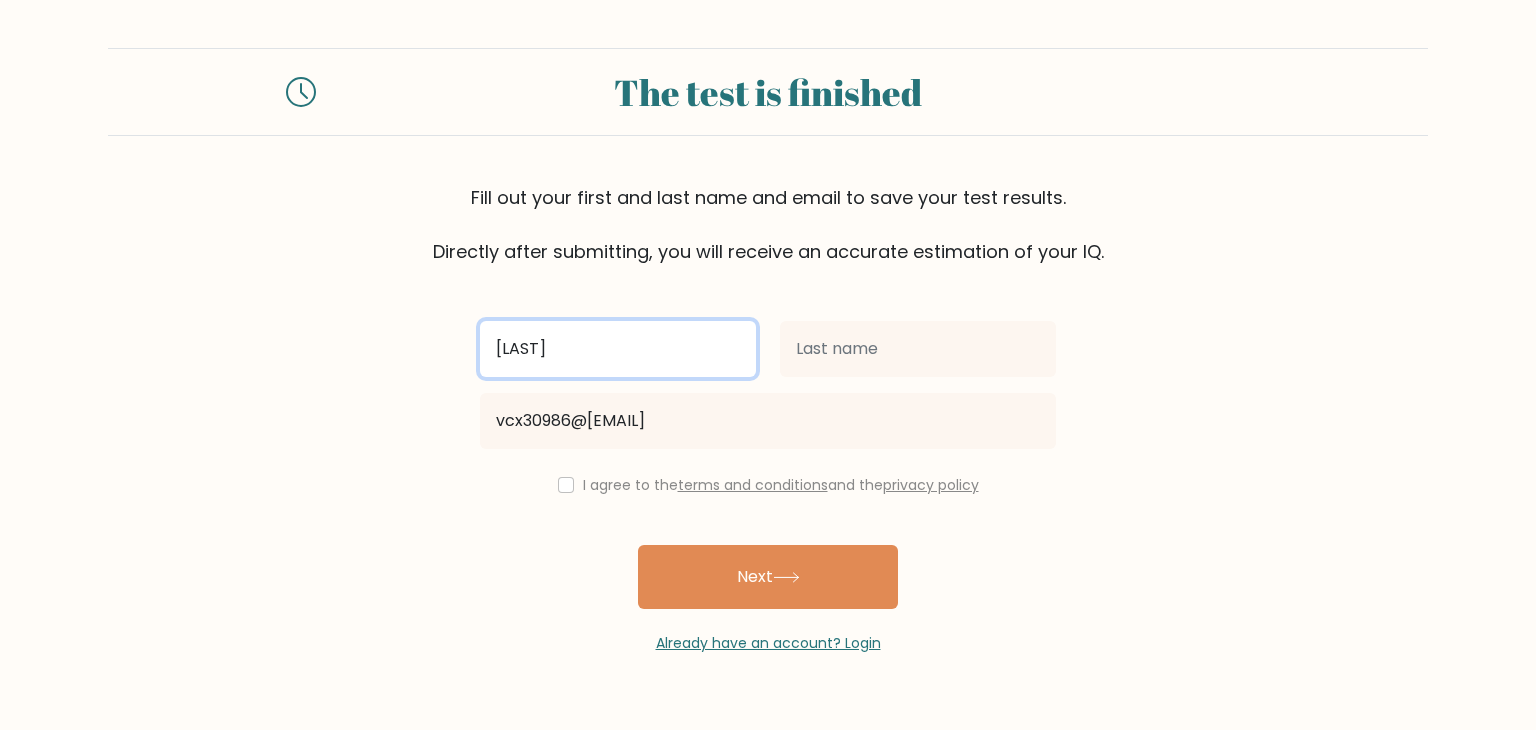 type on "Thanh" 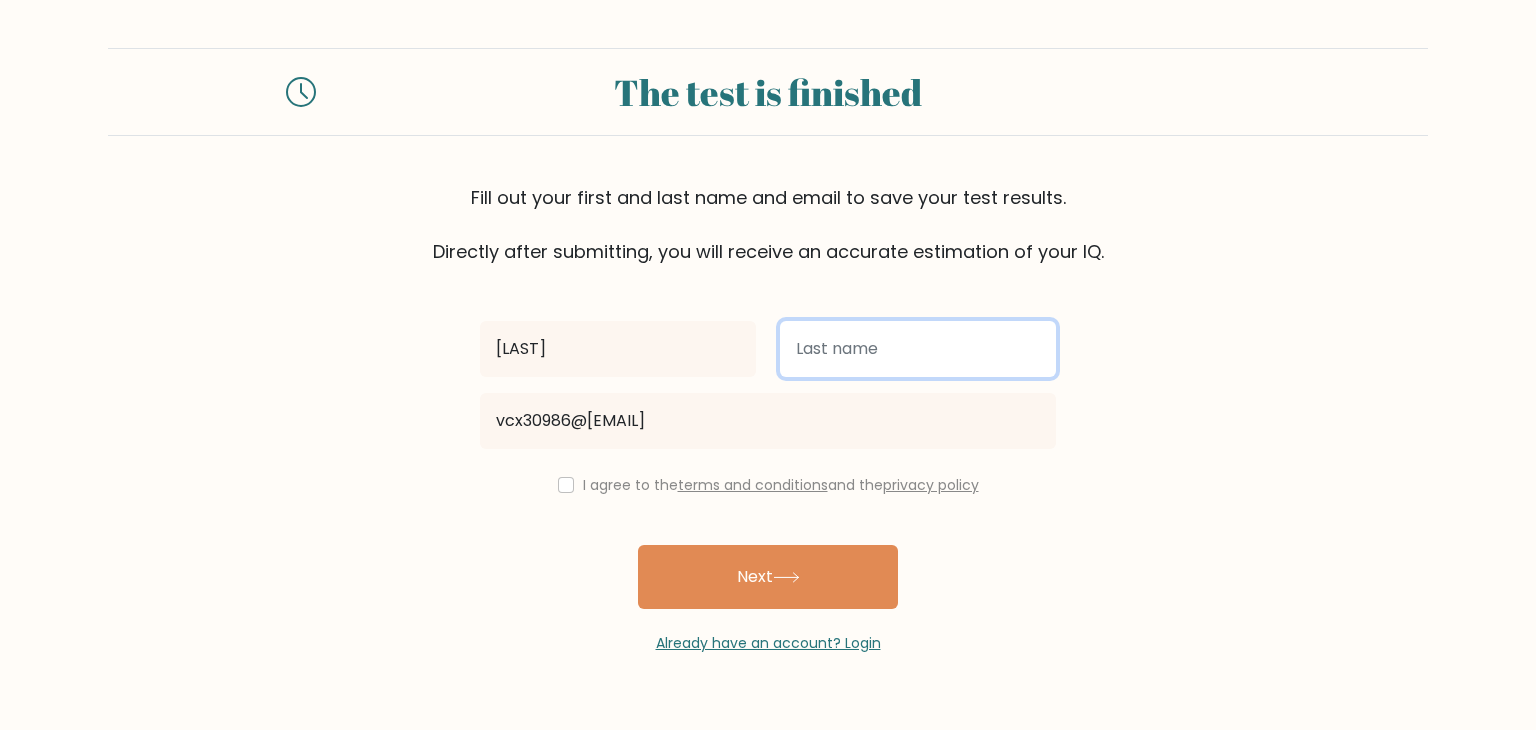 click at bounding box center [918, 349] 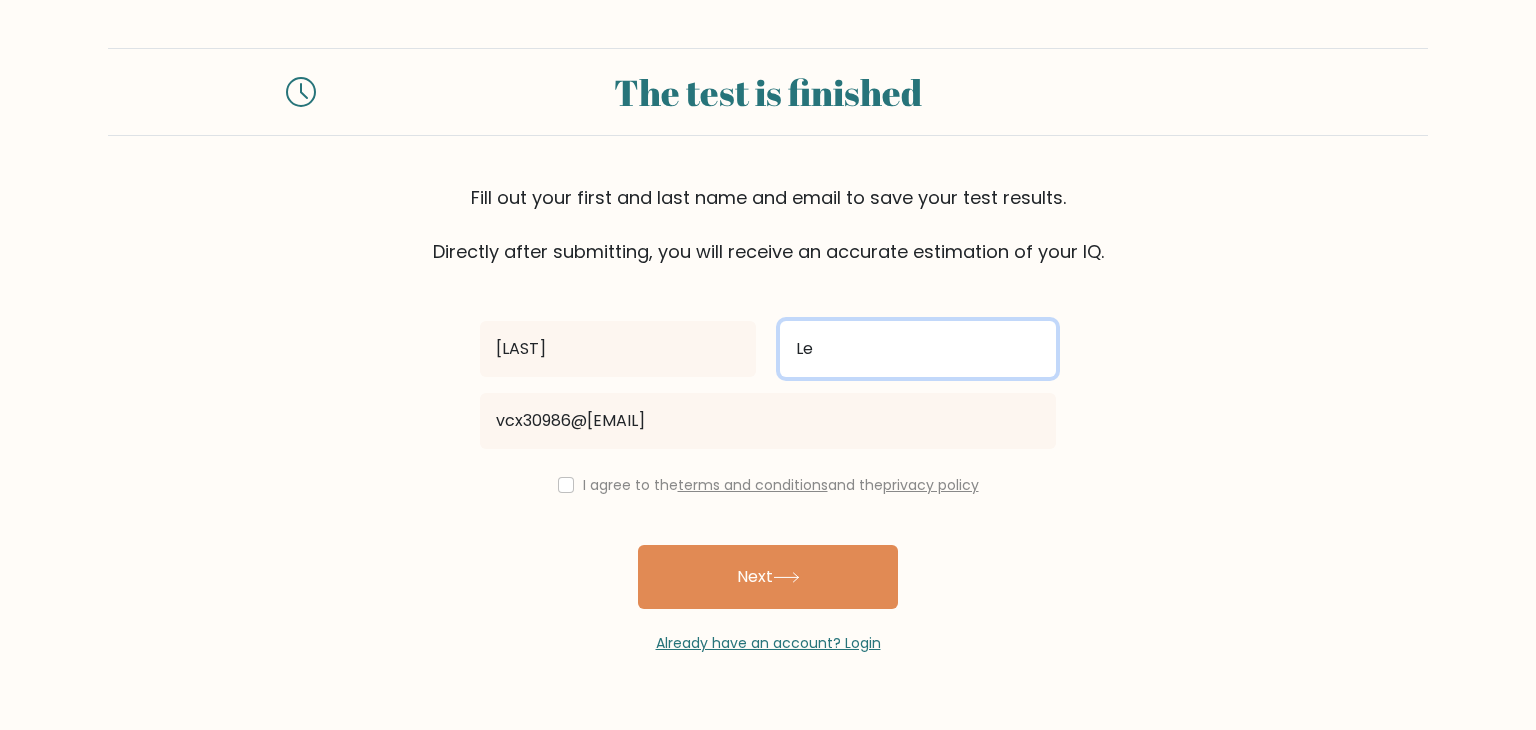 type on "Le" 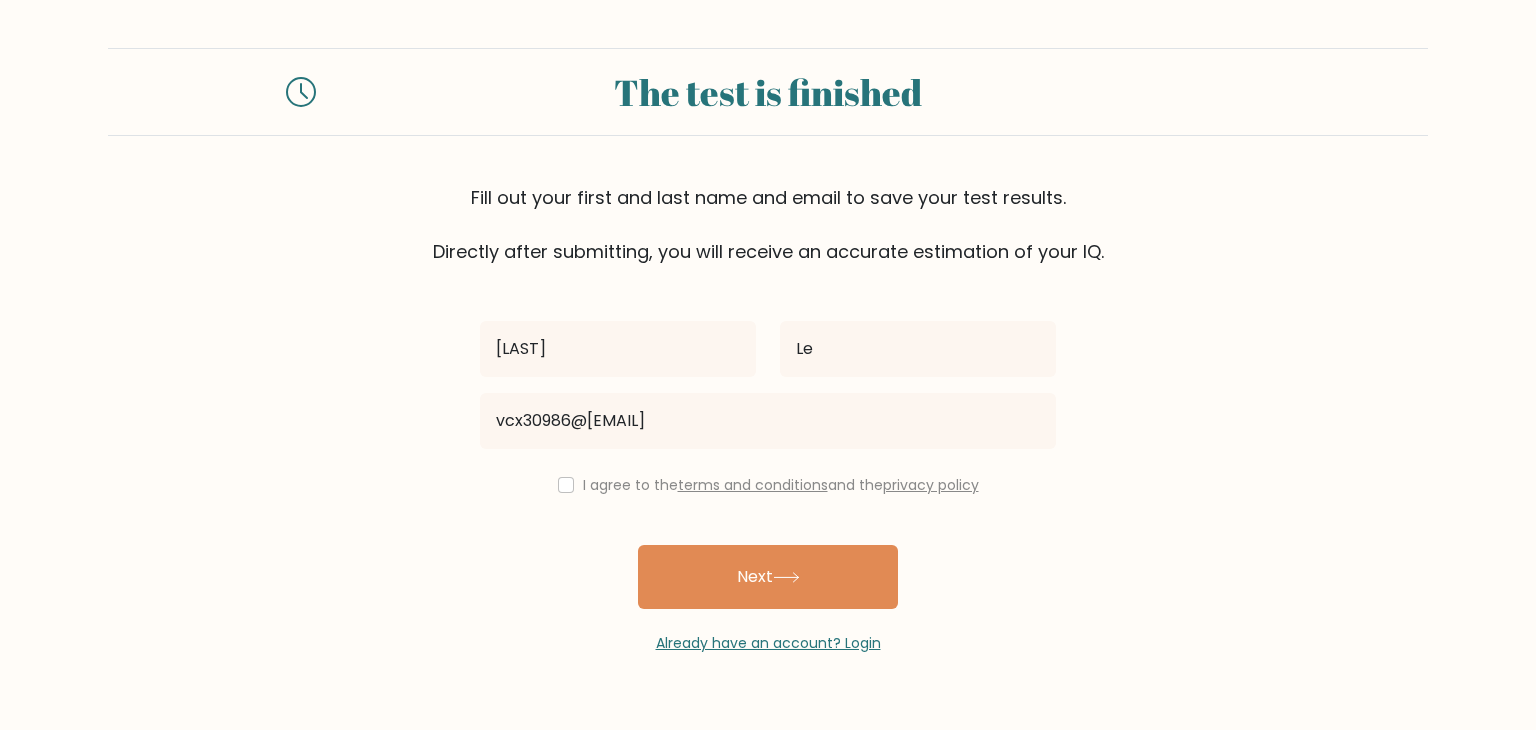 click on "I agree to the  terms and conditions  and the  privacy policy" at bounding box center [781, 485] 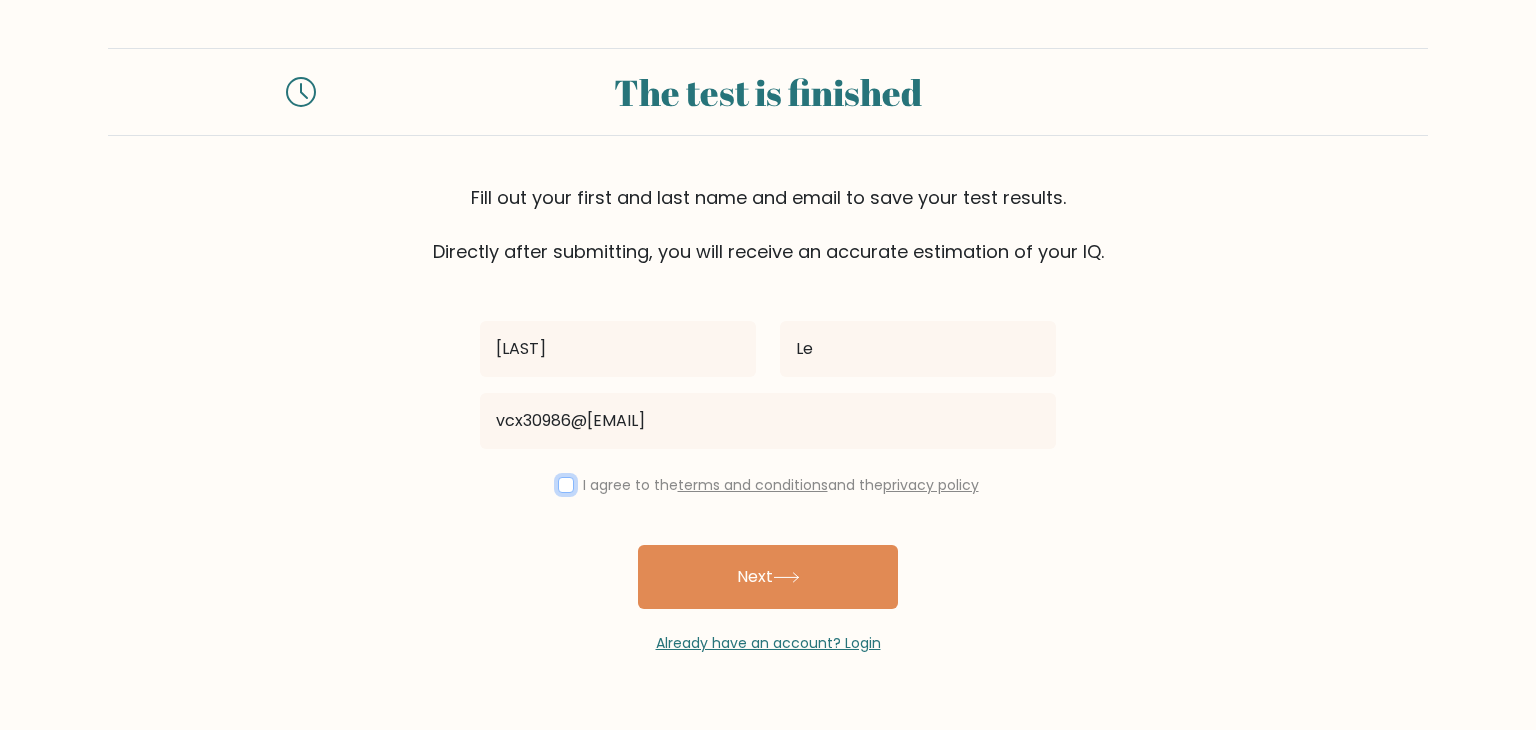 click at bounding box center [566, 485] 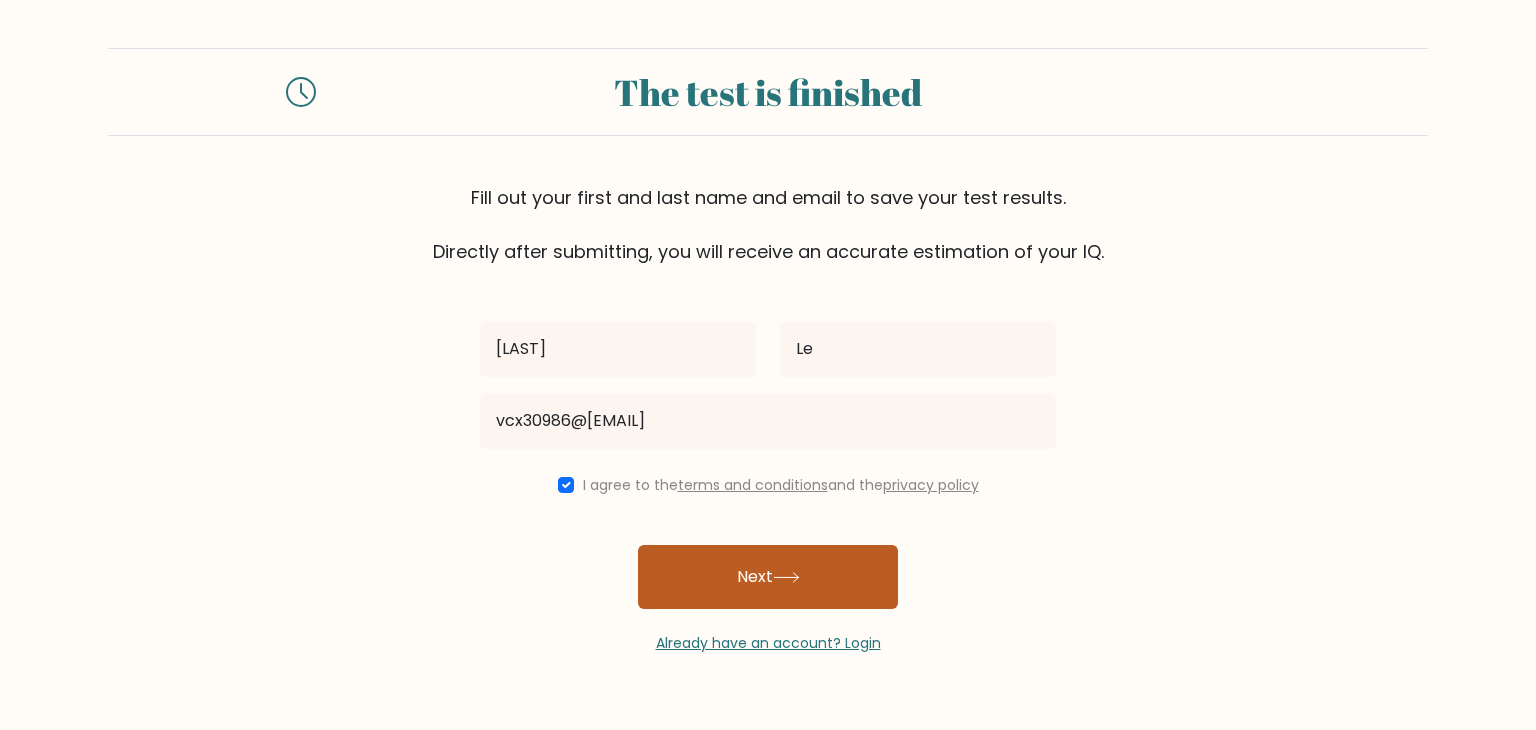 click on "Next" at bounding box center (768, 577) 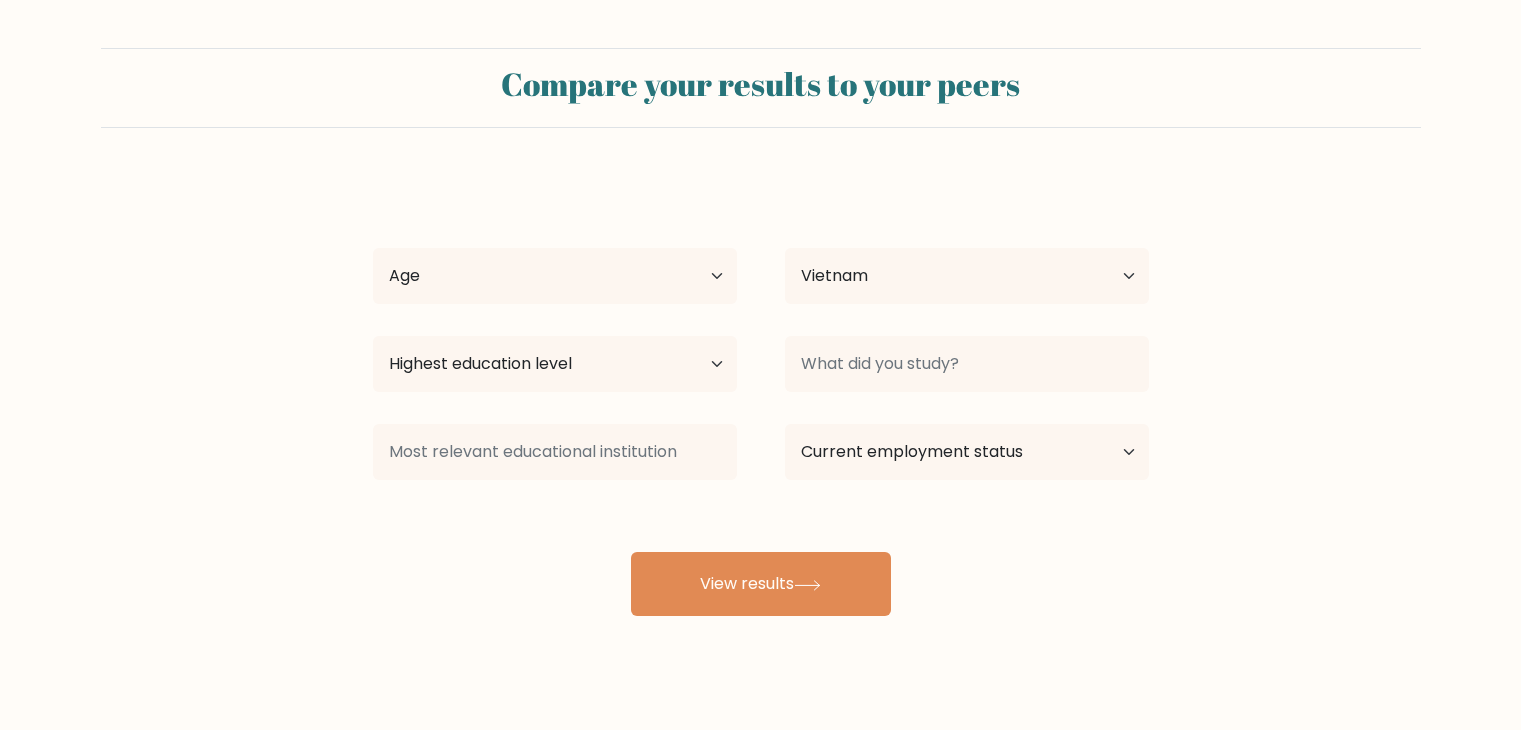 select on "VN" 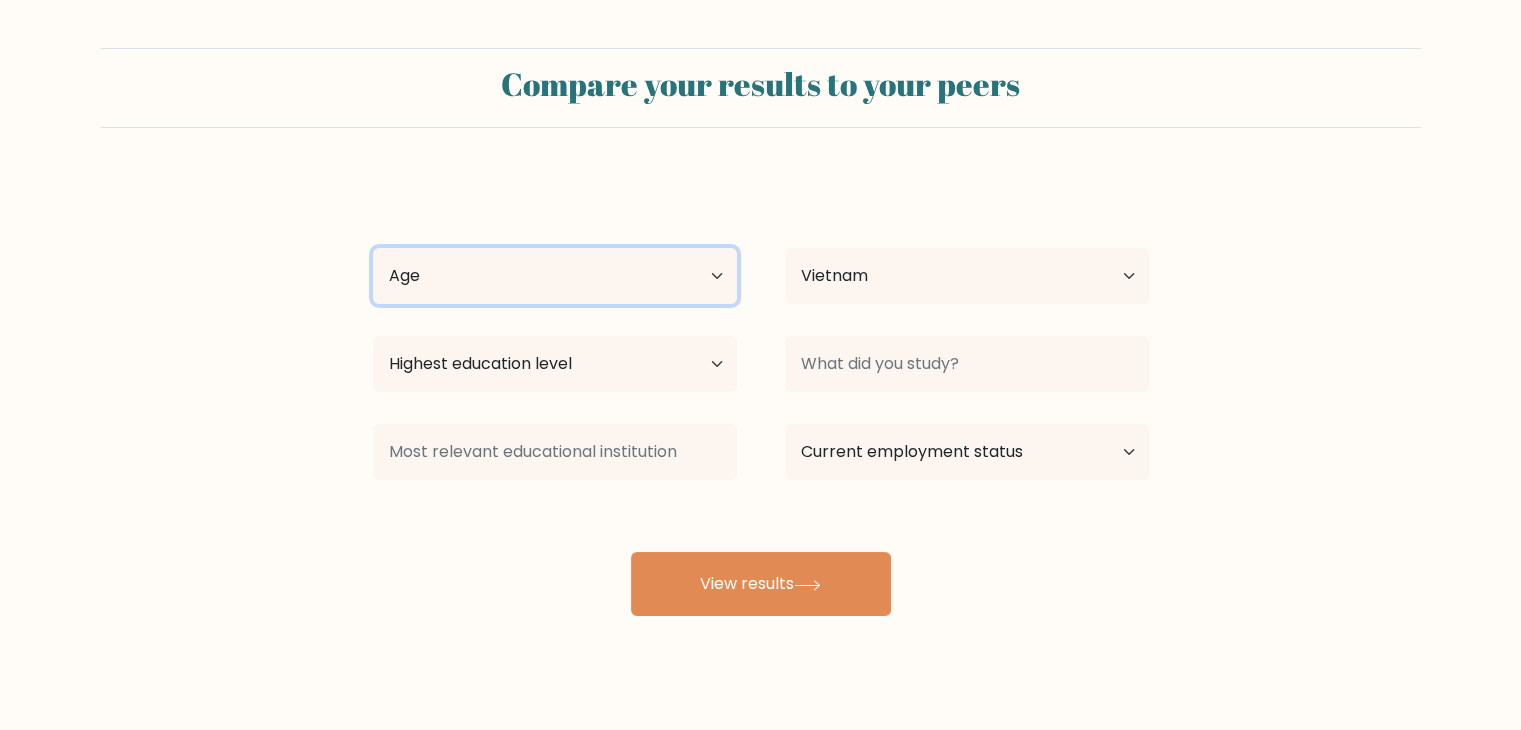 click on "Age
Under 18 years old
18-24 years old
25-34 years old
35-44 years old
45-54 years old
55-64 years old
65 years old and above" at bounding box center [555, 276] 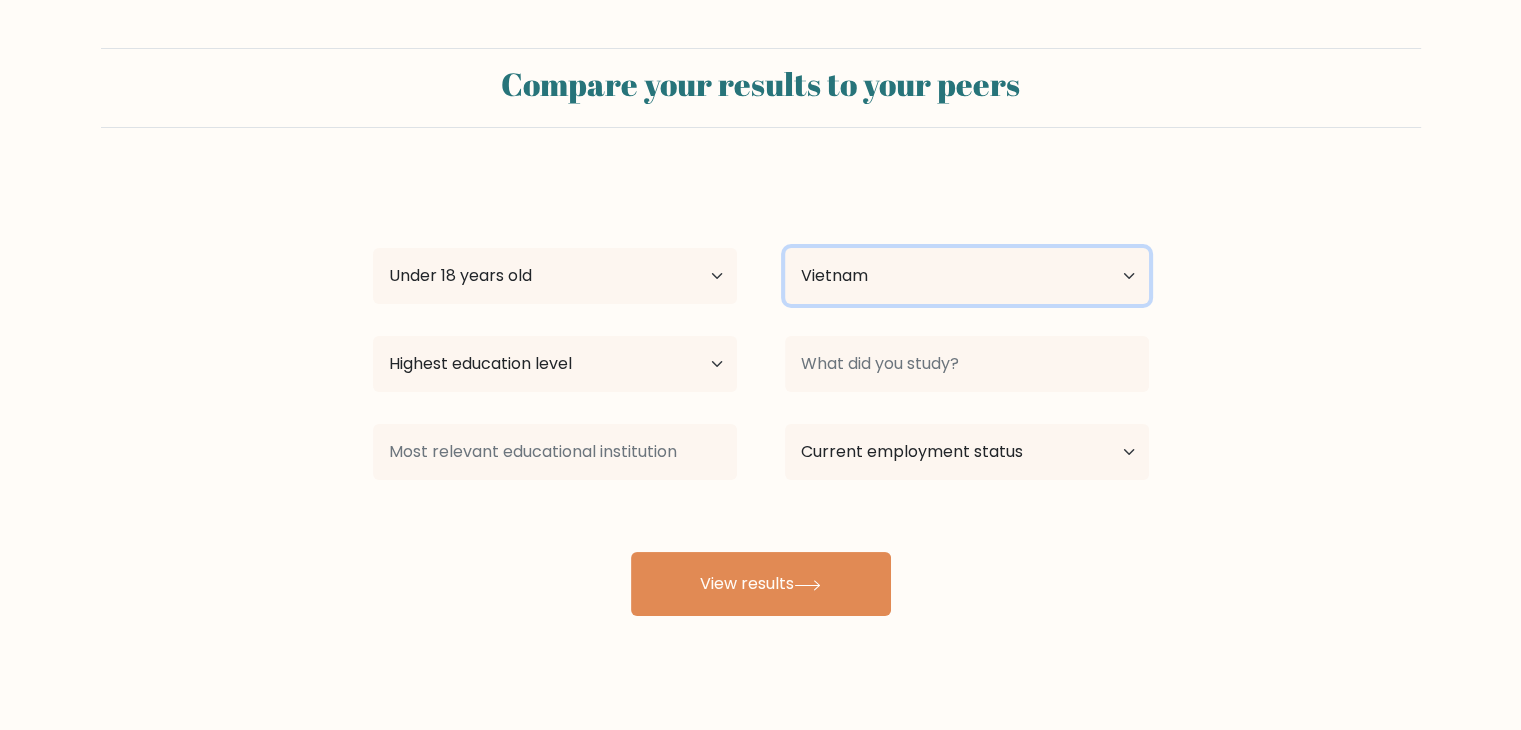 click on "Country
Afghanistan
Albania
Algeria
American Samoa
Andorra
Angola
Anguilla
Antarctica
Antigua and Barbuda
Argentina
Armenia
Aruba
Australia
Austria
Azerbaijan
Bahamas
Bahrain
Bangladesh
Barbados
Belarus
Belgium
Belize
Benin
Bermuda
Bhutan
Bolivia
Bonaire, Sint Eustatius and Saba
Bosnia and Herzegovina
Botswana
Bouvet Island
Brazil
British Indian Ocean Territory
Brunei
Bulgaria
Burkina Faso
Burundi
Cabo Verde
Cambodia
Cameroon
Canada
Cayman Islands
Central African Republic
Chad
Chile
China
Christmas Island
Cocos (Keeling) Islands
Colombia
Comoros
Congo
Congo (the Democratic Republic of the)
Cook Islands
Costa Rica
Côte d'Ivoire
Croatia
Cuba" at bounding box center (967, 276) 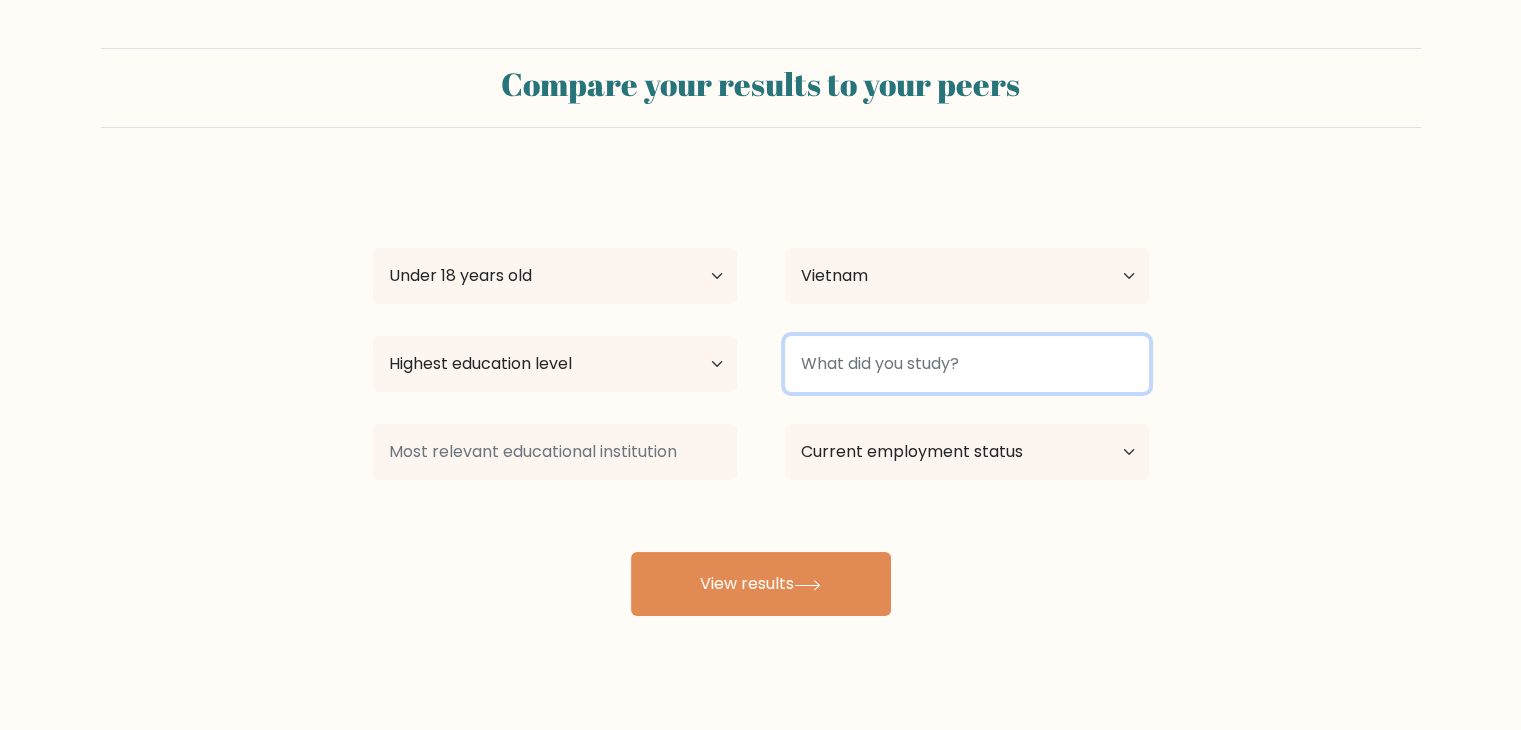 click at bounding box center [967, 364] 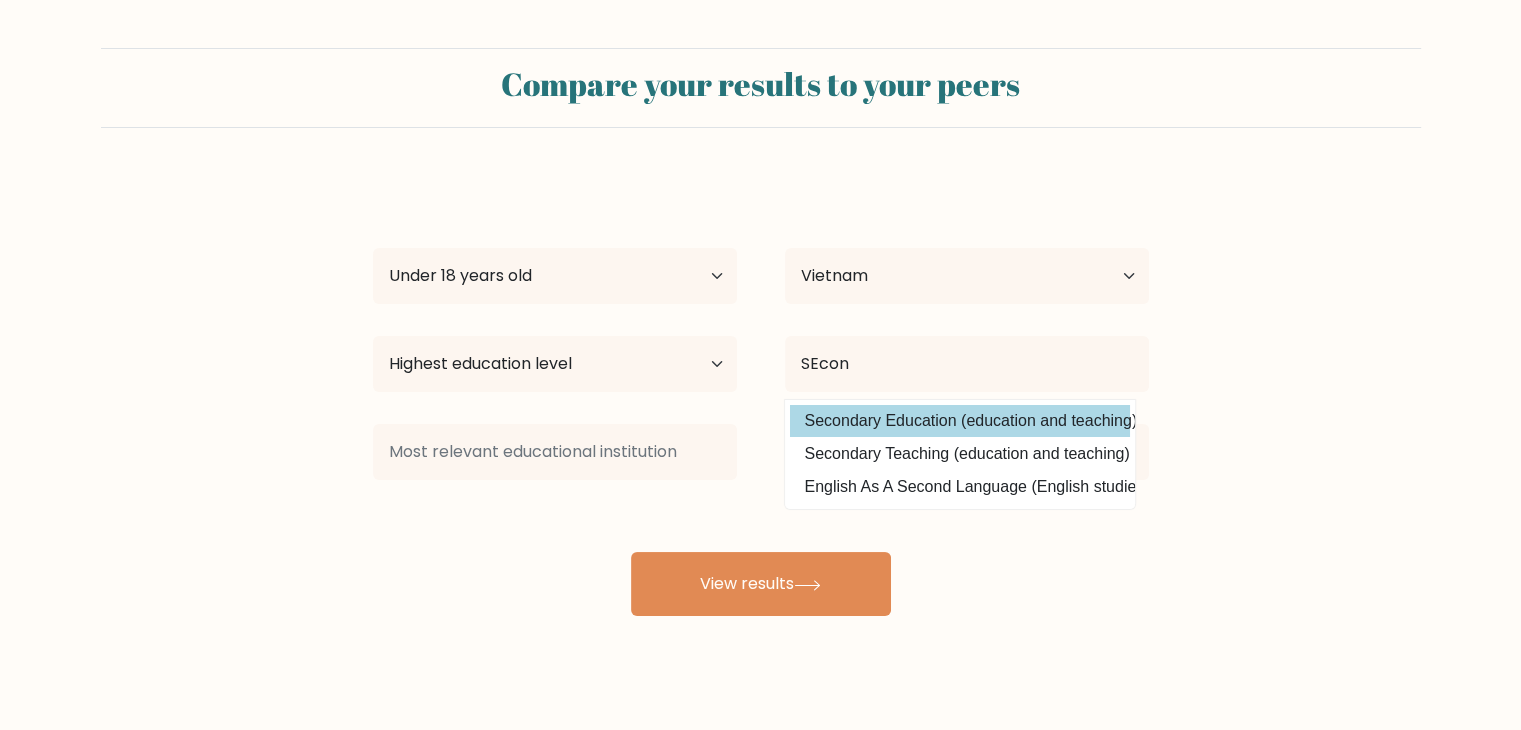 click on "Secondary Education (education and teaching)" at bounding box center (960, 421) 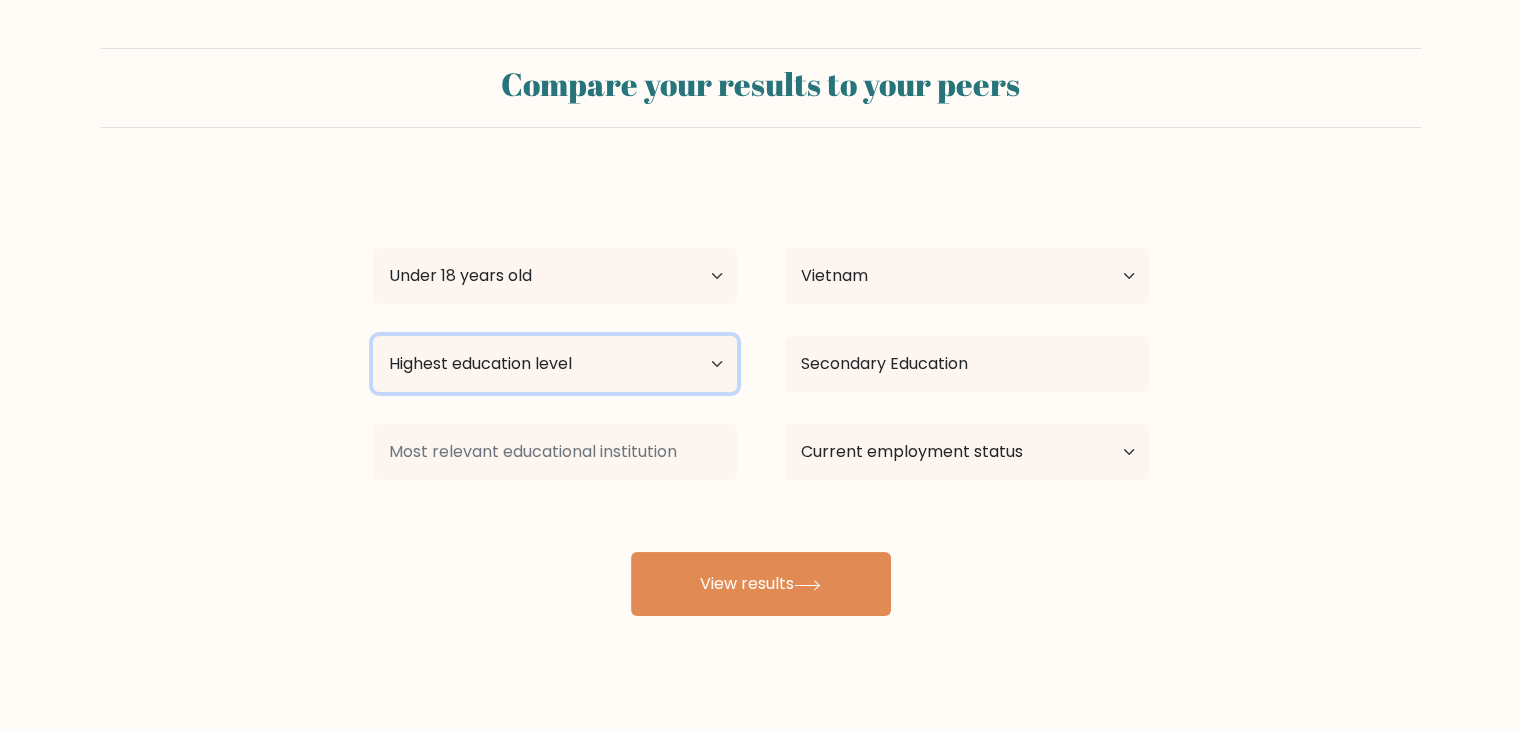 drag, startPoint x: 637, startPoint y: 371, endPoint x: 653, endPoint y: 381, distance: 18.867962 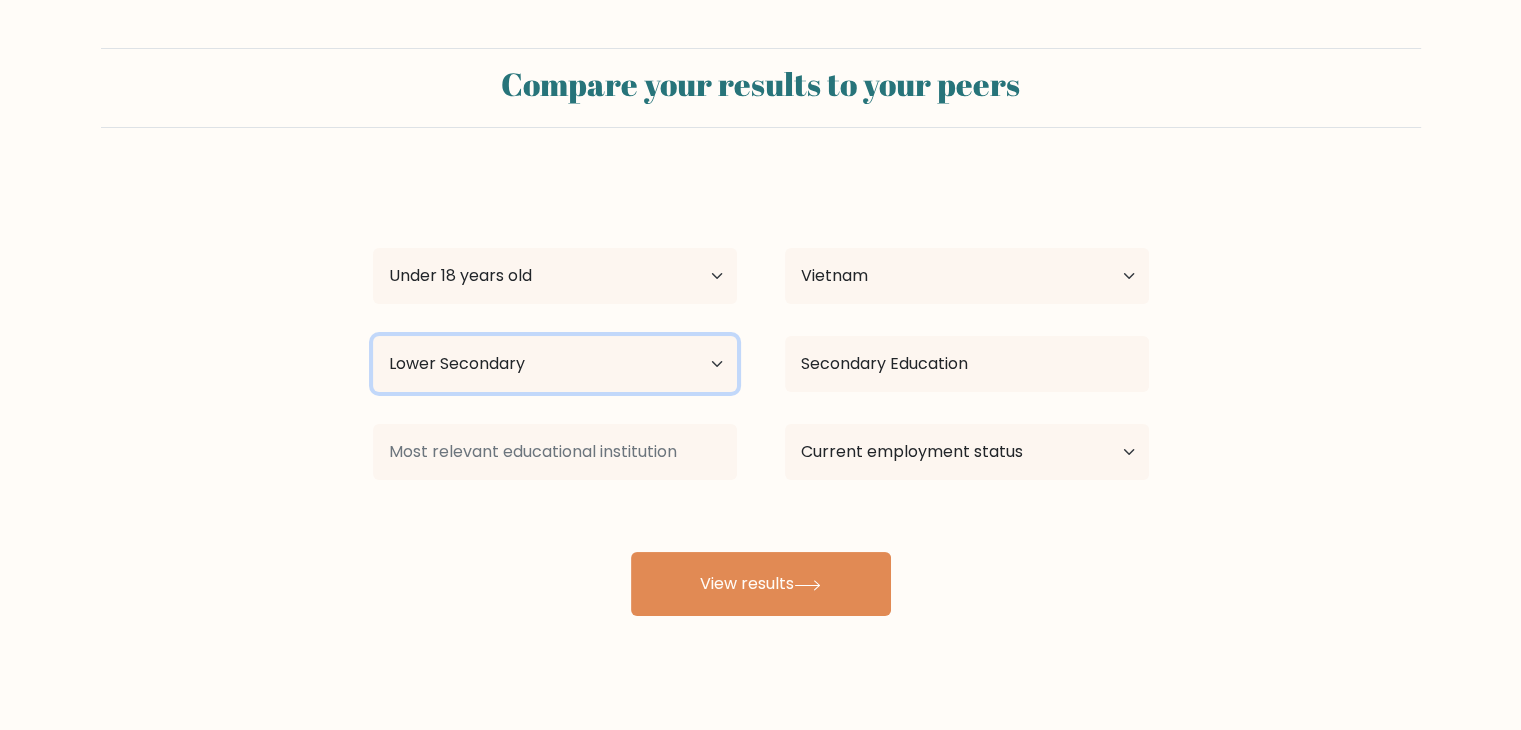 click on "Highest education level
No schooling
Primary
Lower Secondary
Upper Secondary
Occupation Specific
Bachelor's degree
Master's degree
Doctoral degree" at bounding box center [555, 364] 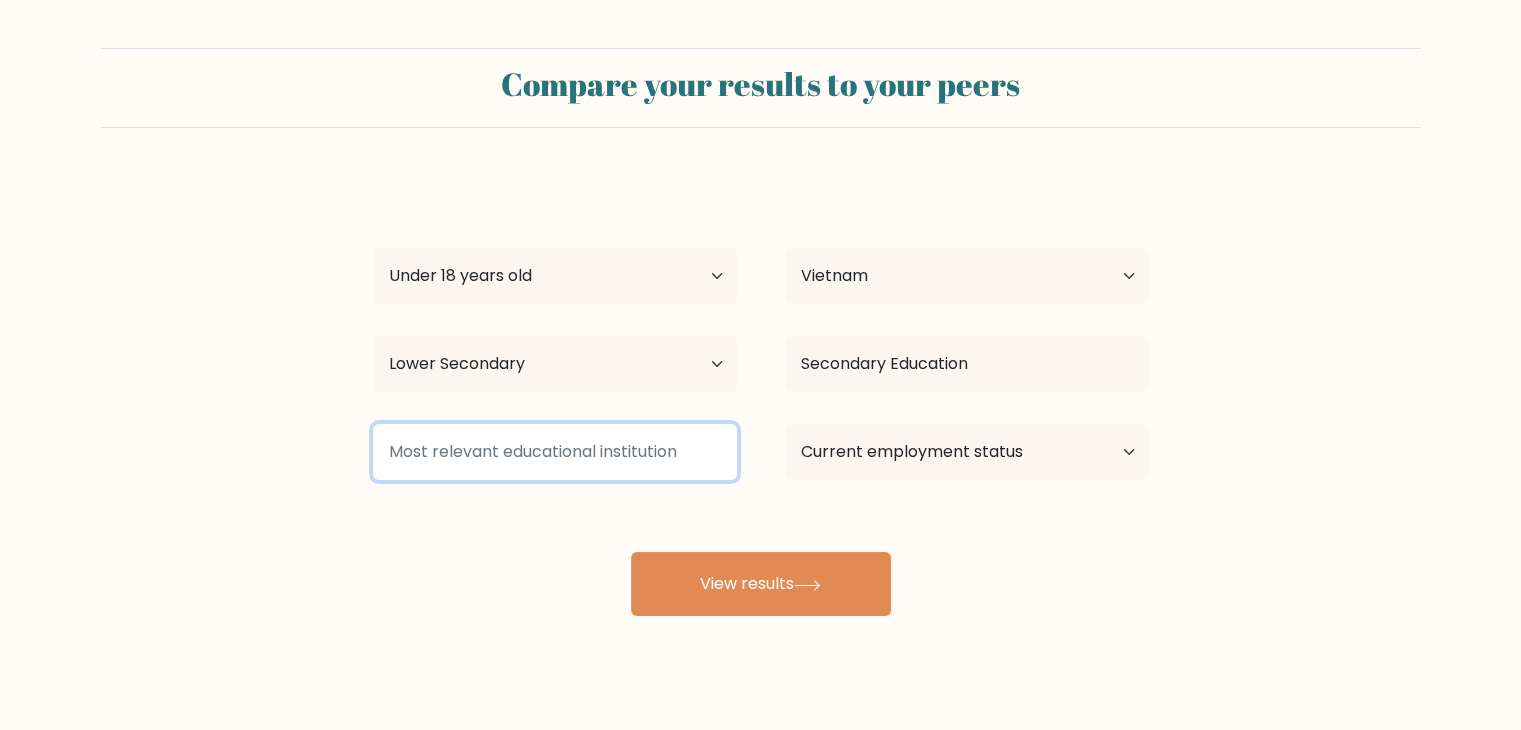 click at bounding box center (555, 452) 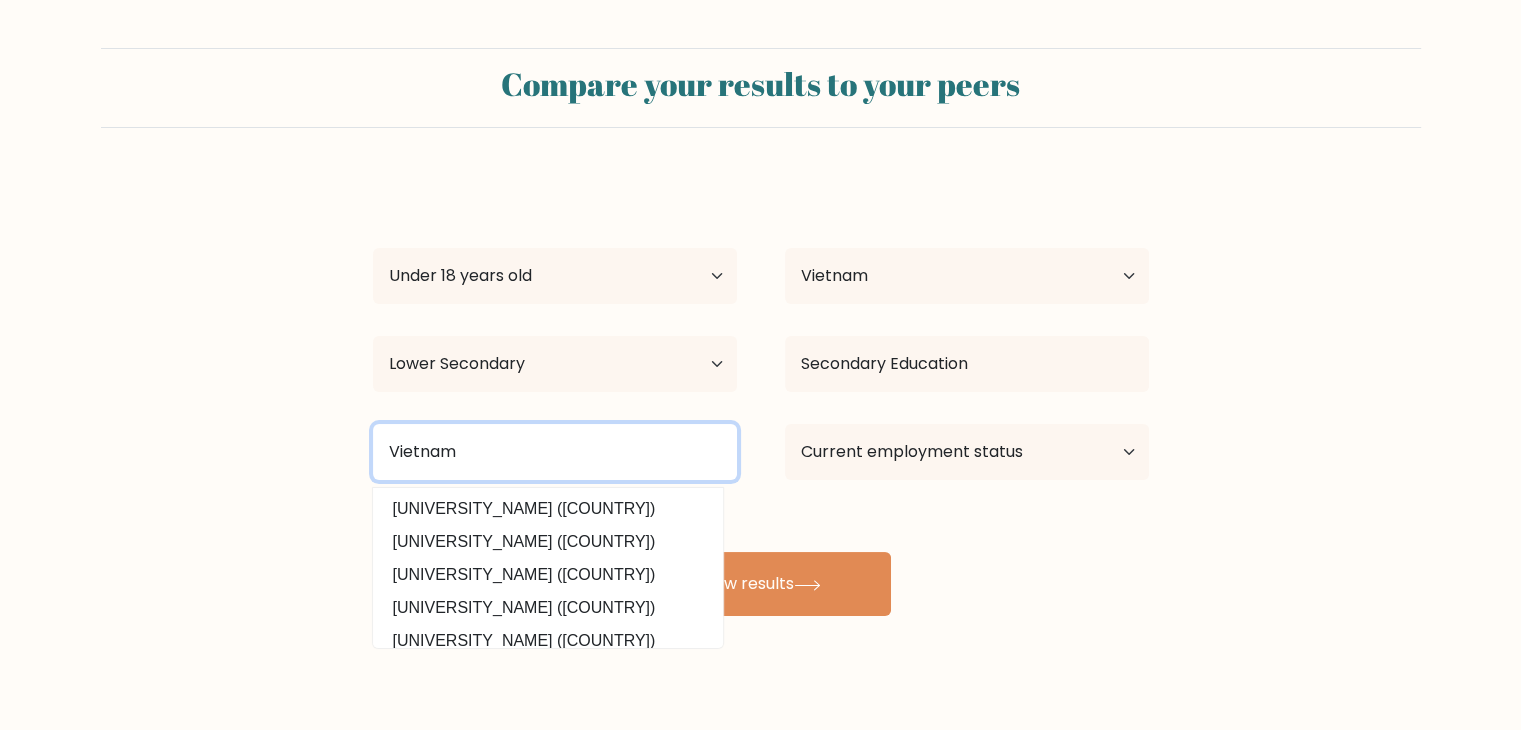 type on "Vietnam" 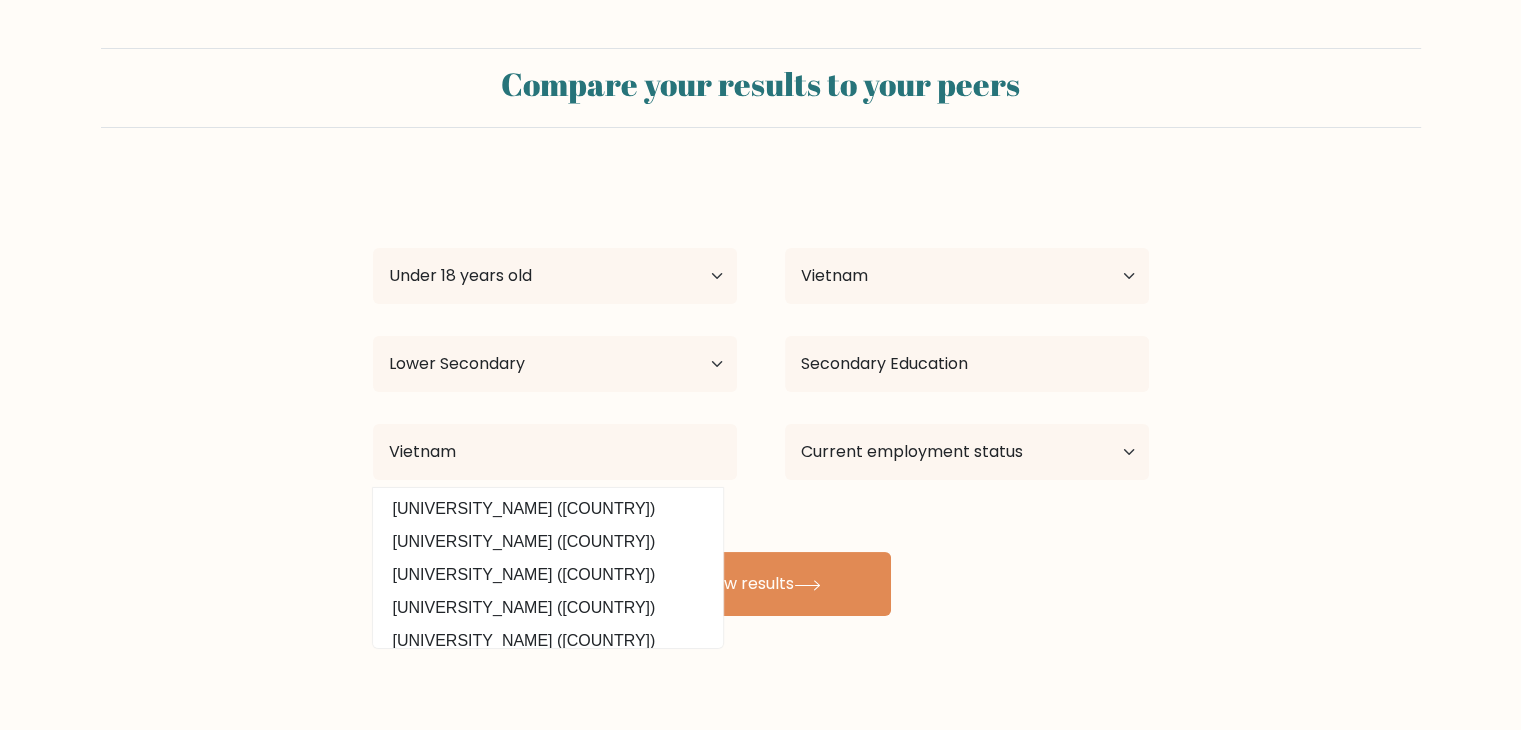 drag, startPoint x: 892, startPoint y: 537, endPoint x: 908, endPoint y: 540, distance: 16.27882 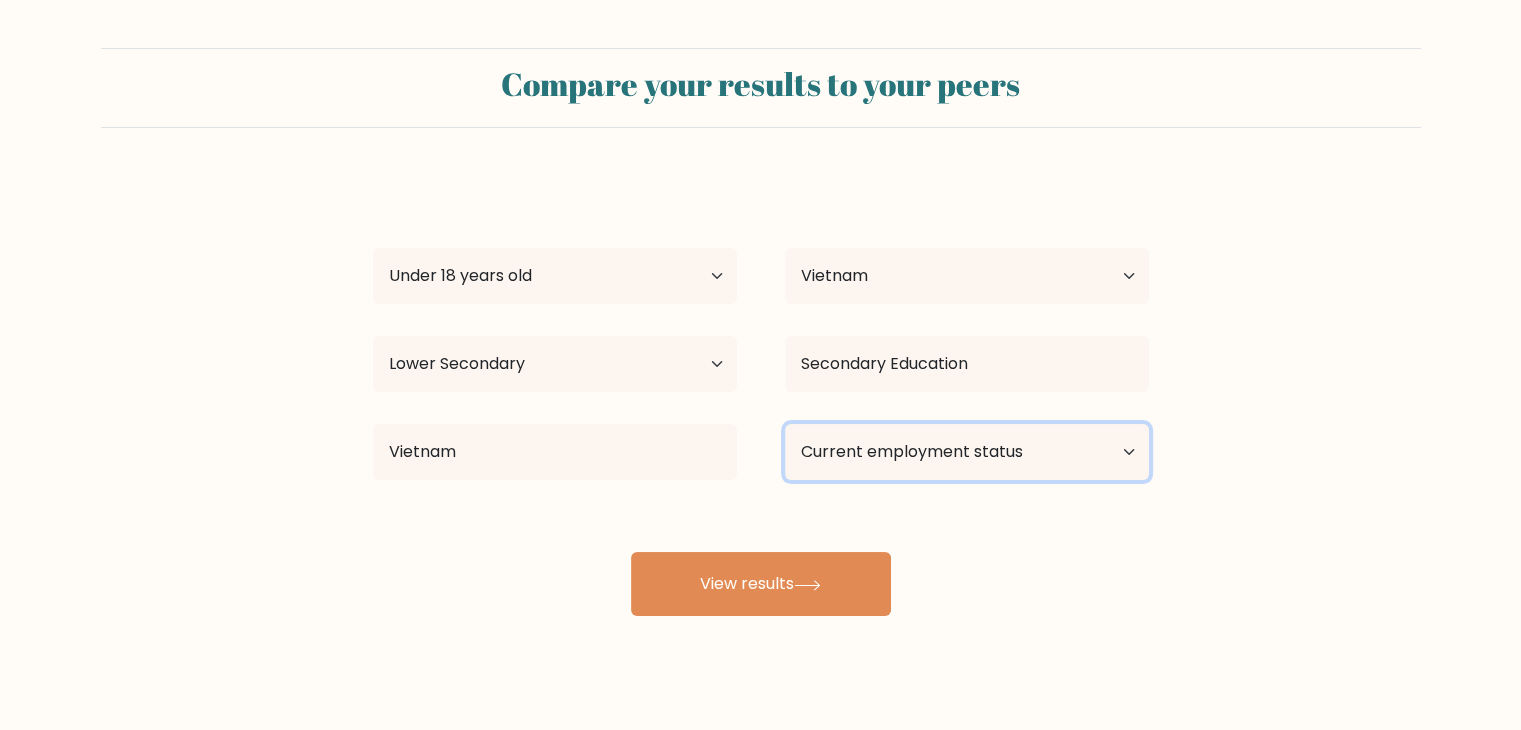 click on "Current employment status
Employed
Student
Retired
Other / prefer not to answer" at bounding box center (967, 452) 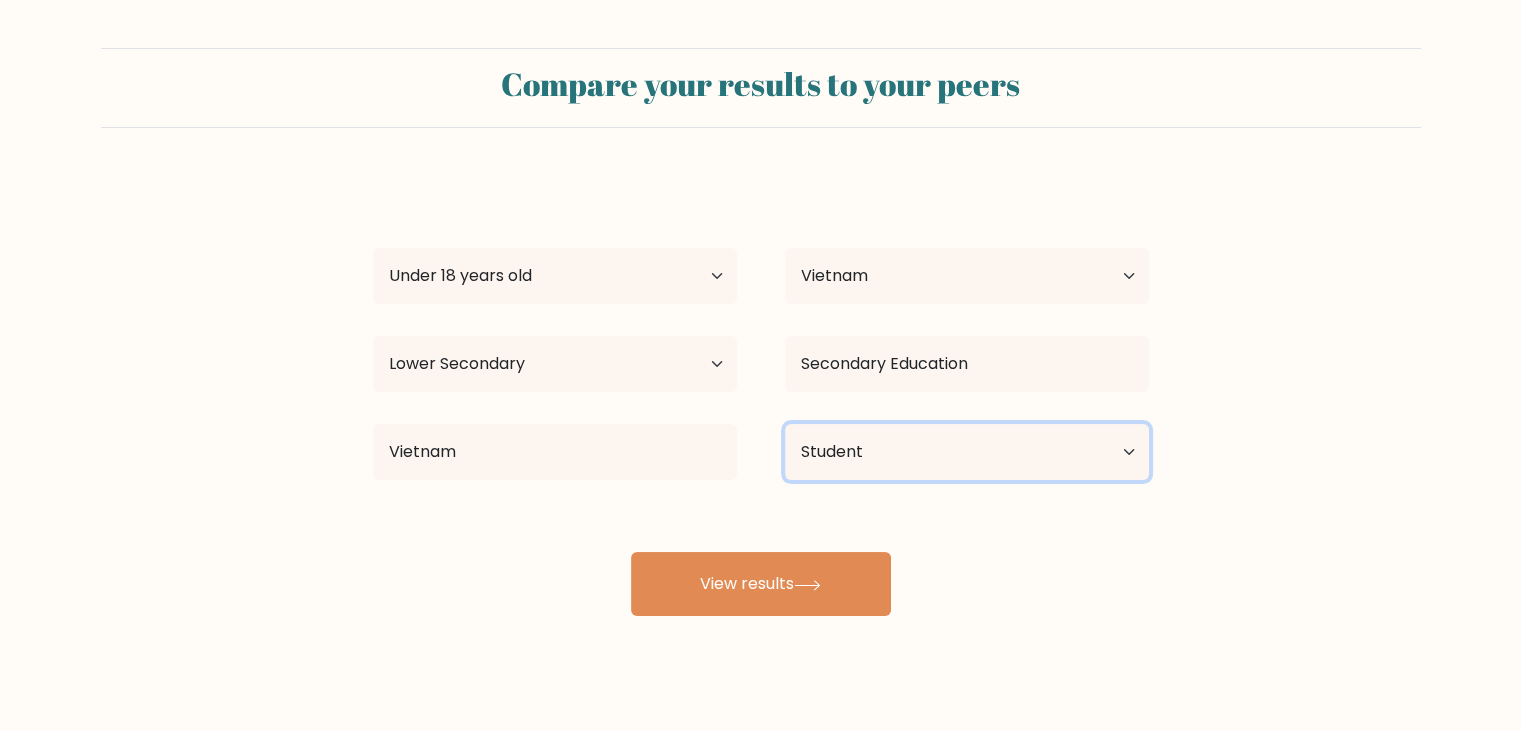 click on "Current employment status
Employed
Student
Retired
Other / prefer not to answer" at bounding box center (967, 452) 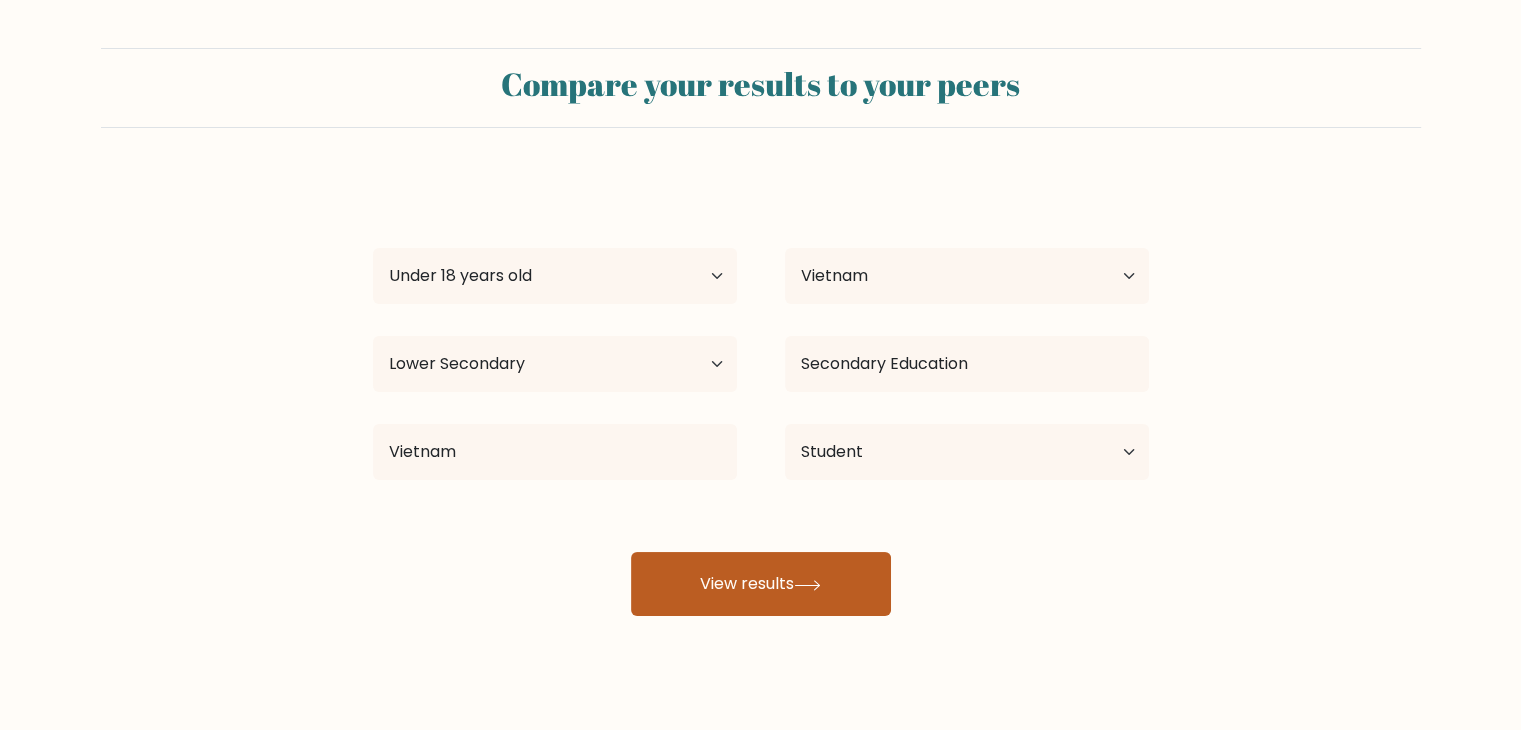 click on "View results" at bounding box center [761, 584] 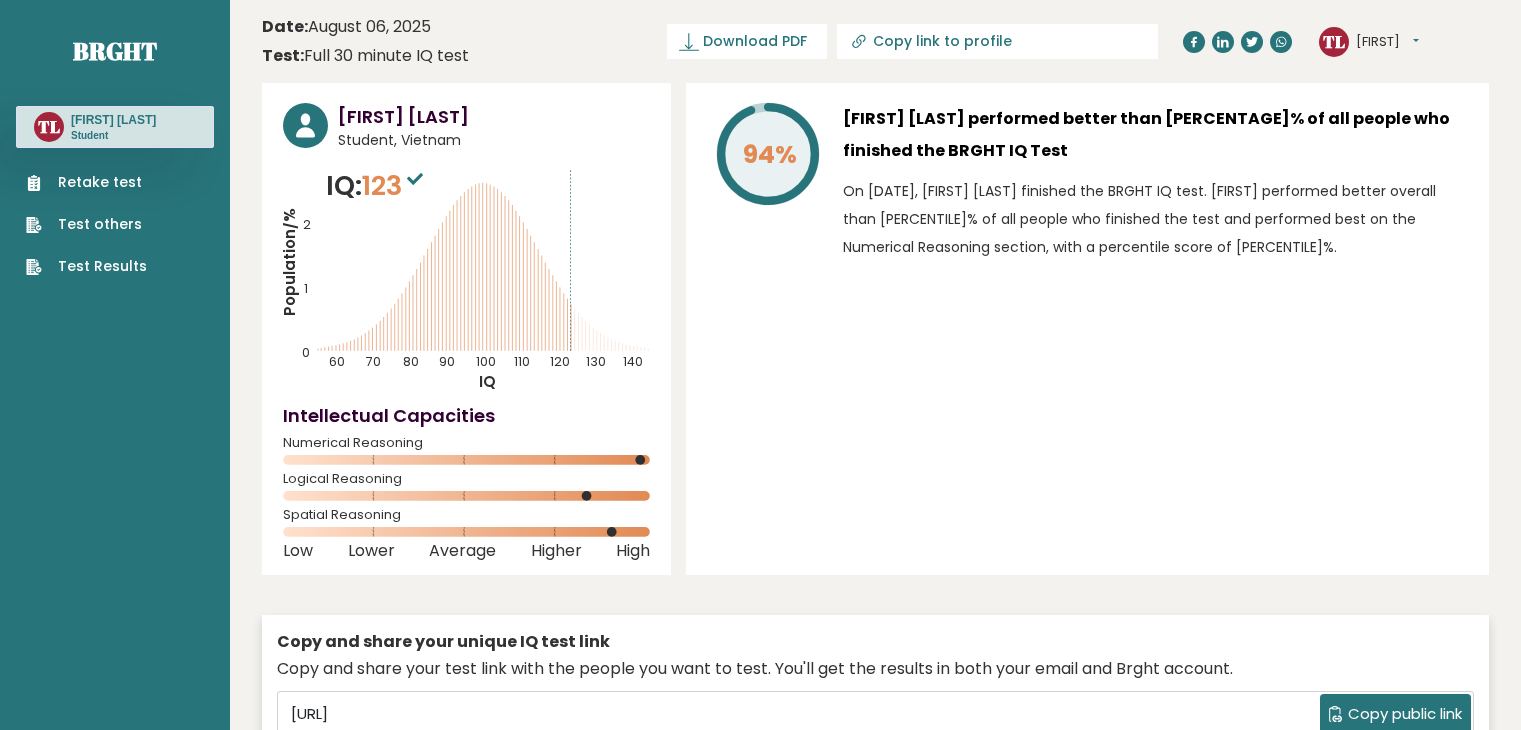 scroll, scrollTop: 0, scrollLeft: 0, axis: both 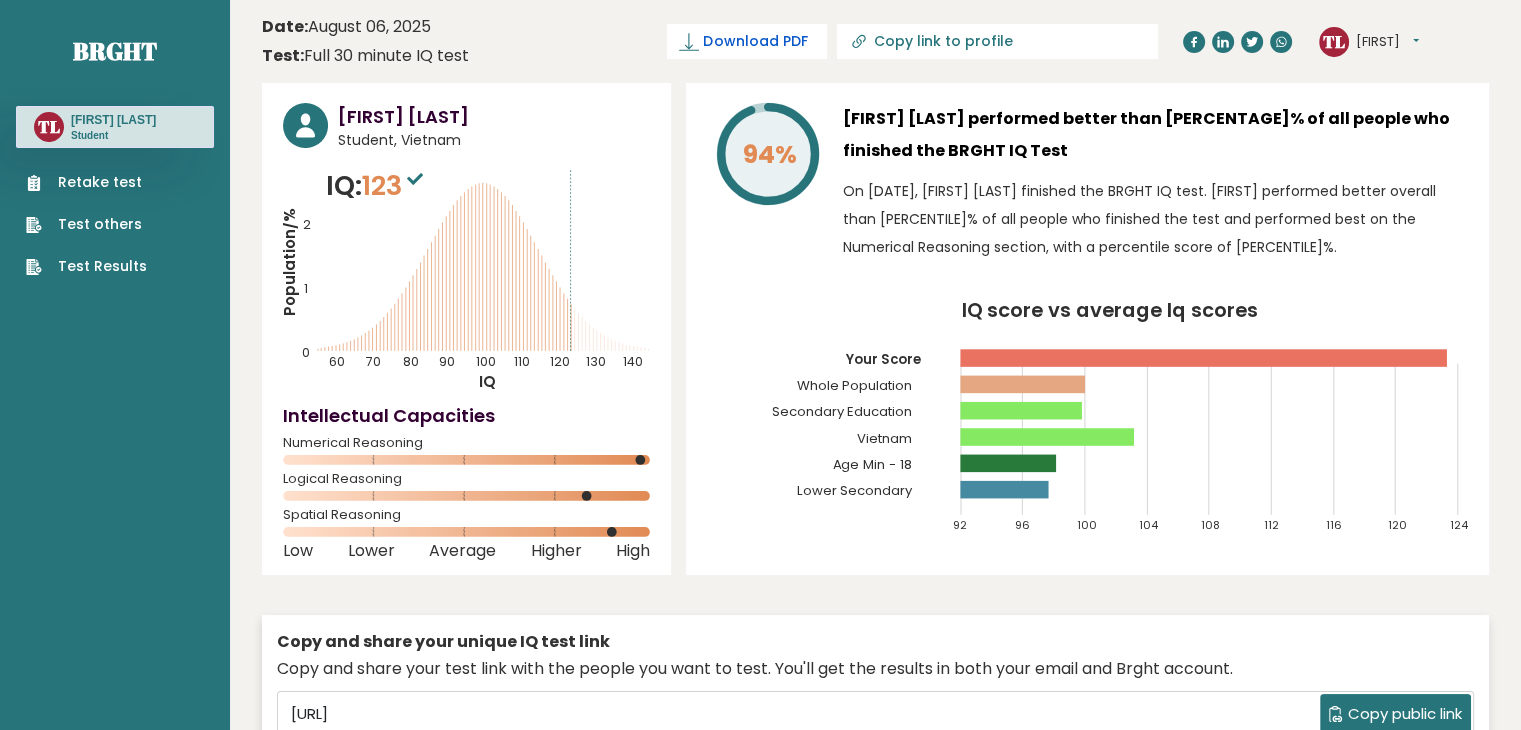 click on "Download PDF" at bounding box center (755, 41) 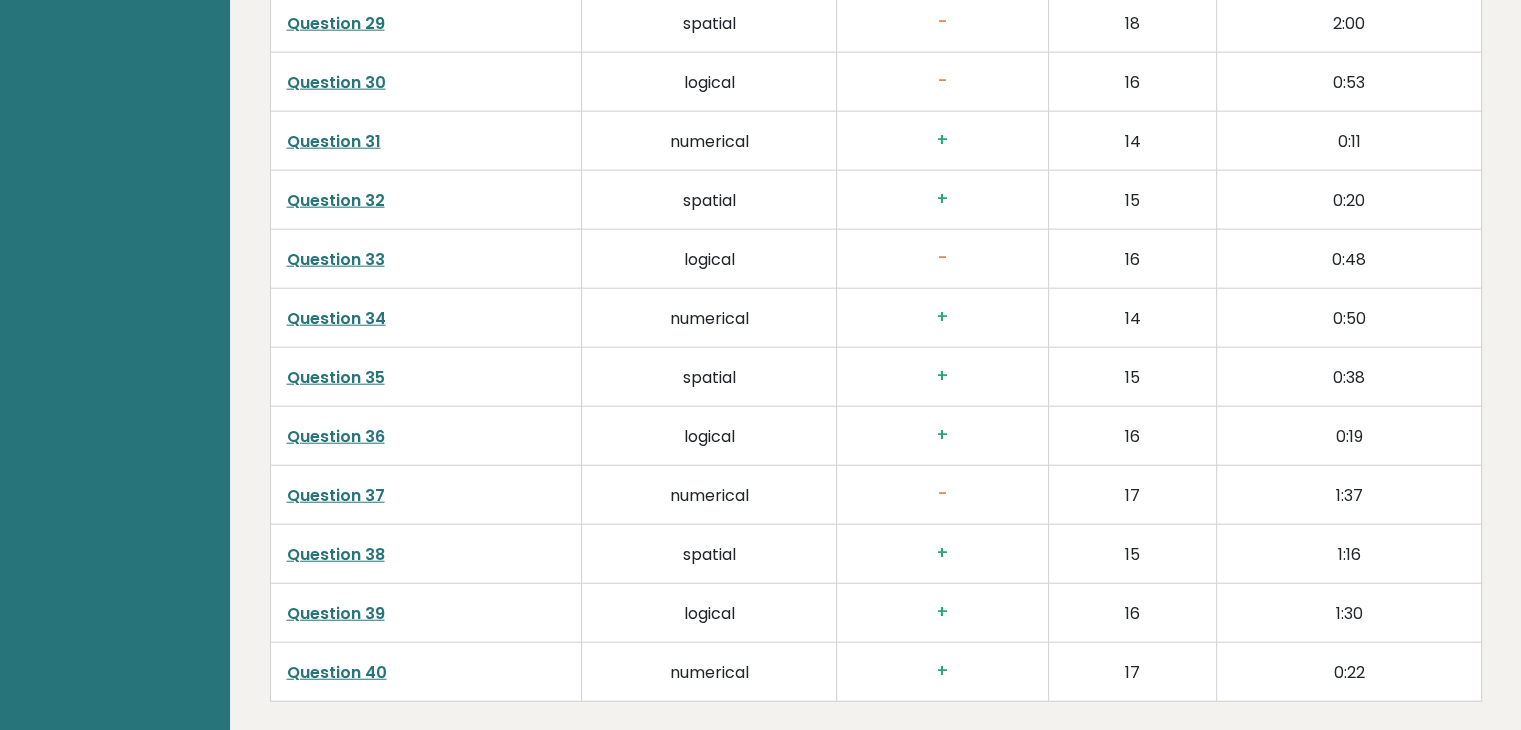 scroll, scrollTop: 5144, scrollLeft: 0, axis: vertical 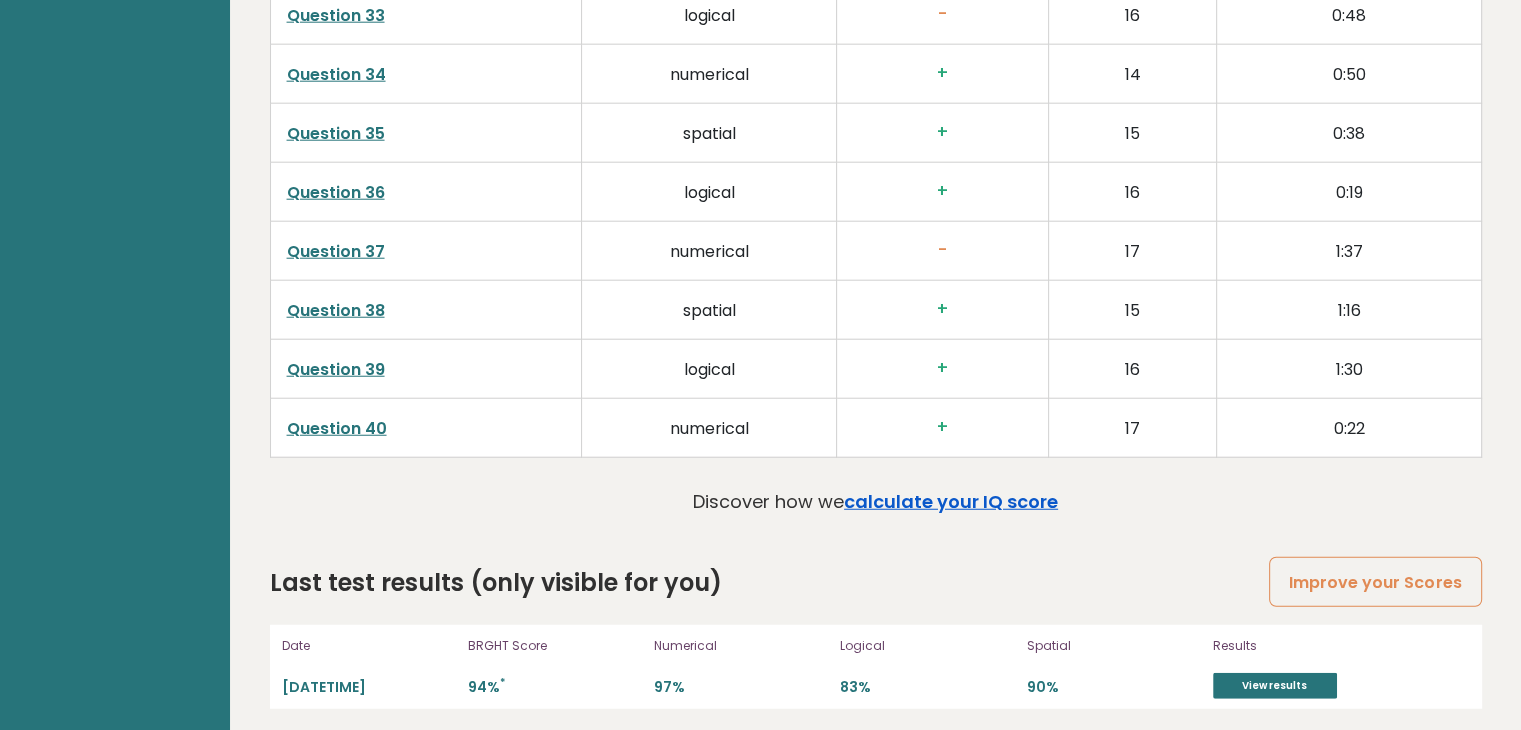 click on "calculate your IQ score" at bounding box center (951, 501) 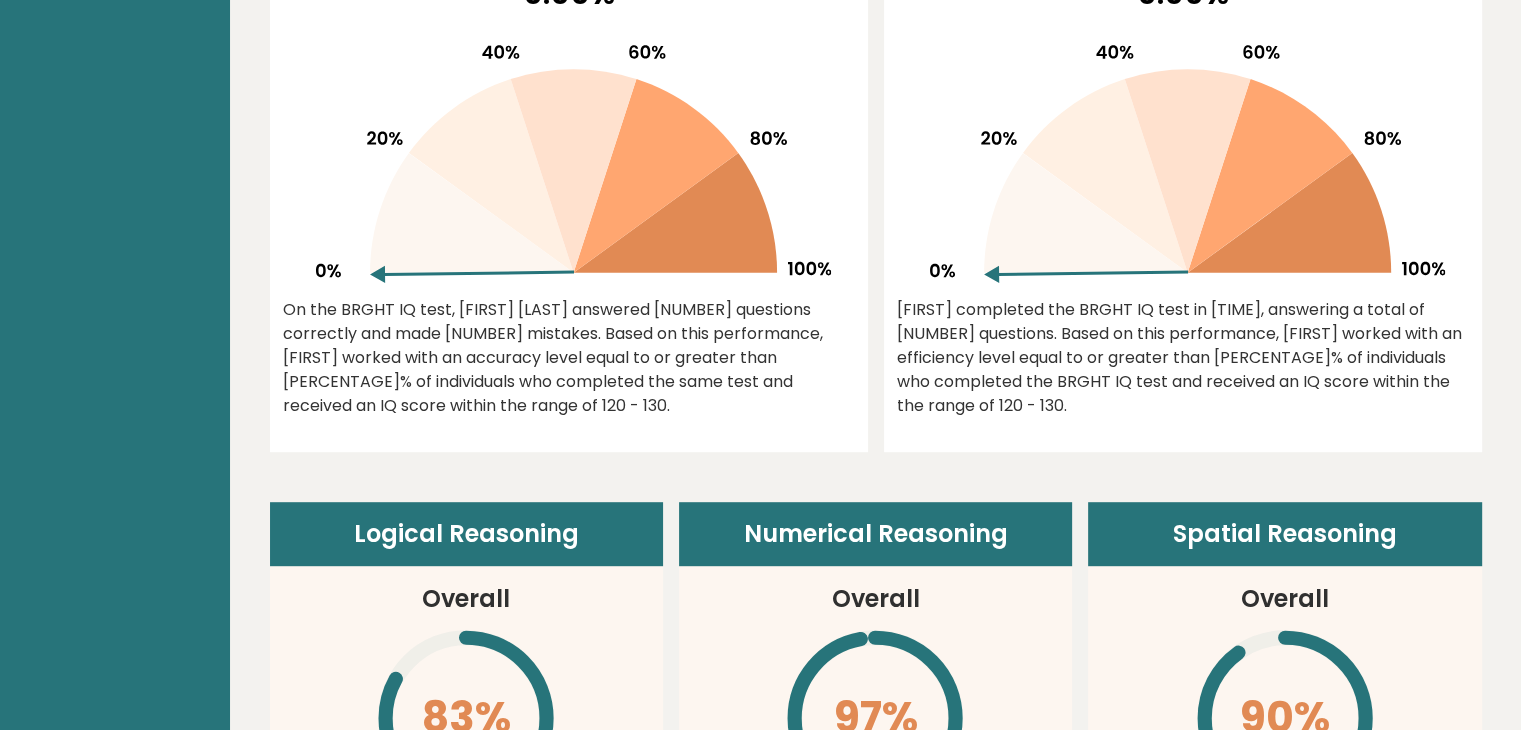 scroll, scrollTop: 0, scrollLeft: 0, axis: both 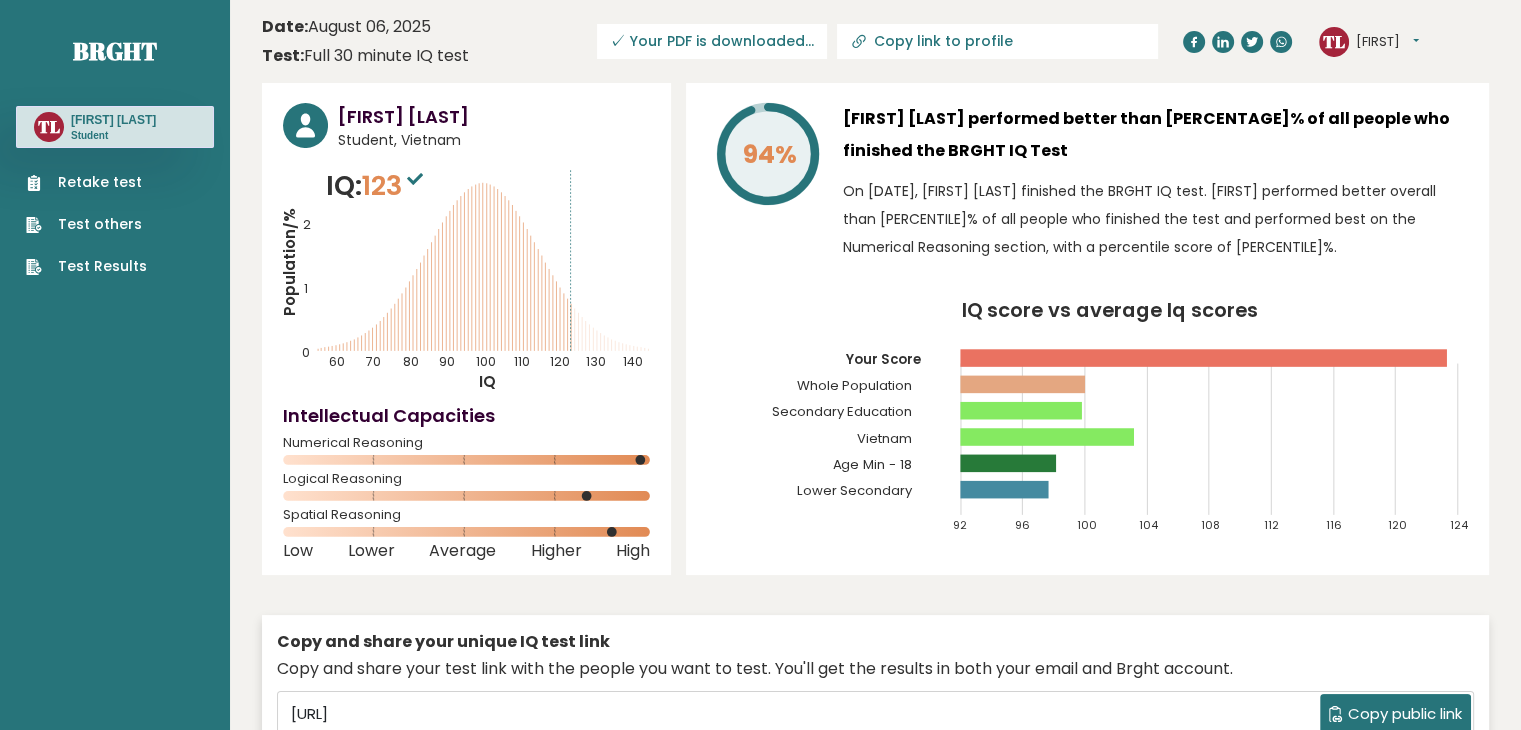 click on "TL
Thanh
Dashboard
Profile
Settings
Logout" at bounding box center (1369, 42) 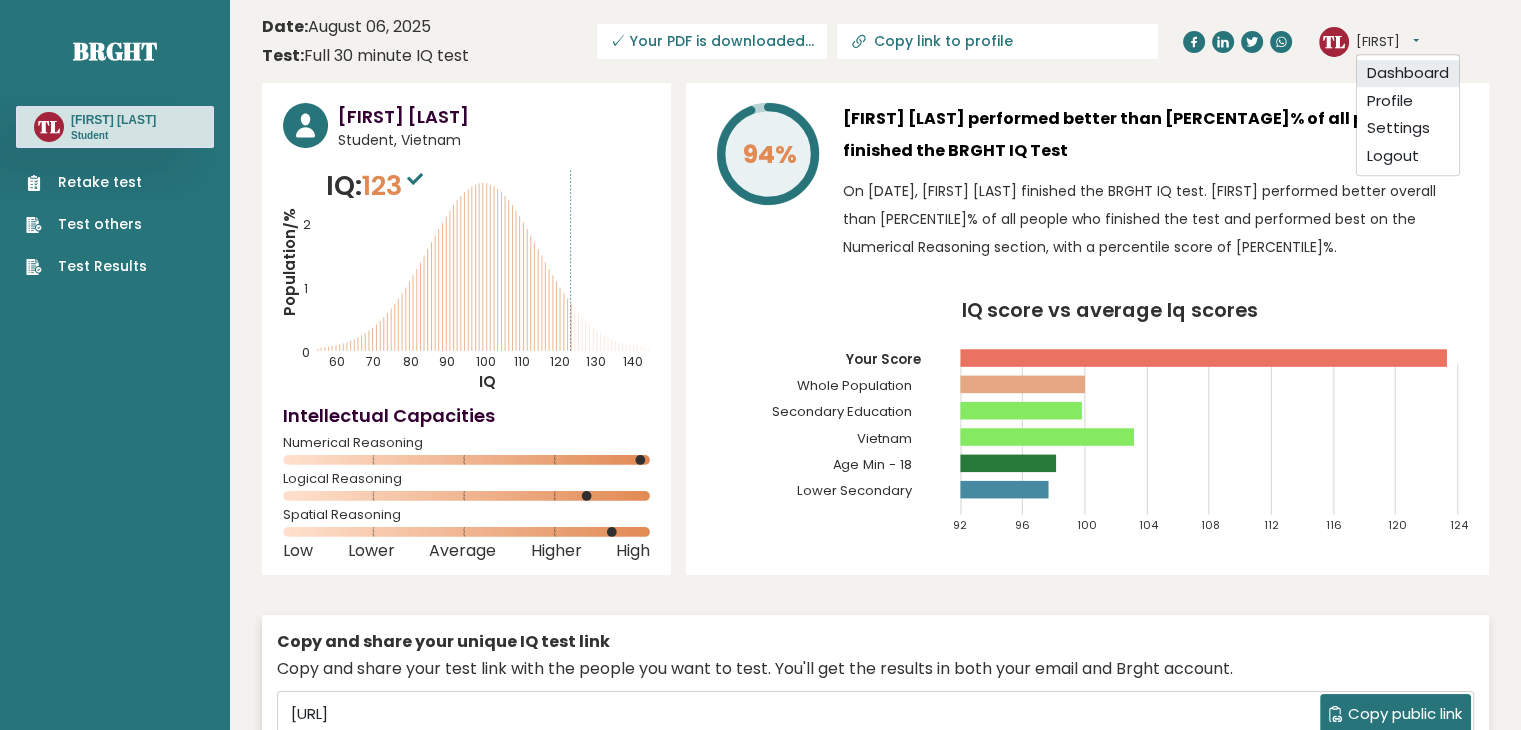 click on "Dashboard" at bounding box center [1408, 73] 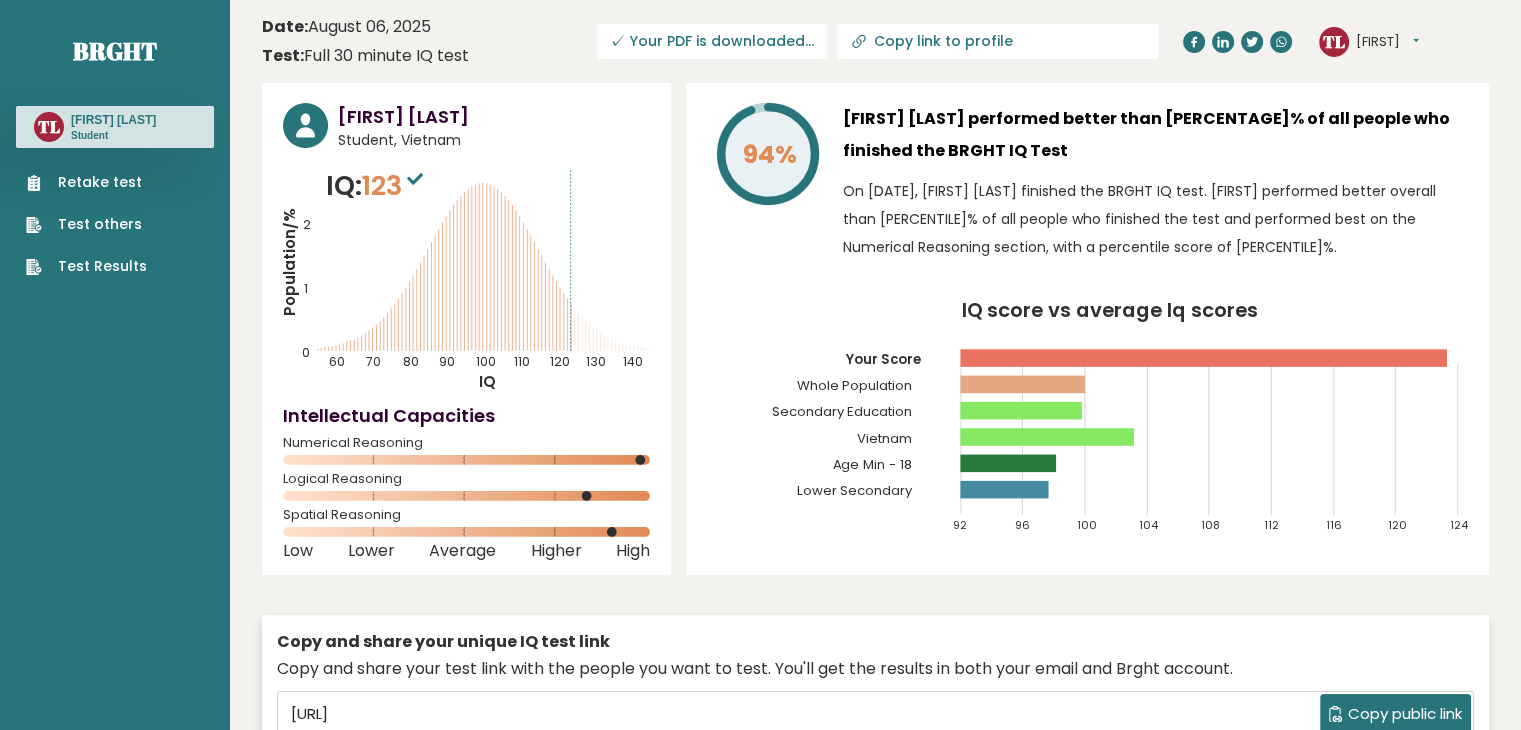 click on "[LAST]" at bounding box center [1387, 42] 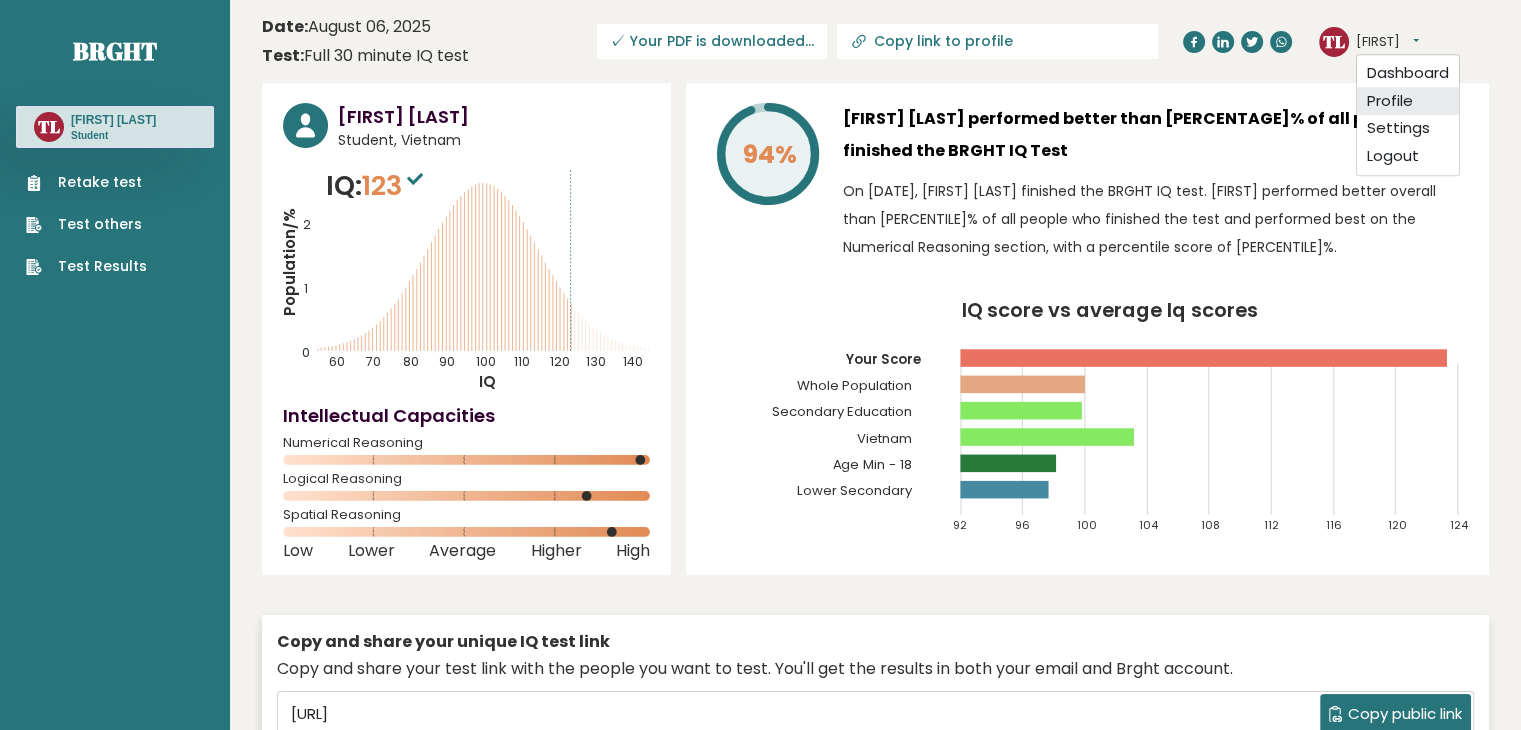 click on "Profile" at bounding box center (1408, 101) 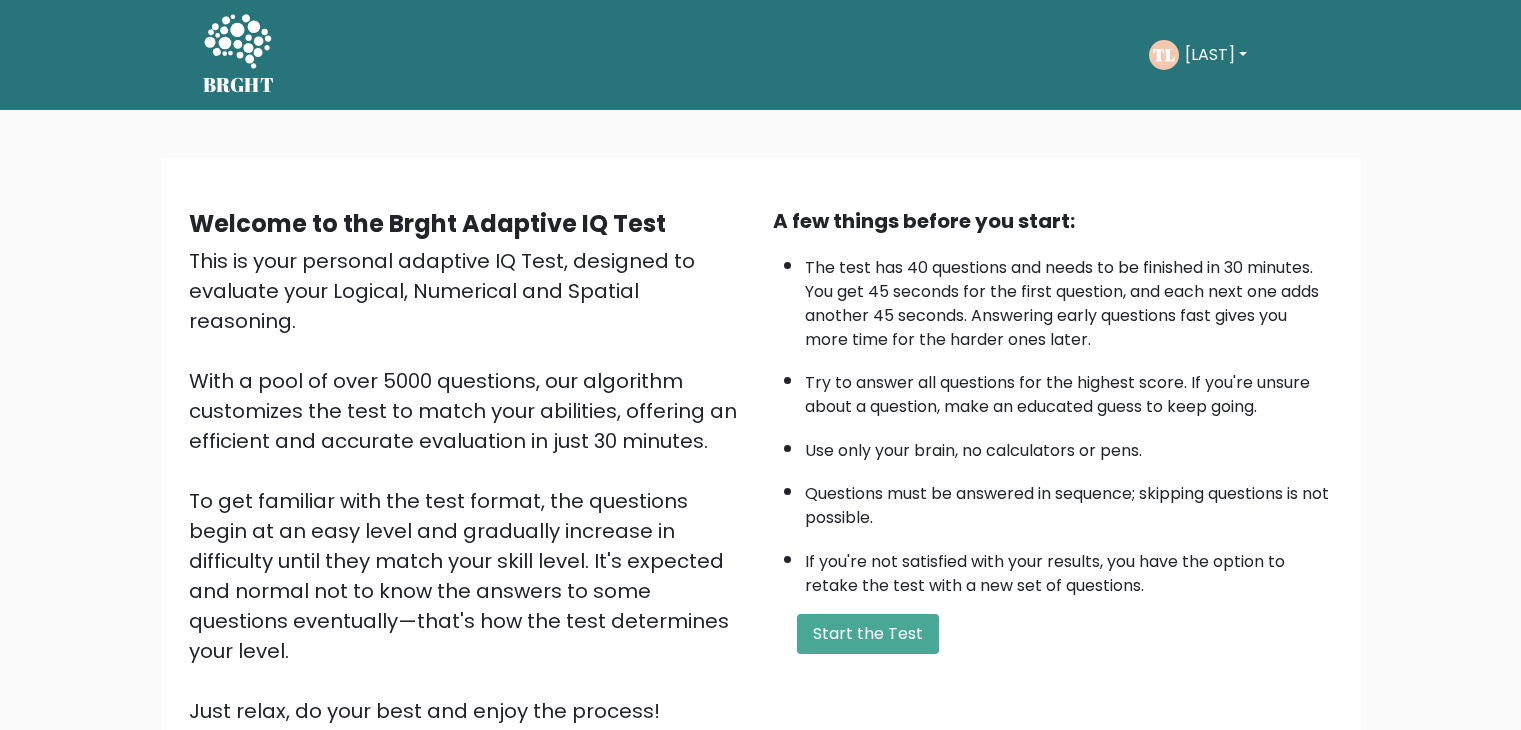 scroll, scrollTop: 0, scrollLeft: 0, axis: both 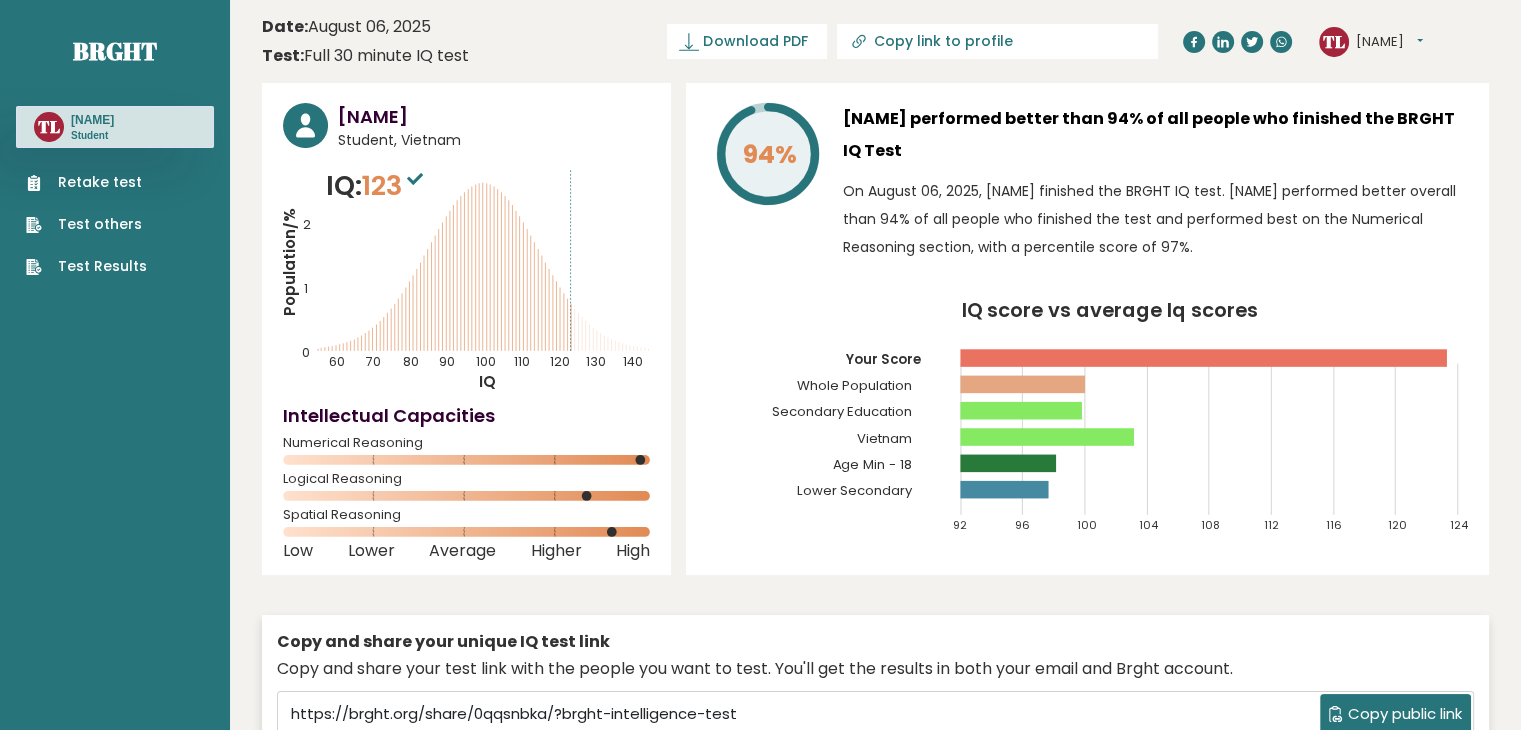 click on "[NAME]" at bounding box center (1389, 42) 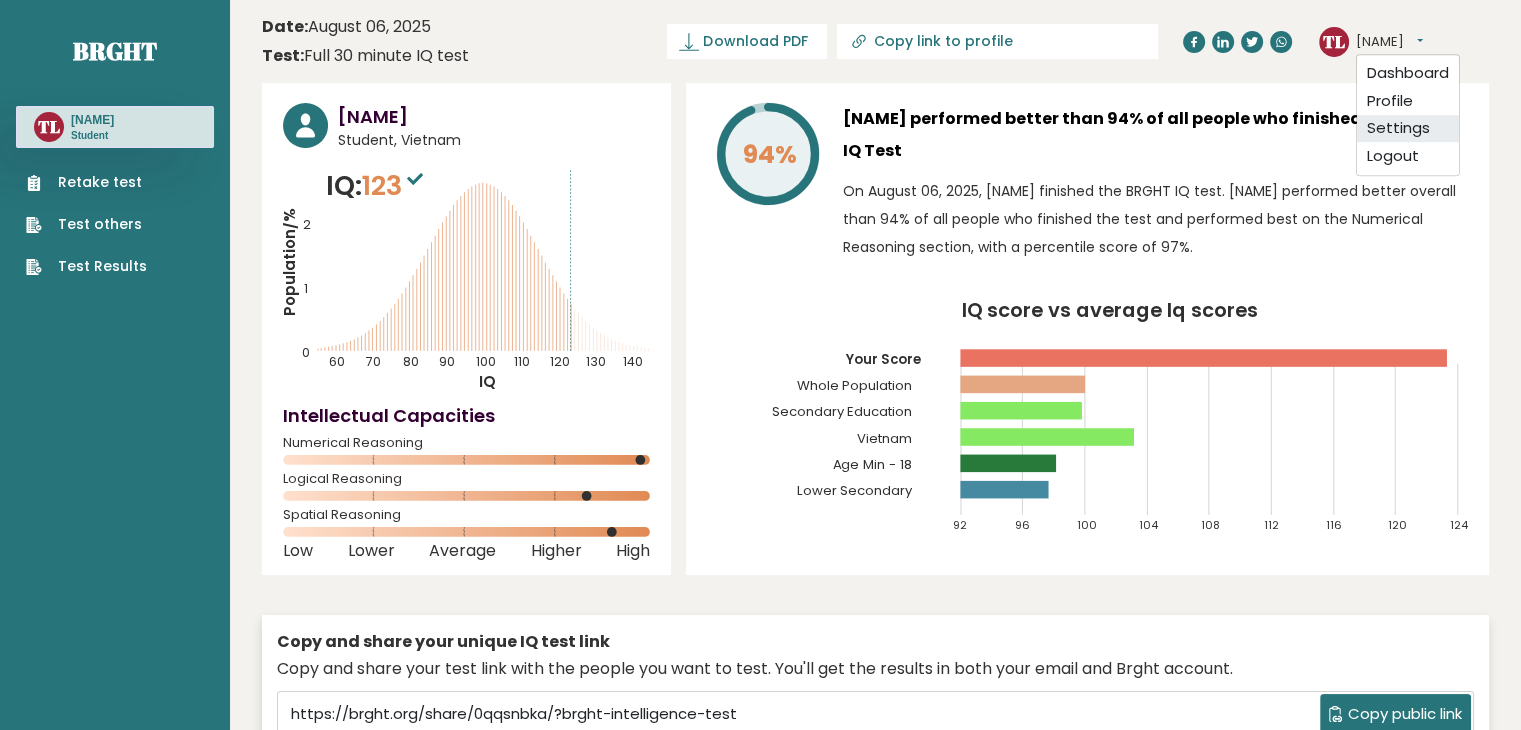 click on "Settings" at bounding box center (1408, 129) 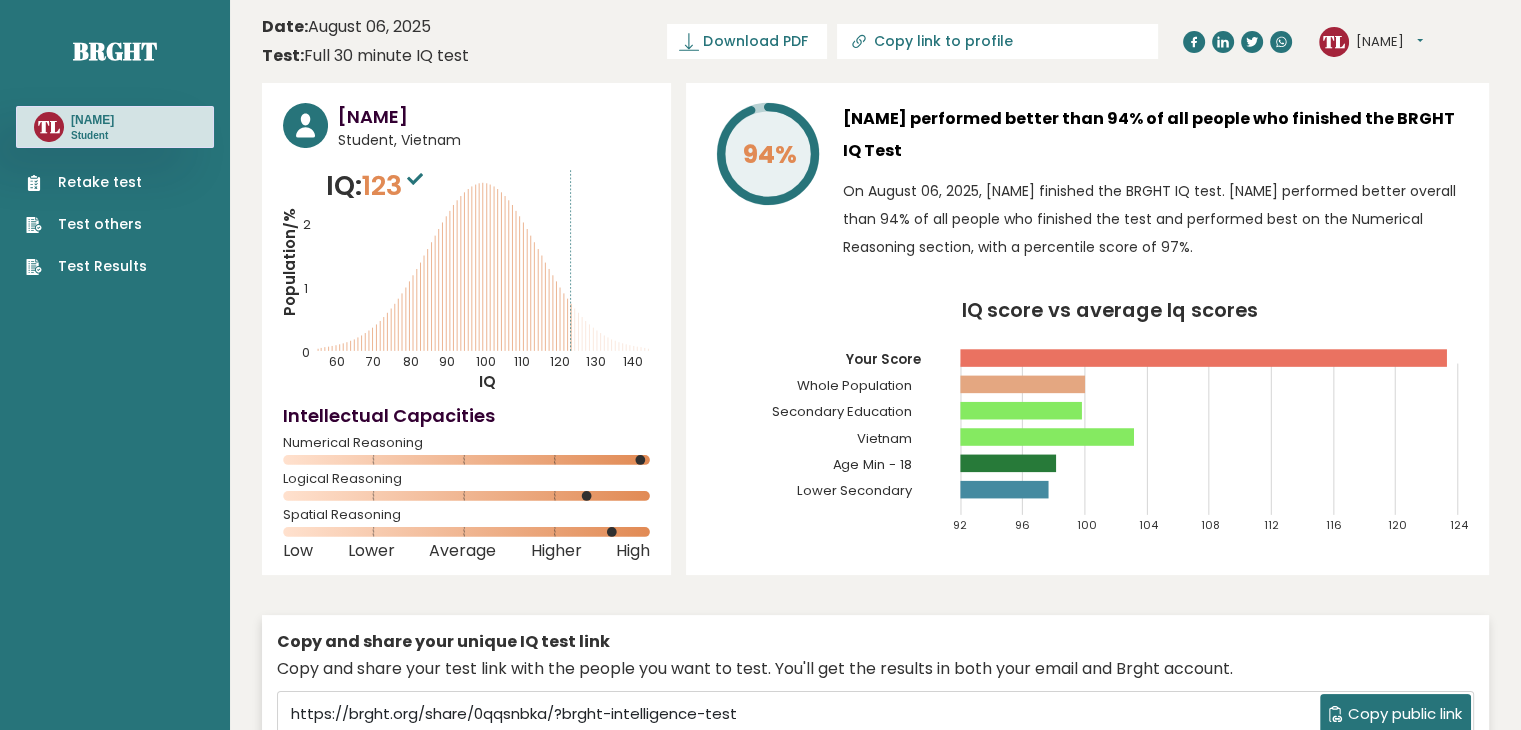 click on "[NAME]" at bounding box center (1389, 42) 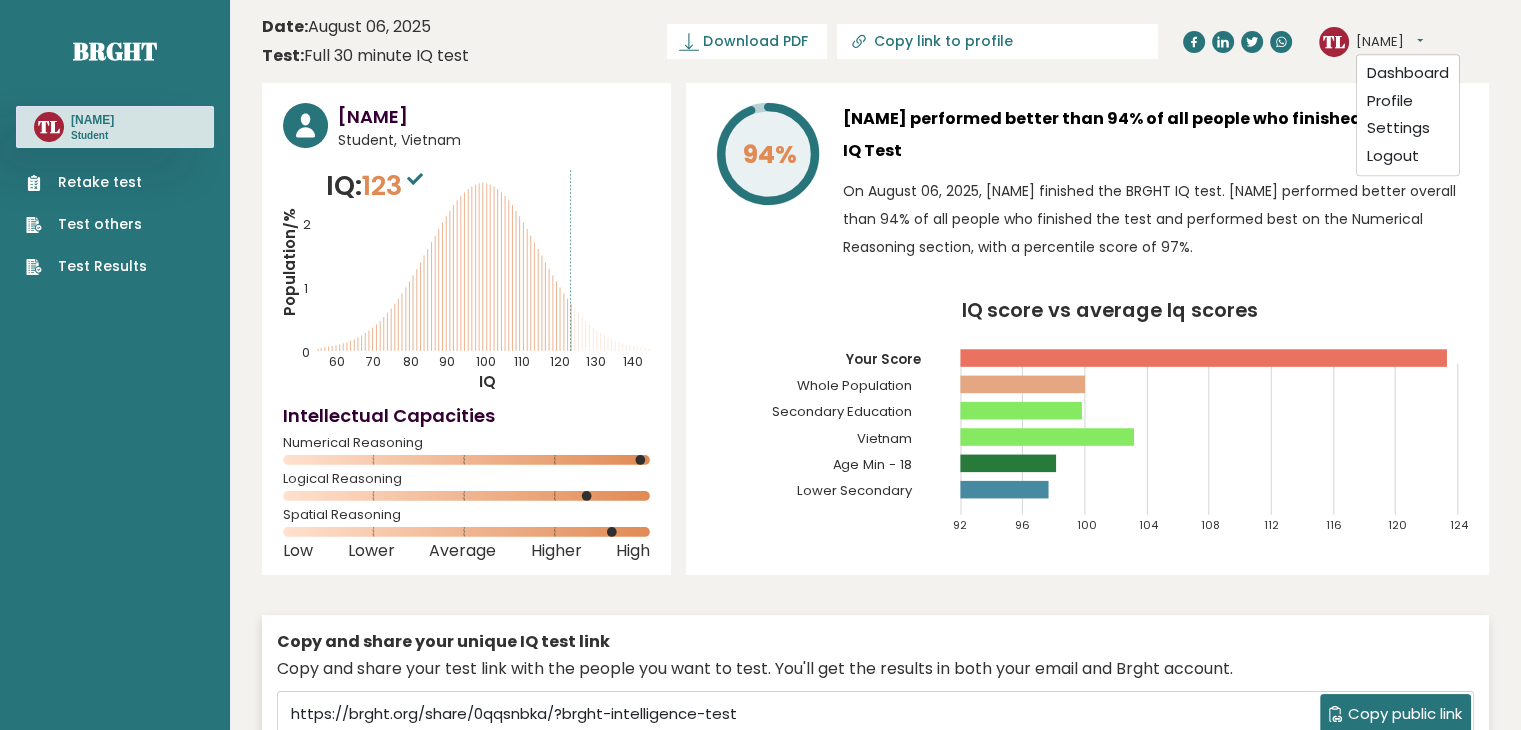 click on "Test Results" at bounding box center [86, 266] 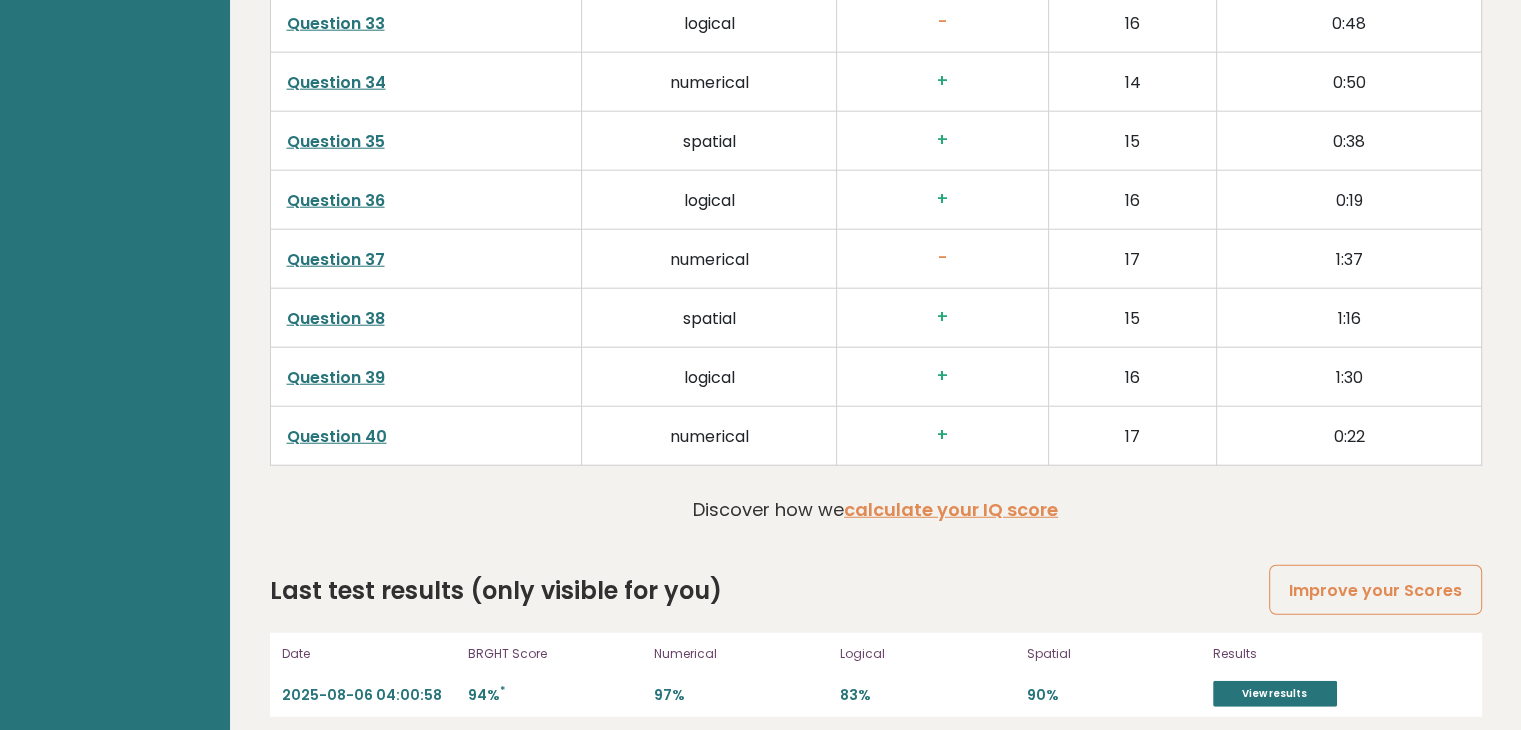 scroll, scrollTop: 5144, scrollLeft: 0, axis: vertical 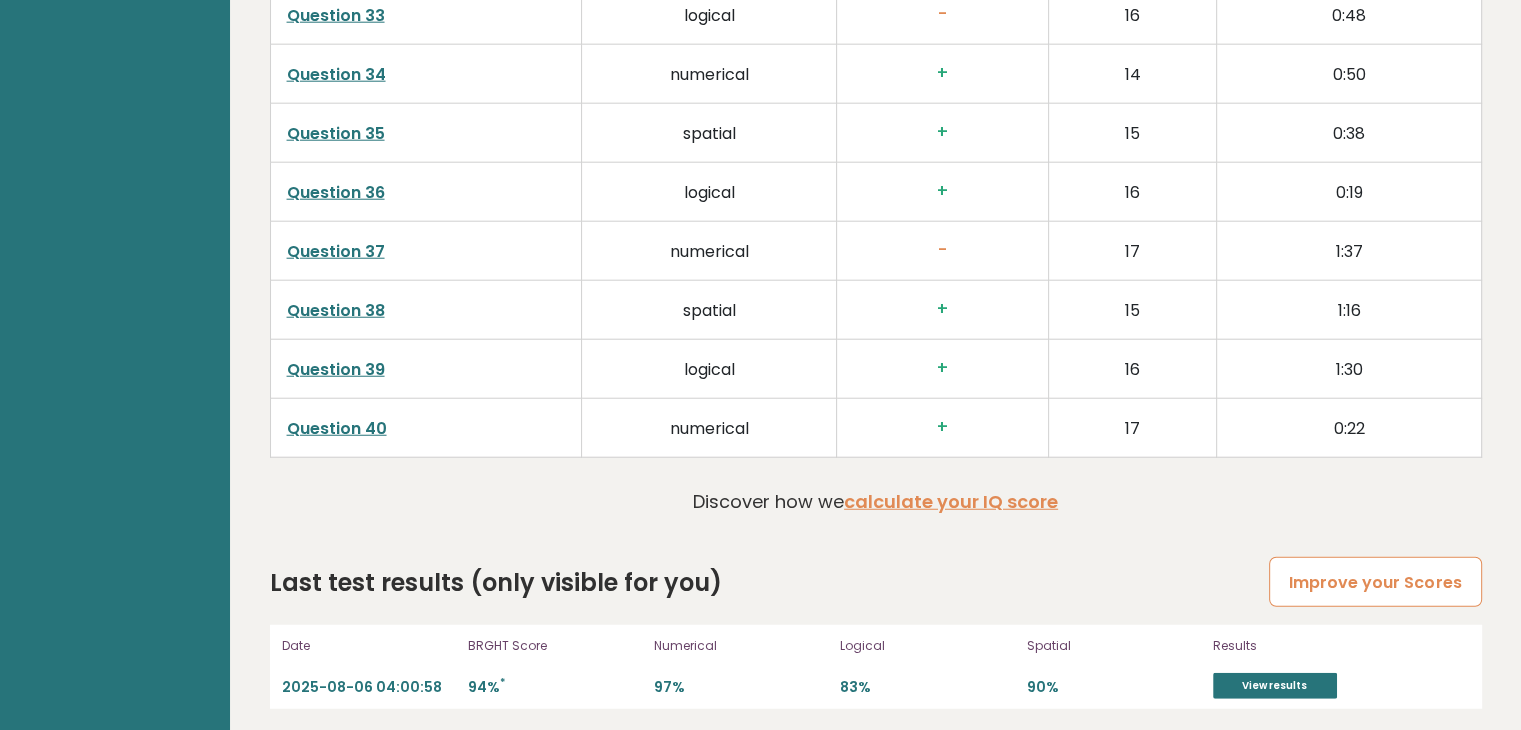 click on "Improve your Scores" at bounding box center [1375, 582] 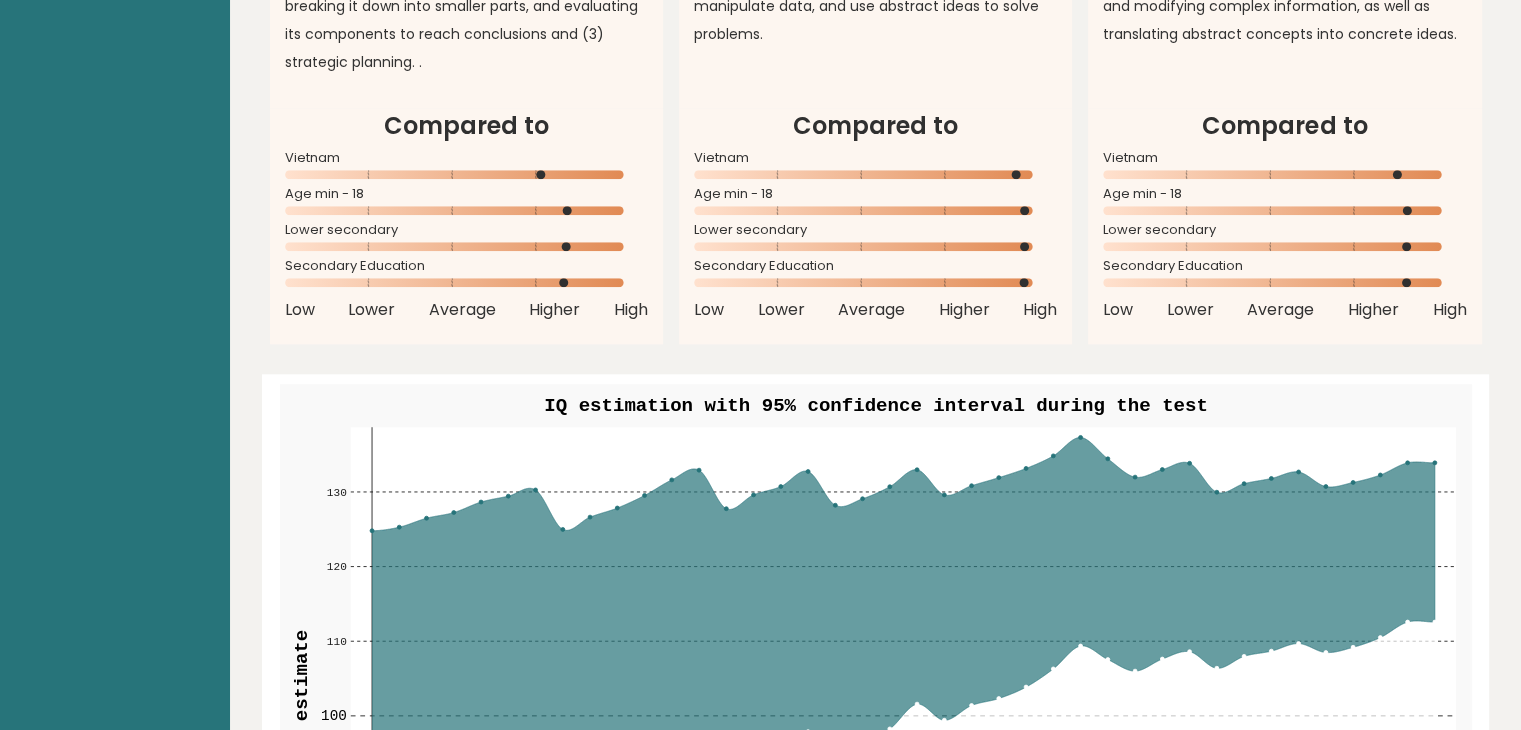 scroll, scrollTop: 0, scrollLeft: 0, axis: both 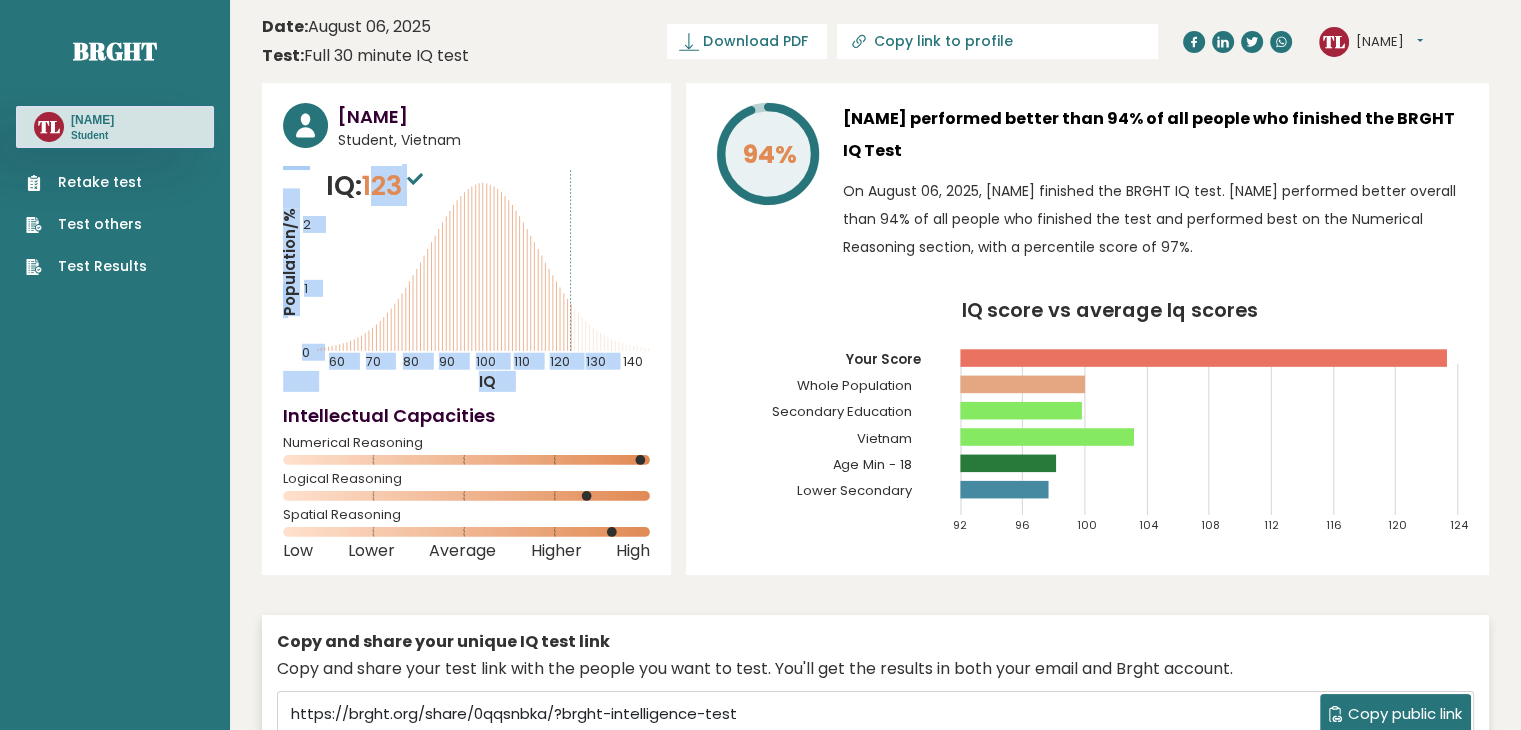 click on "[NAME]
Student,
Vietnam
IQ:  123
Population/%
IQ
0
1
2
60
70
80
90
100
110
120
130
140
Low" at bounding box center (466, 329) 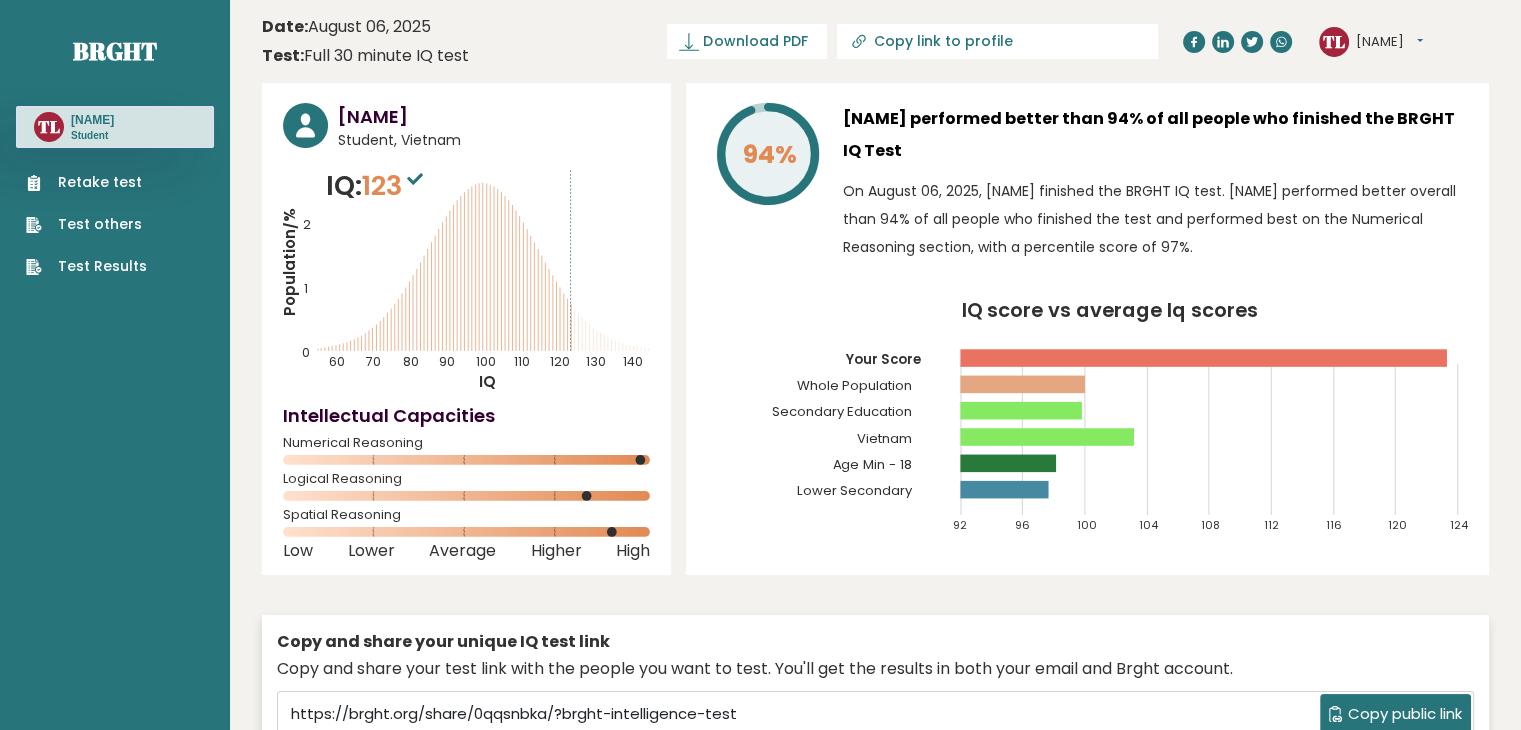 click 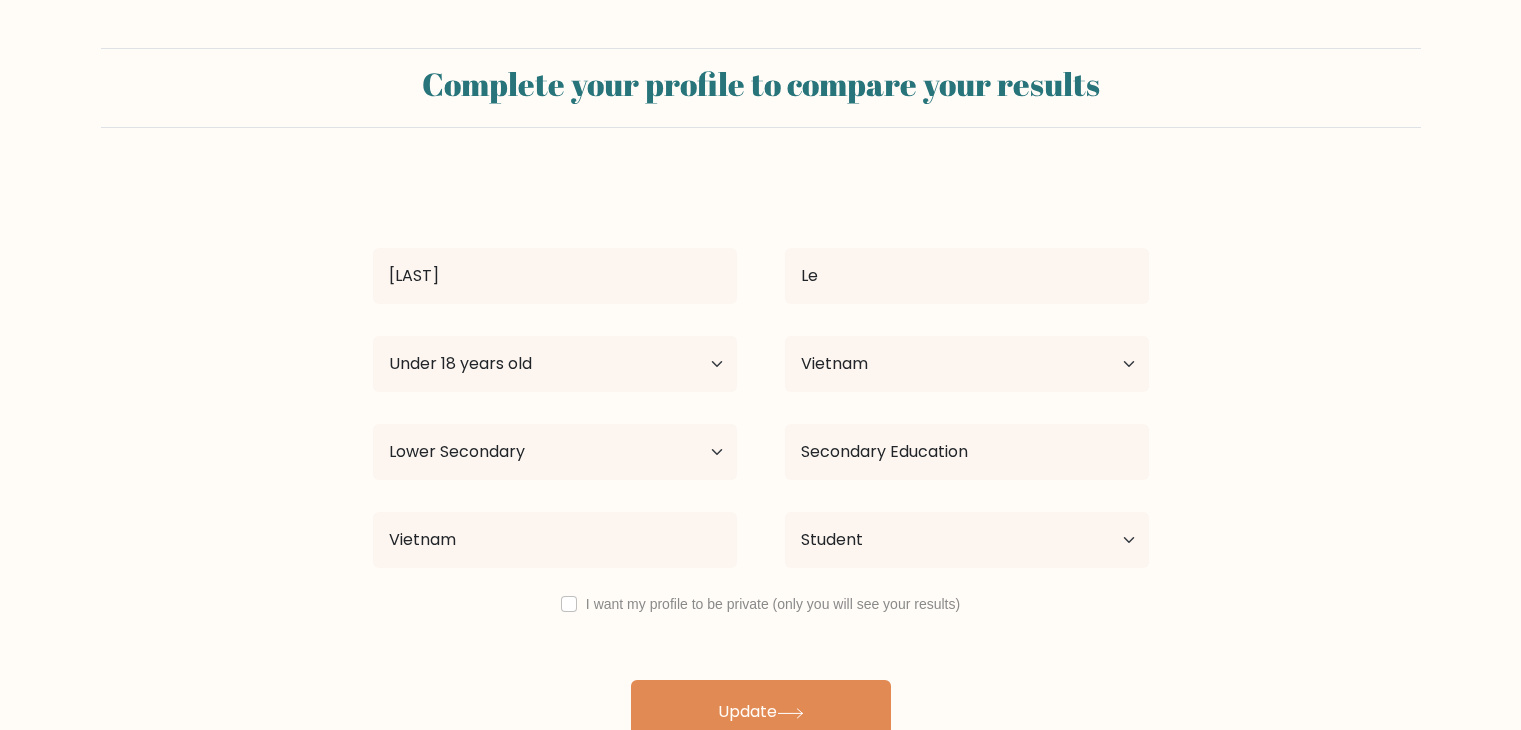 select on "min_18" 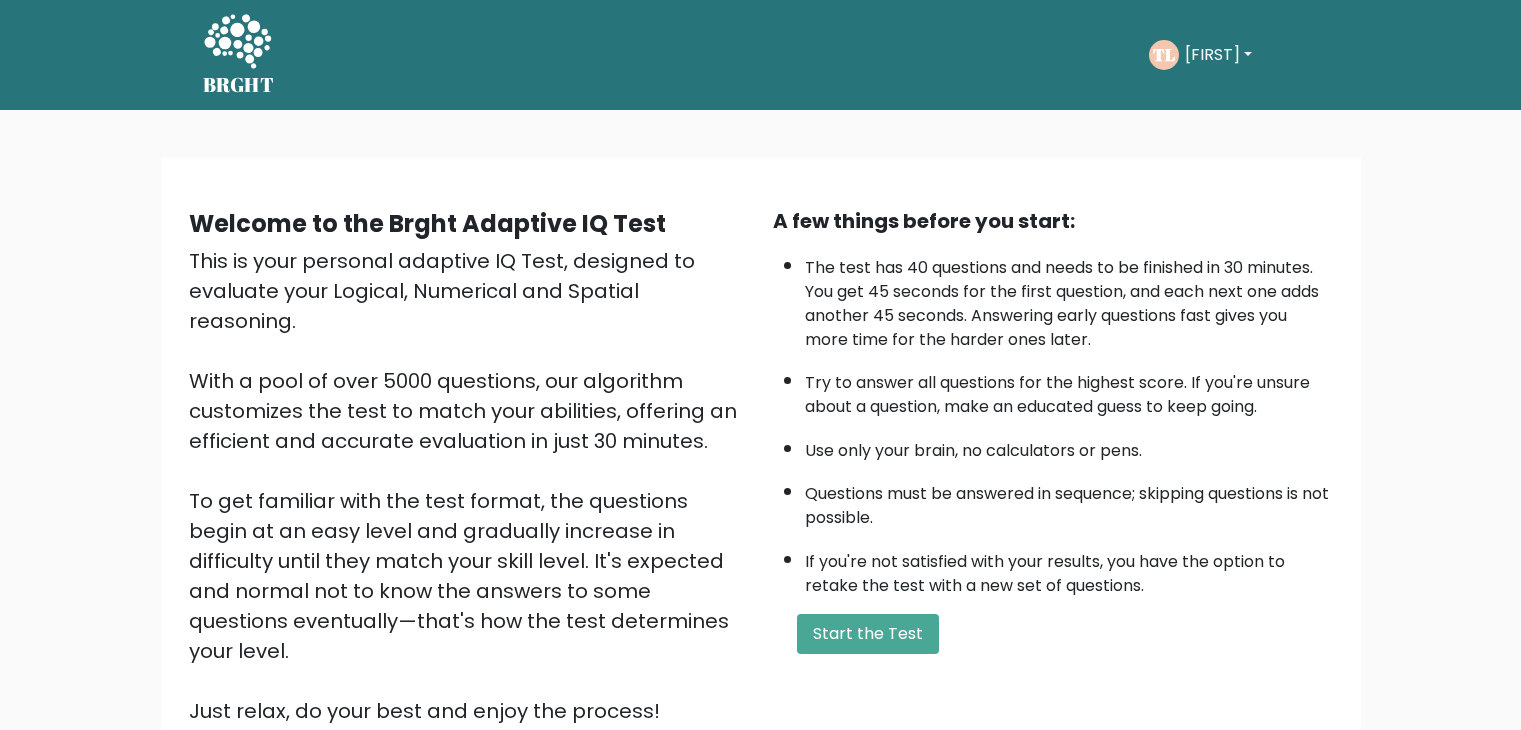 scroll, scrollTop: 0, scrollLeft: 0, axis: both 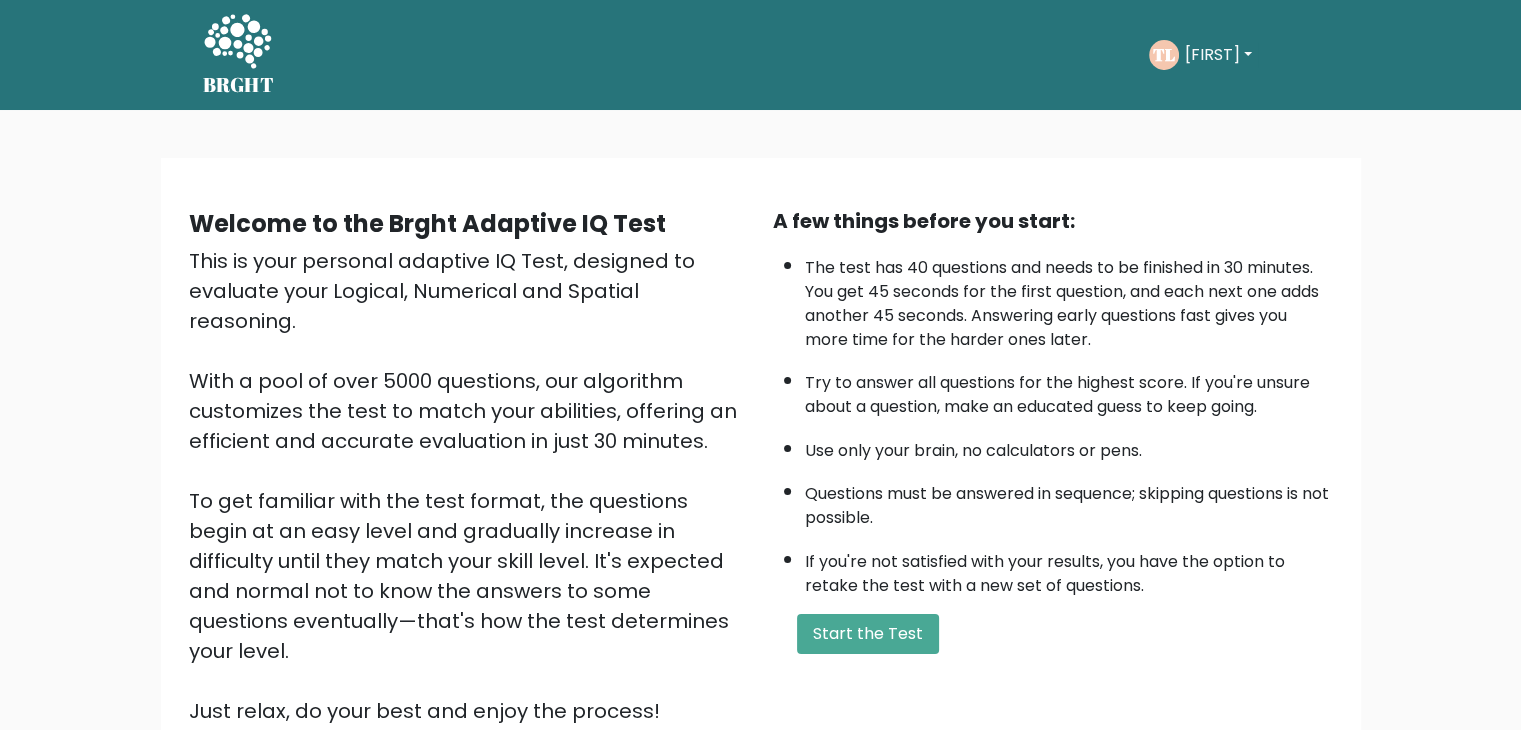 drag, startPoint x: 909, startPoint y: 612, endPoint x: 1022, endPoint y: 273, distance: 357.33737 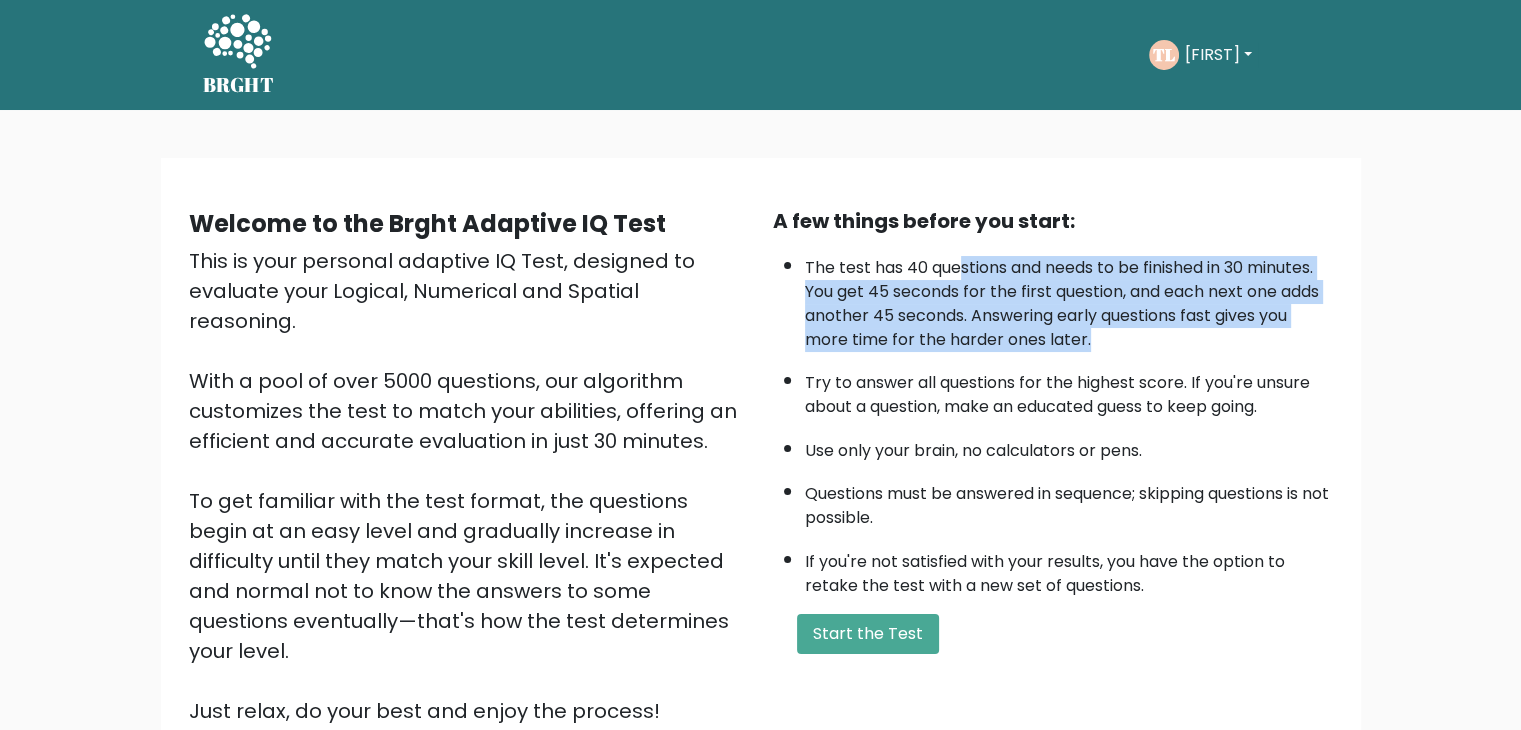 drag, startPoint x: 964, startPoint y: 266, endPoint x: 1135, endPoint y: 347, distance: 189.21416 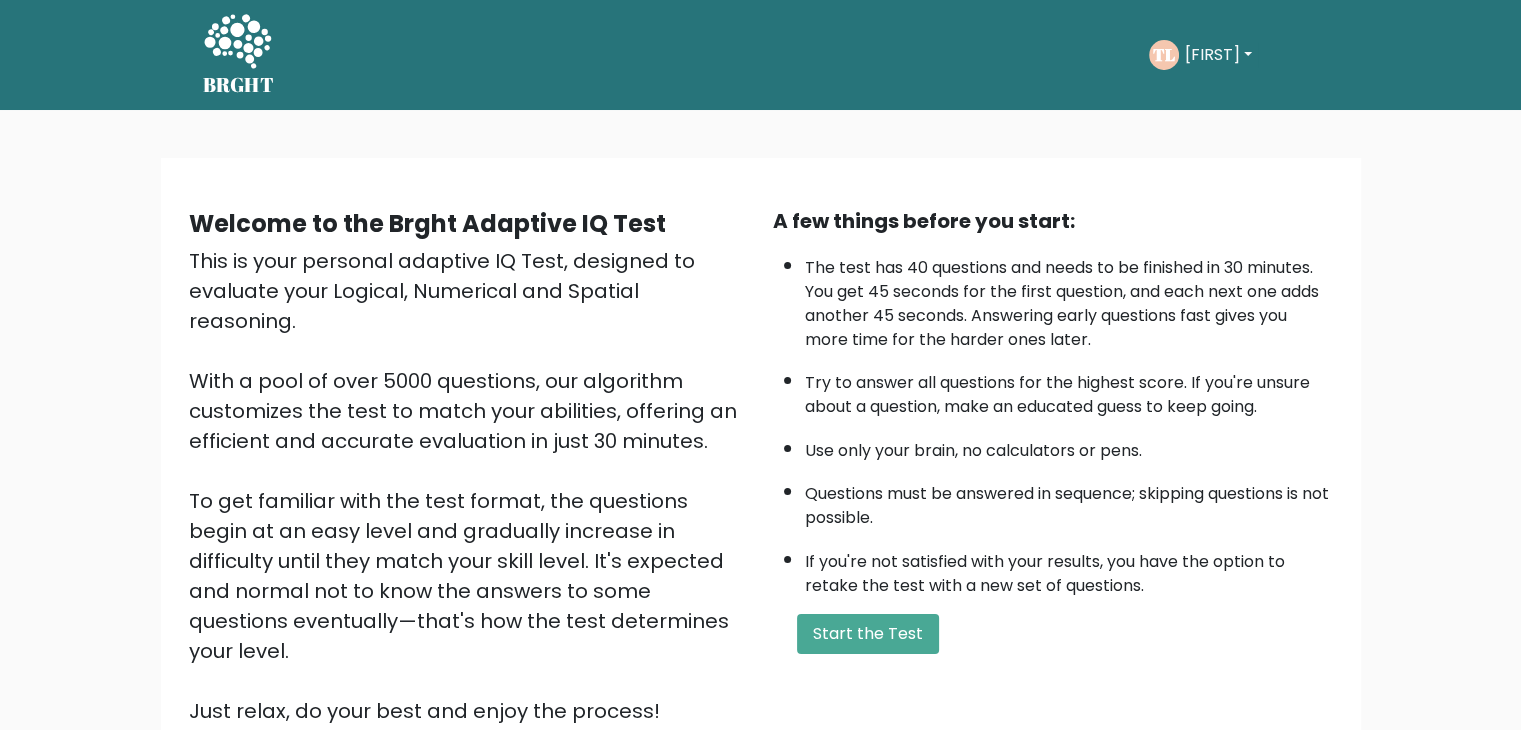 click on "A few things before you start:
The test has 40 questions and needs to be finished in 30 minutes. You get 45 seconds for the first question, and each next one adds another 45 seconds. Answering early questions fast gives you more time for the harder ones later.
Try to answer all questions for the highest score. If you're unsure about a question, make an educated guess to keep going.
Use only your brain, no calculators or pens.
Questions must be answered in sequence; skipping questions is not possible.
If you're not satisfied with your results, you have the option to retake the test with a new set of questions.
Start the Test" at bounding box center [1053, 466] 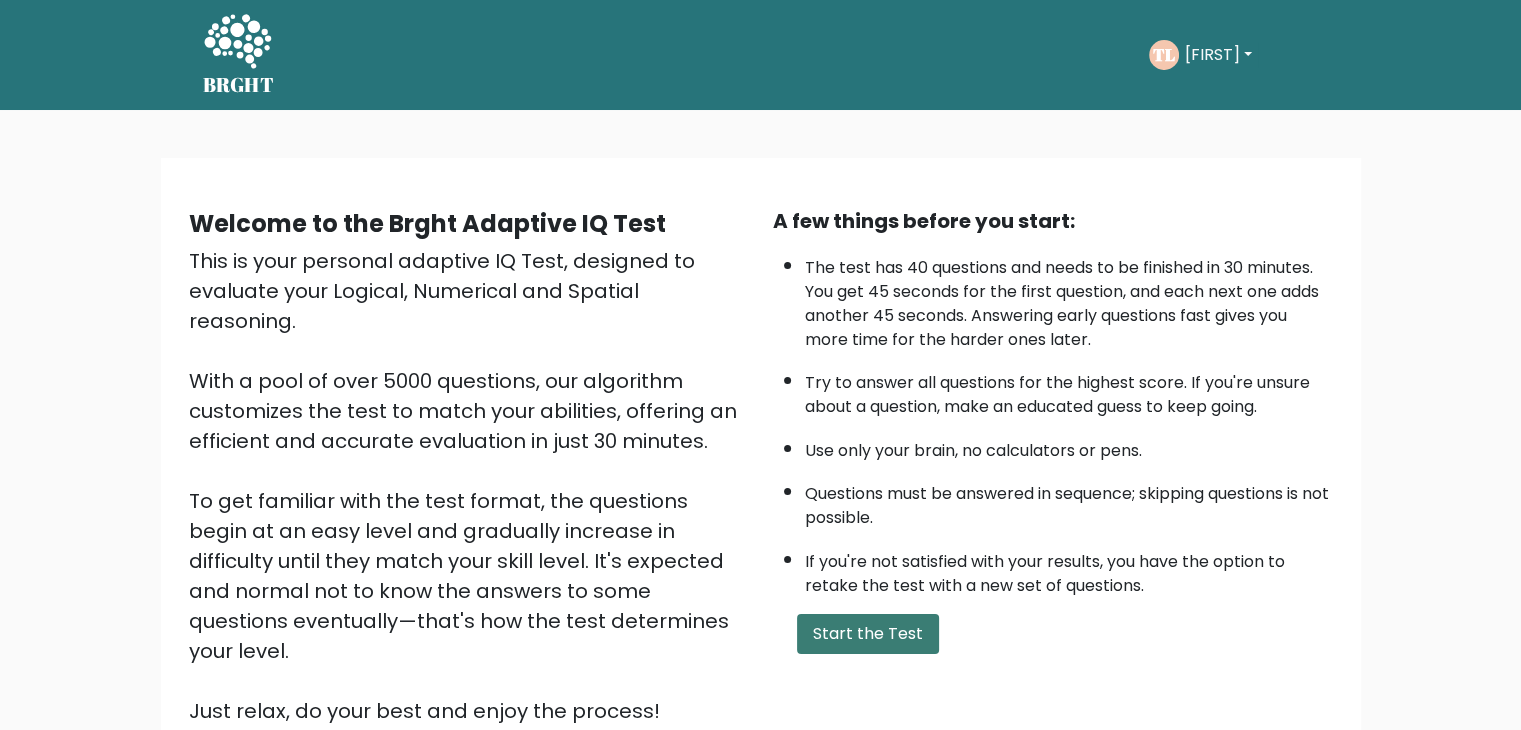 click on "Start the Test" at bounding box center (868, 634) 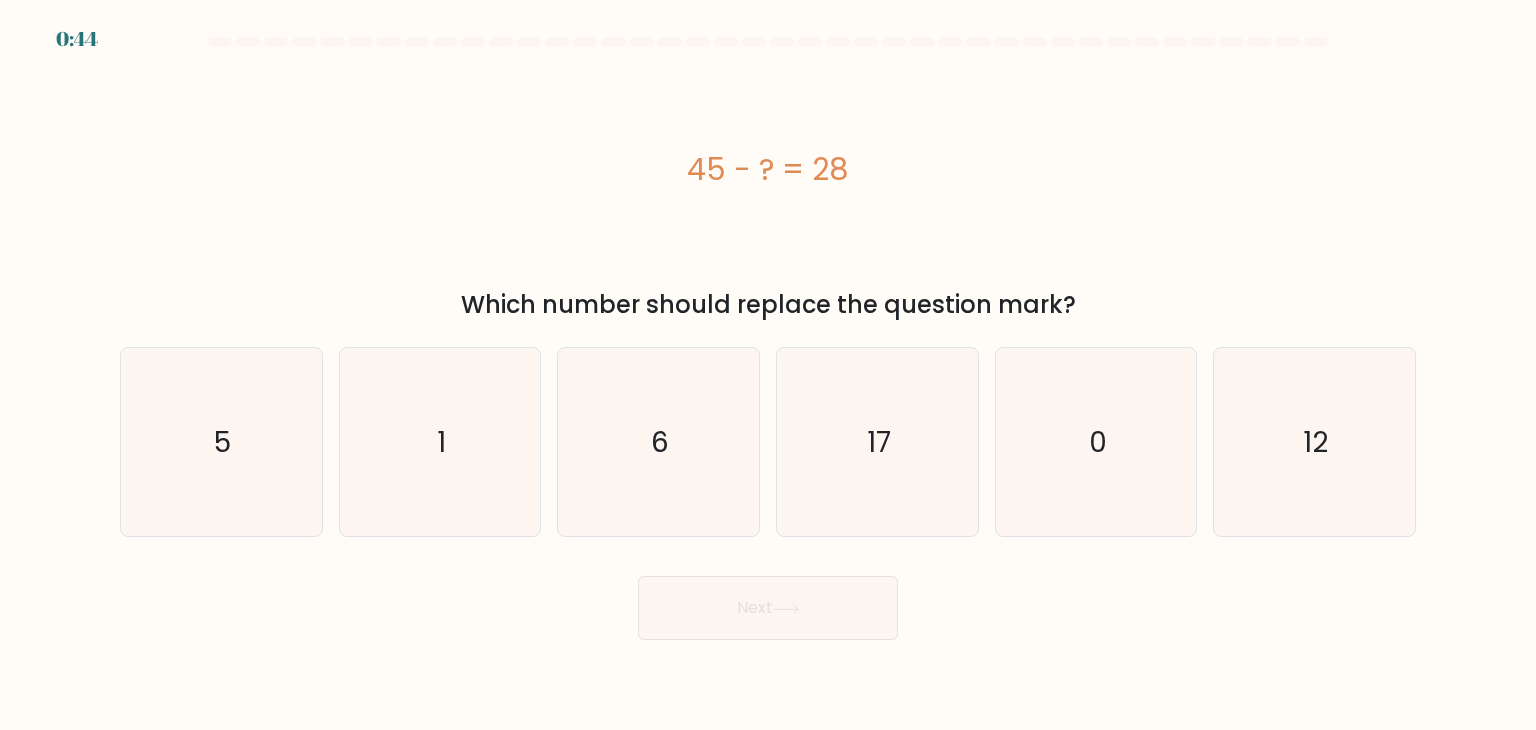 scroll, scrollTop: 0, scrollLeft: 0, axis: both 